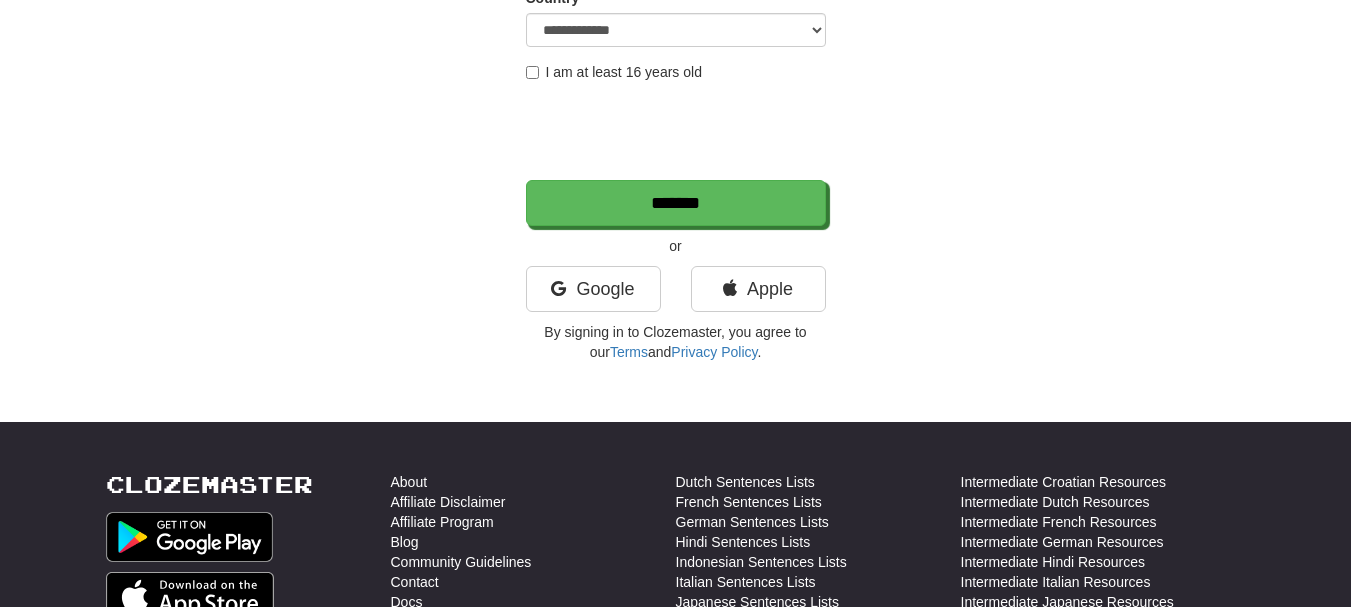 scroll, scrollTop: 400, scrollLeft: 0, axis: vertical 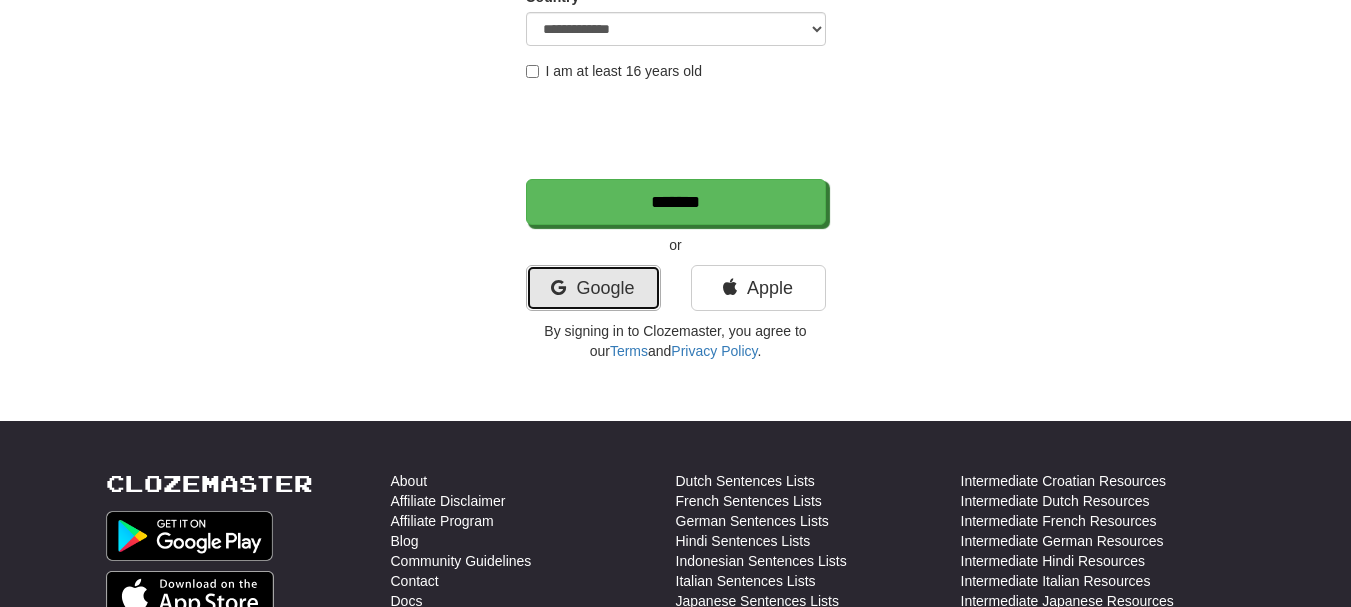 click on "Google" at bounding box center (593, 288) 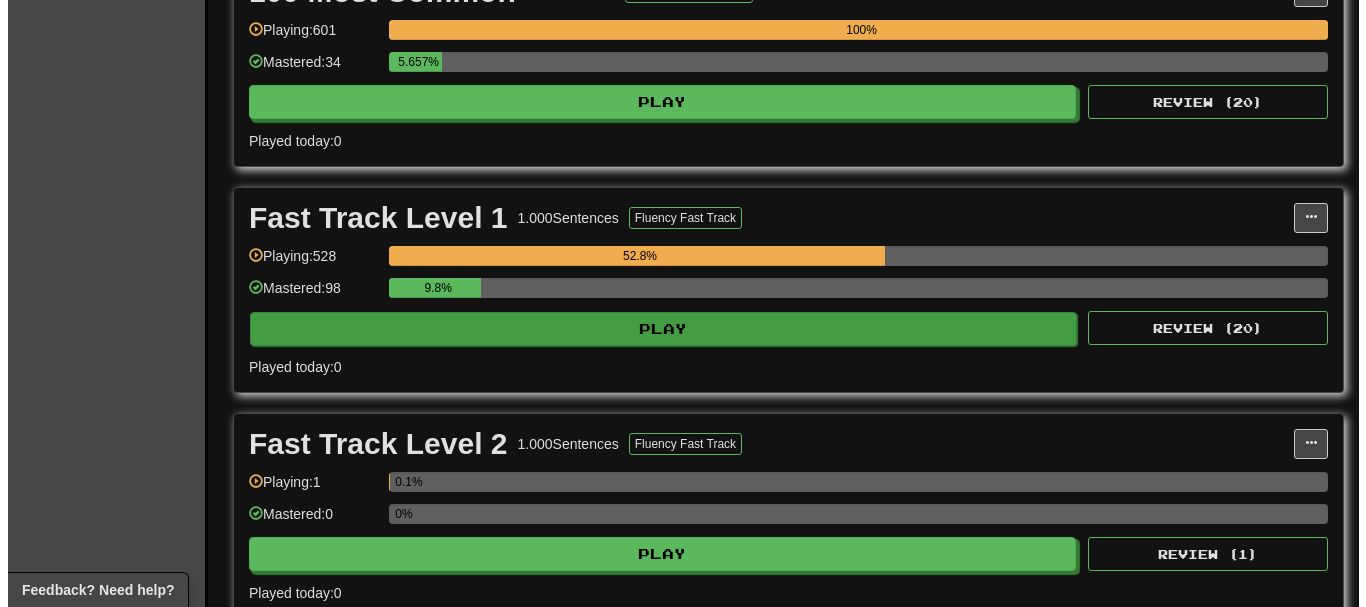 scroll, scrollTop: 600, scrollLeft: 0, axis: vertical 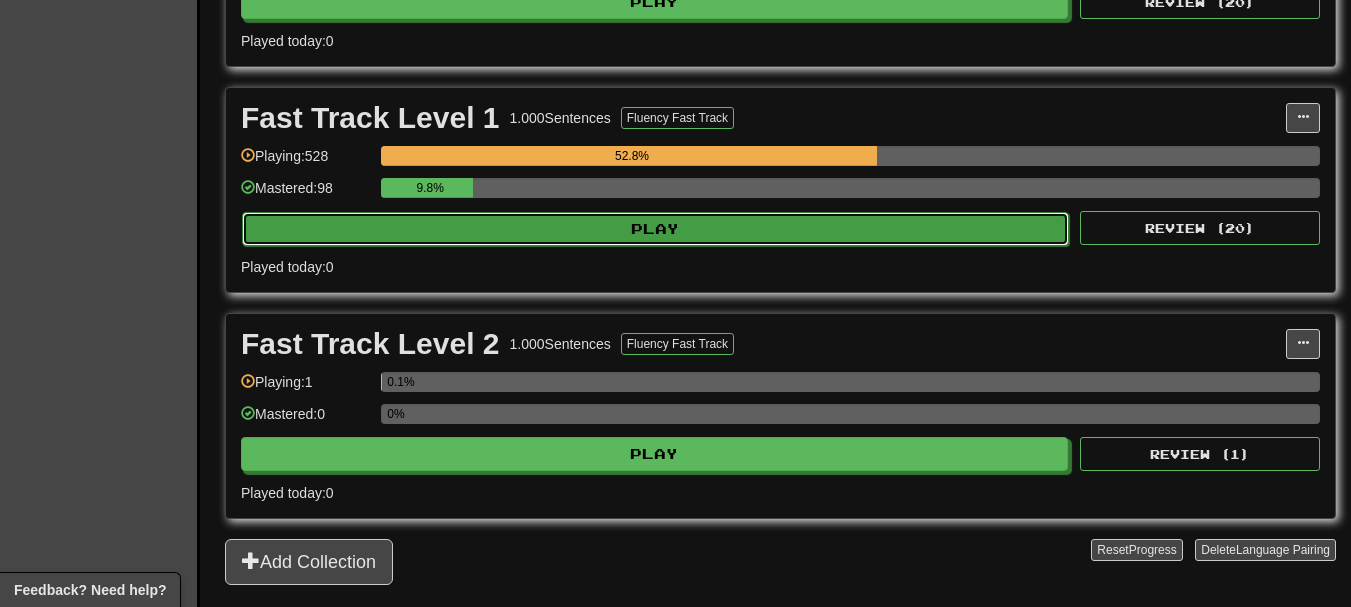 click on "Play" at bounding box center [655, 229] 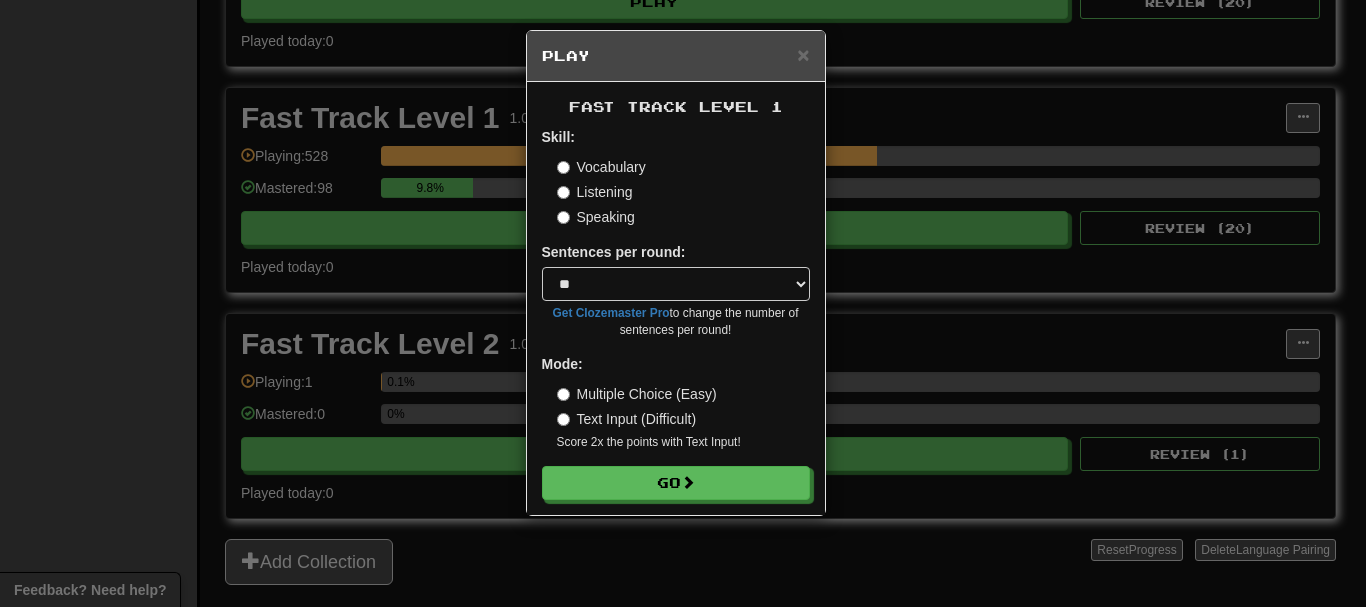 click on "Speaking" at bounding box center [596, 217] 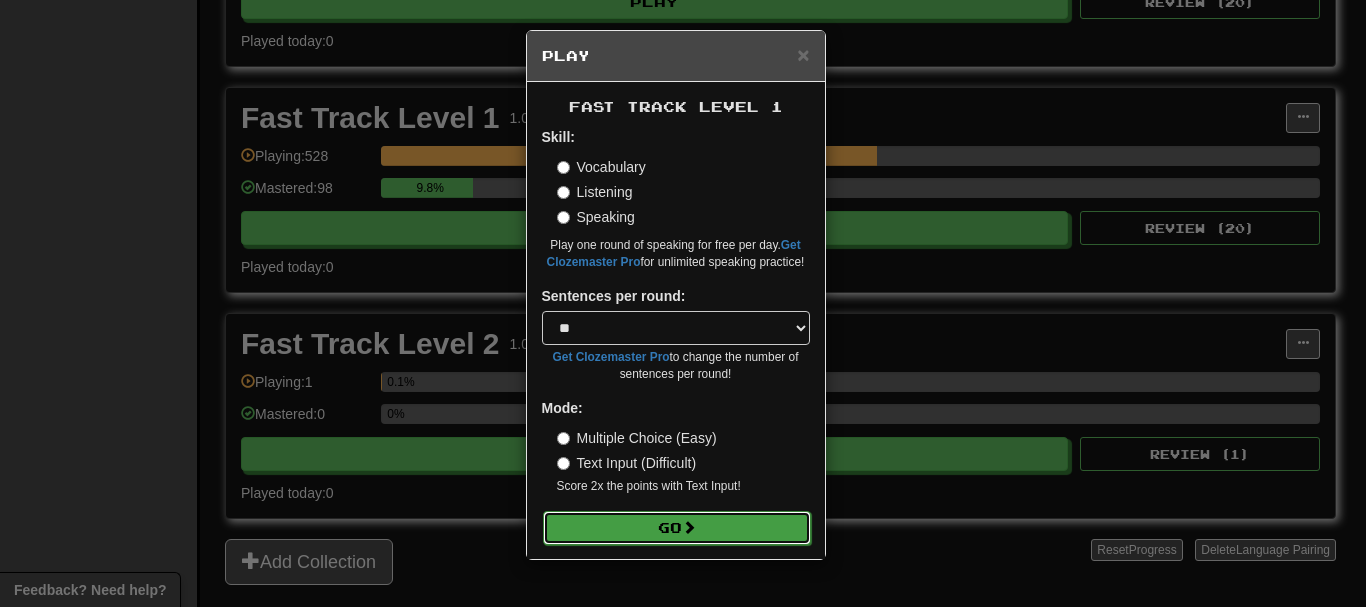 click on "Go" at bounding box center (677, 528) 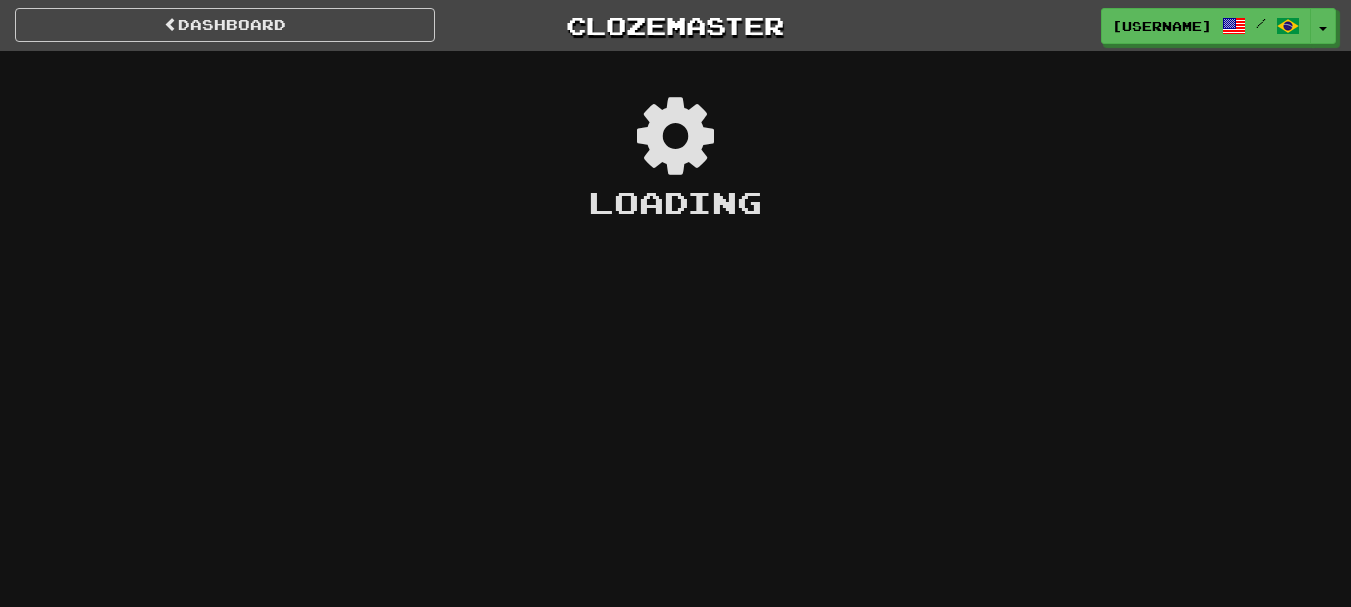 scroll, scrollTop: 0, scrollLeft: 0, axis: both 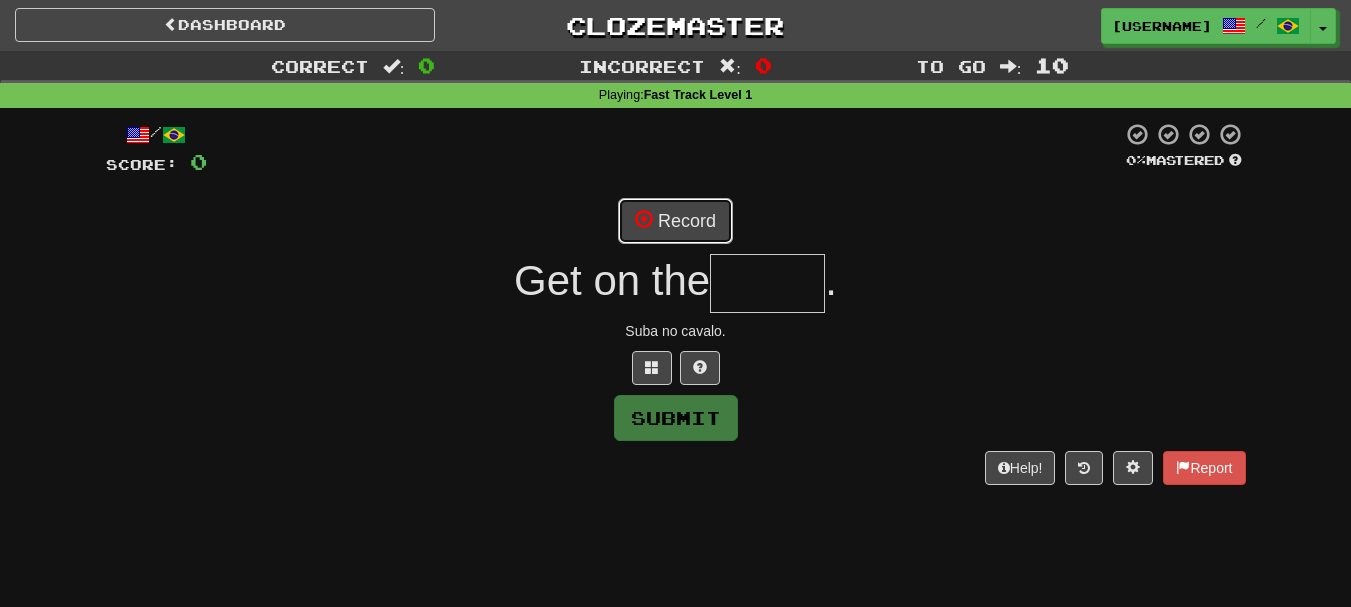 click on "Record" at bounding box center (675, 221) 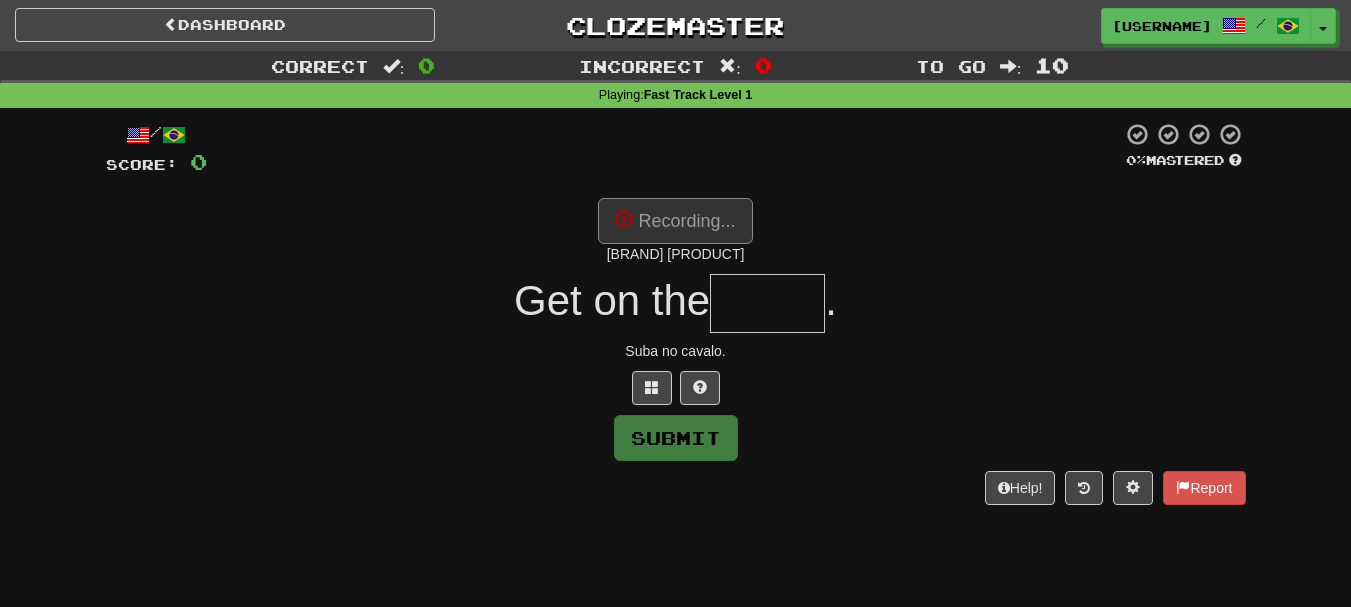 type on "*****" 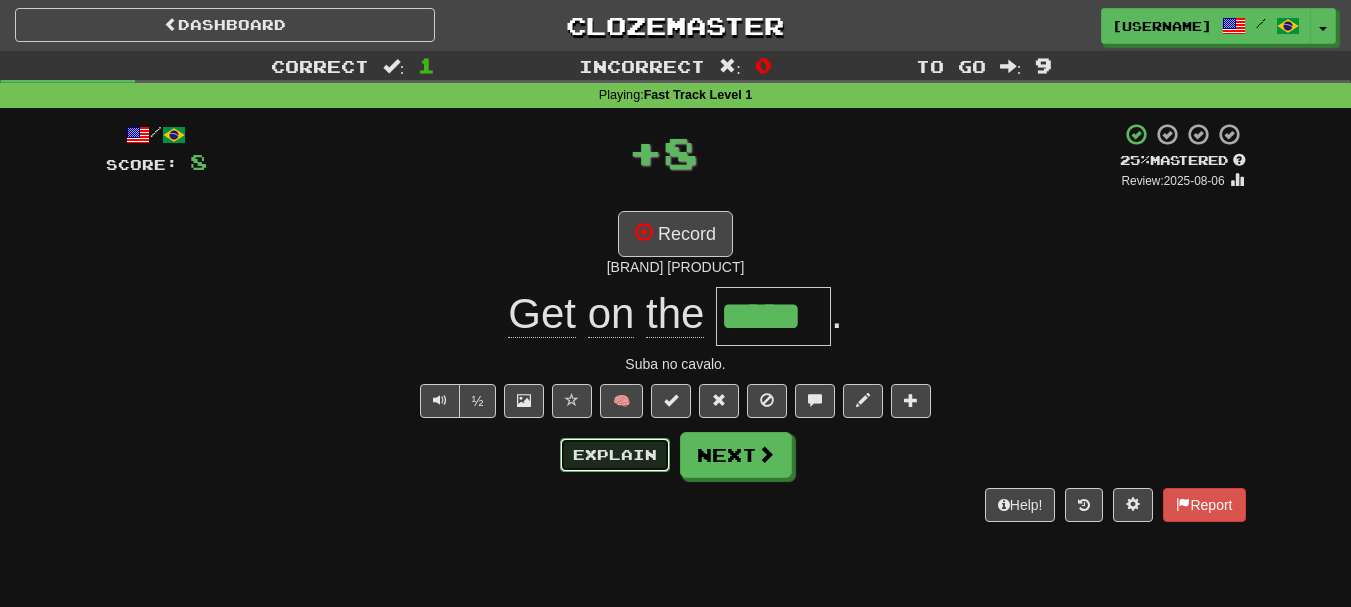 click on "Explain" at bounding box center [615, 455] 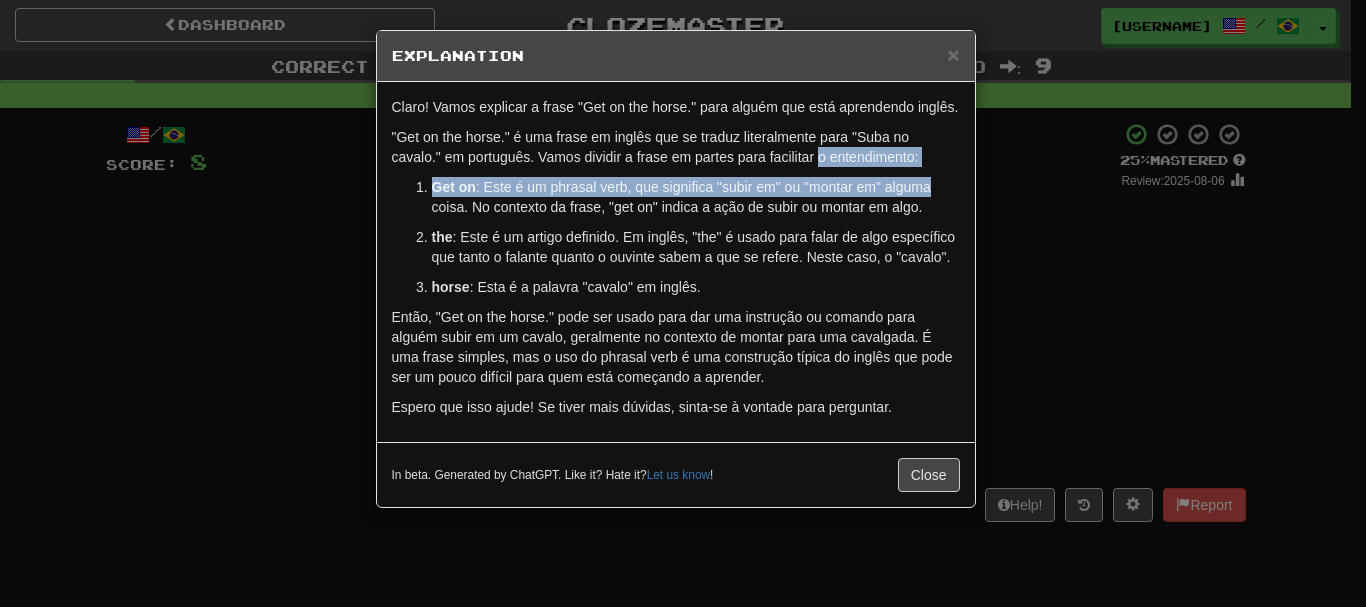 drag, startPoint x: 820, startPoint y: 158, endPoint x: 948, endPoint y: 181, distance: 130.04999 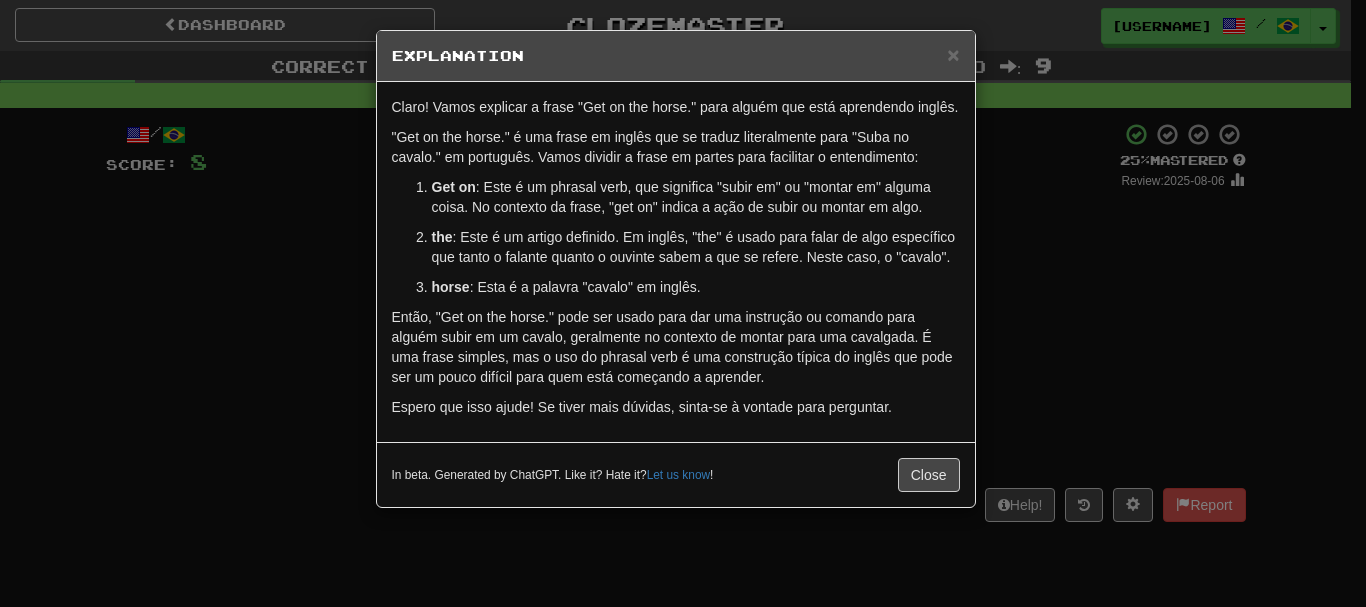 click on "Get on : Este é um phrasal verb, que significa "subir em" ou "montar em" alguma coisa. No contexto da frase, "get on" indica a ação de subir ou montar em algo." at bounding box center [696, 197] 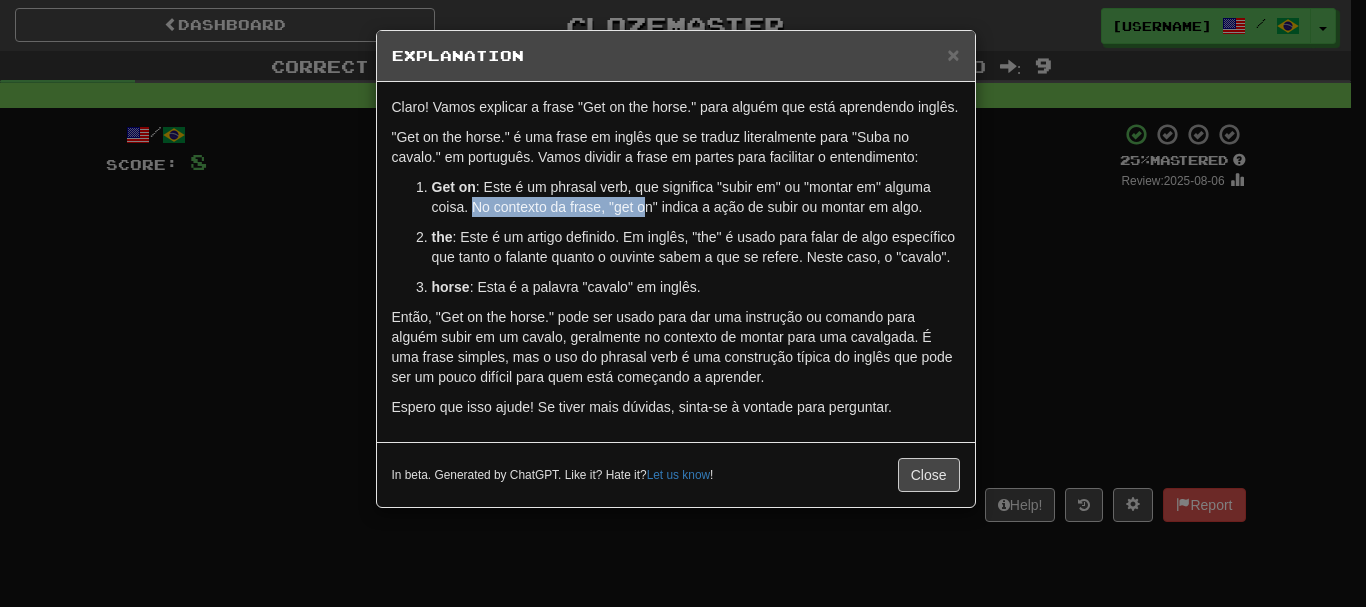 drag, startPoint x: 471, startPoint y: 203, endPoint x: 643, endPoint y: 205, distance: 172.01163 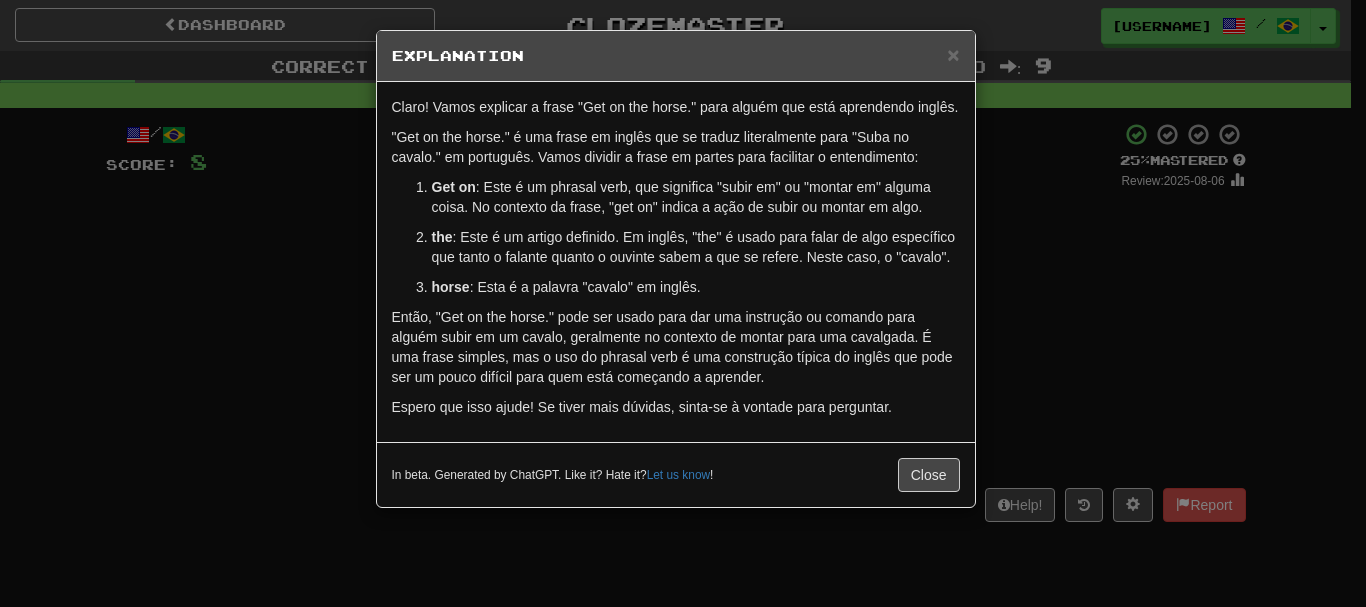 click on "the : Este é um artigo definido. Em inglês, "the" é usado para falar de algo específico que tanto o falante quanto o ouvinte sabem a que se refere. Neste caso, o "cavalo"." at bounding box center [696, 247] 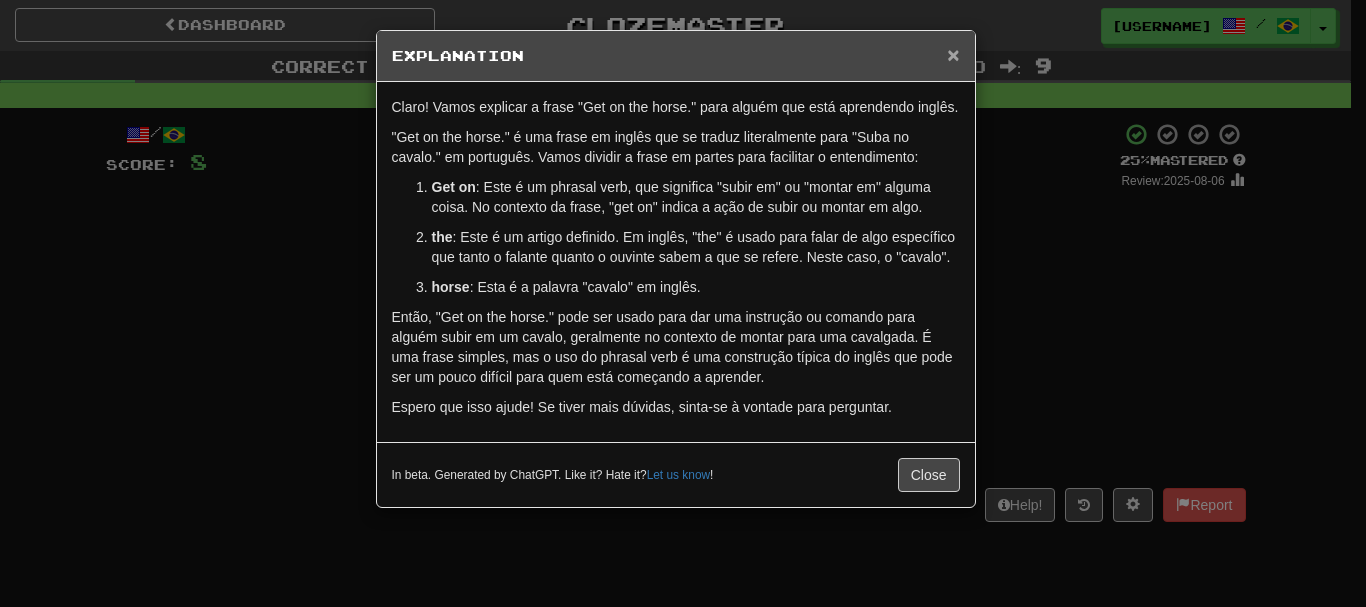 click on "×" at bounding box center [953, 54] 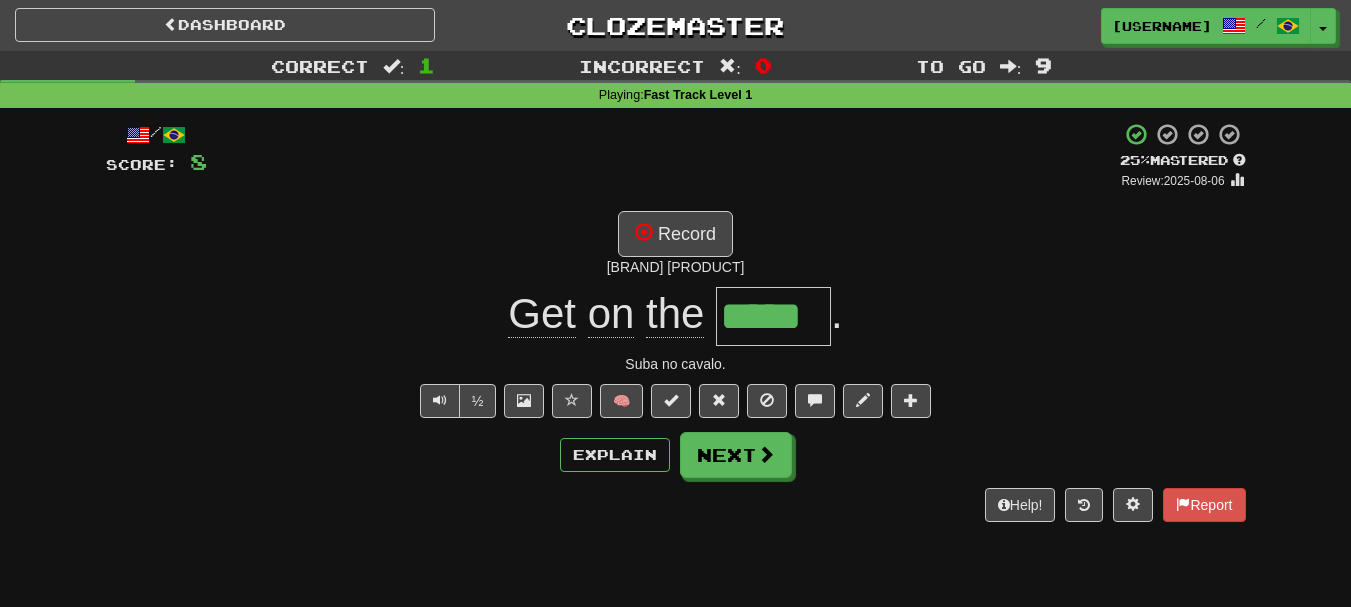 click on "Record Wonder Horse" at bounding box center [676, 244] 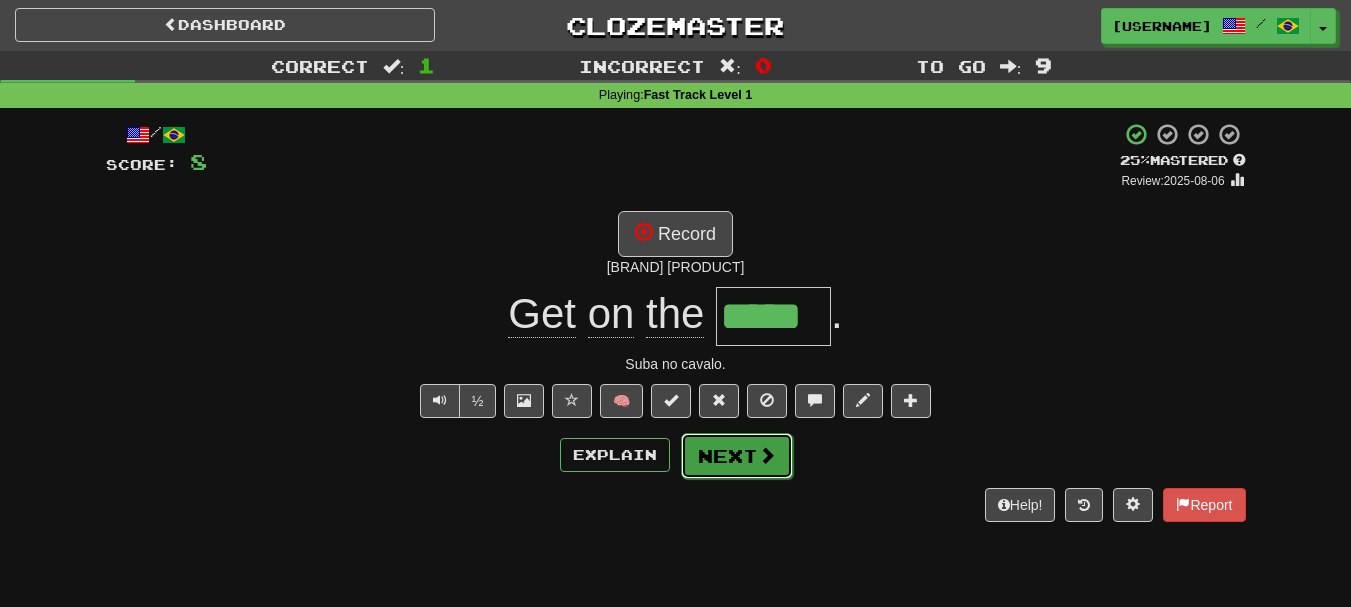 click on "Next" at bounding box center [737, 456] 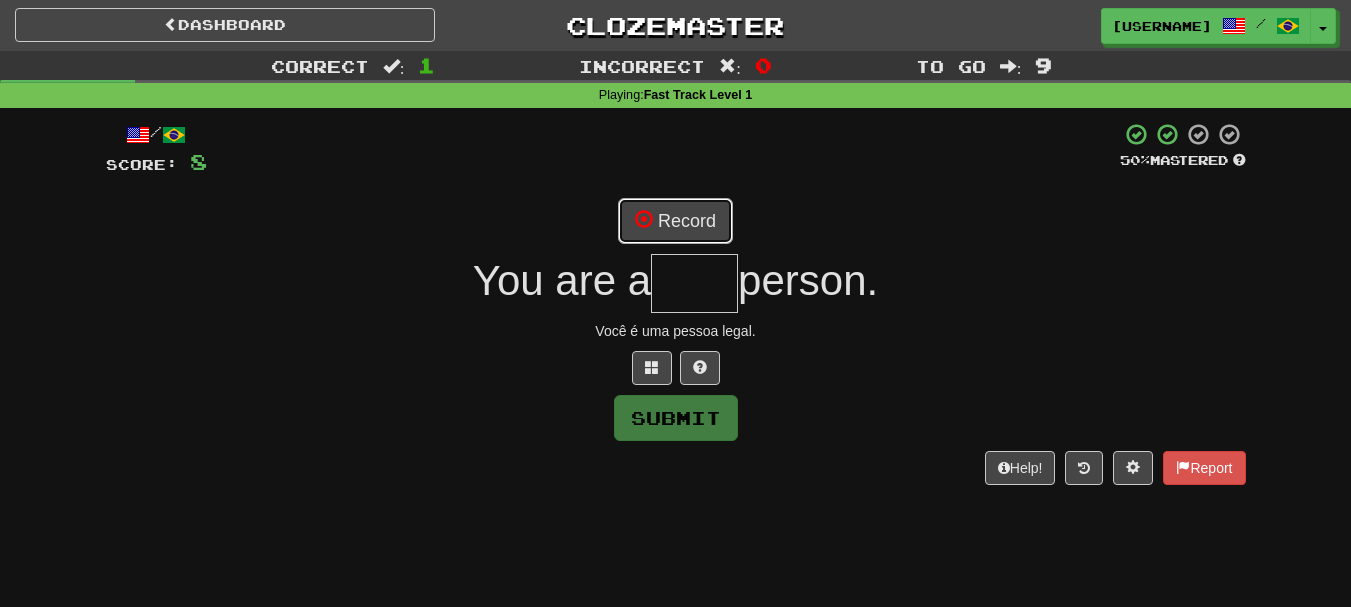 click on "Record" at bounding box center [675, 221] 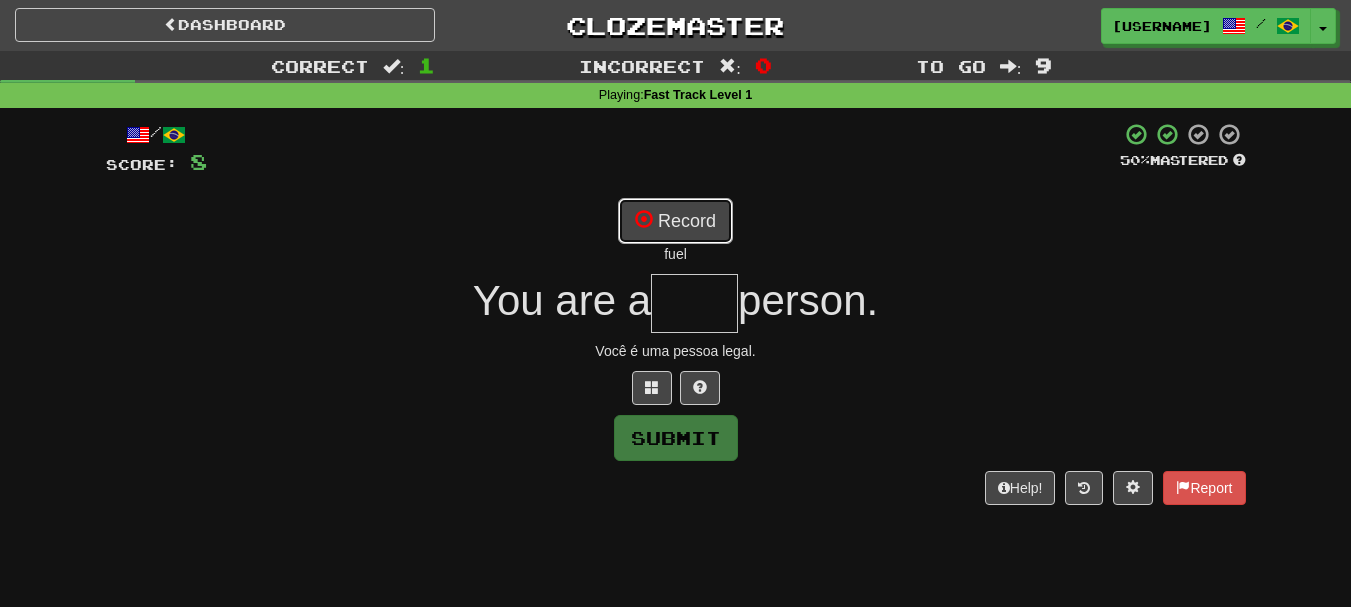 click on "Record" at bounding box center [675, 221] 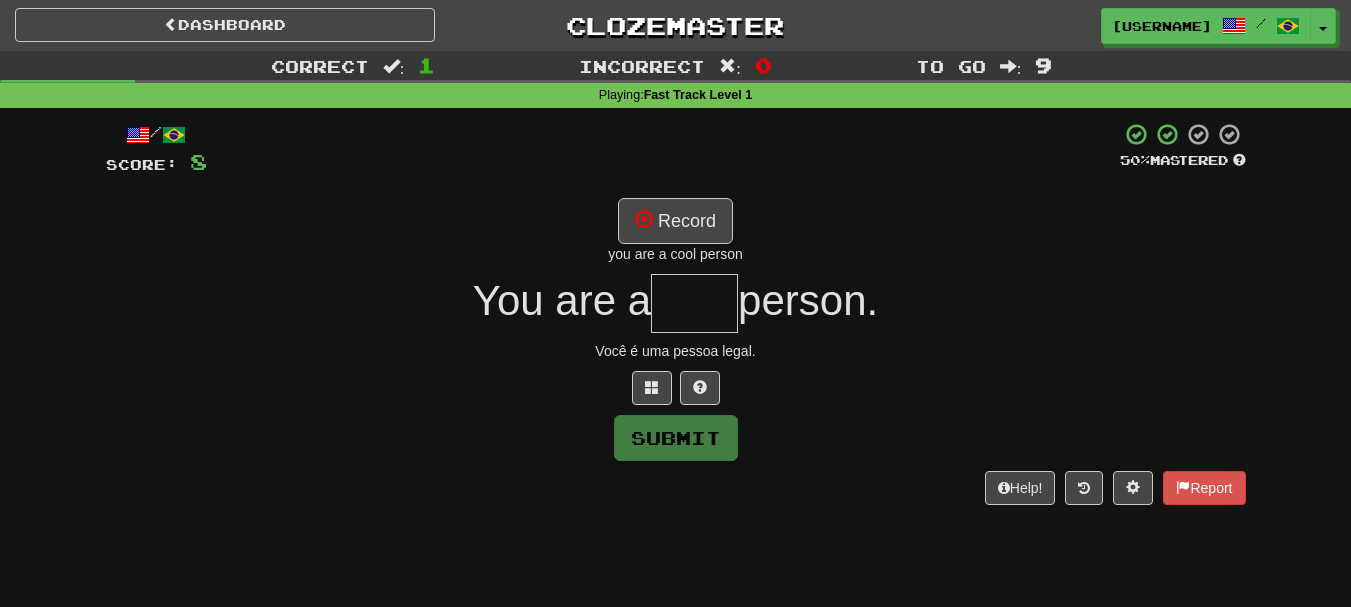 click at bounding box center (694, 303) 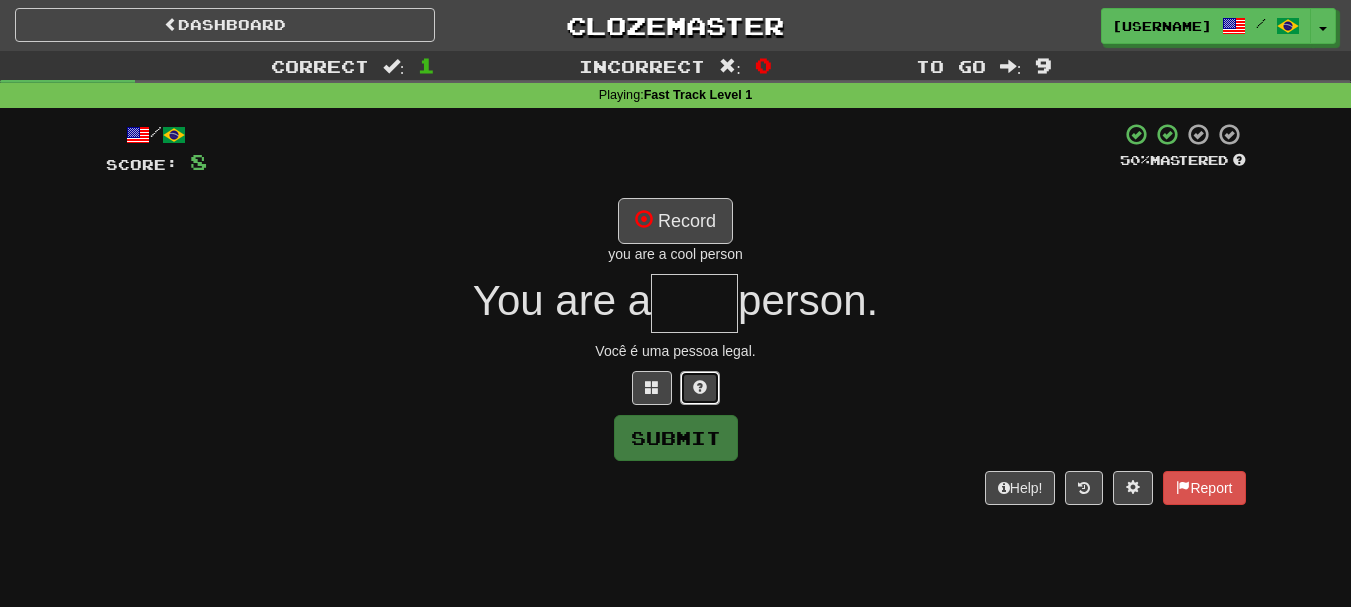 click at bounding box center (700, 388) 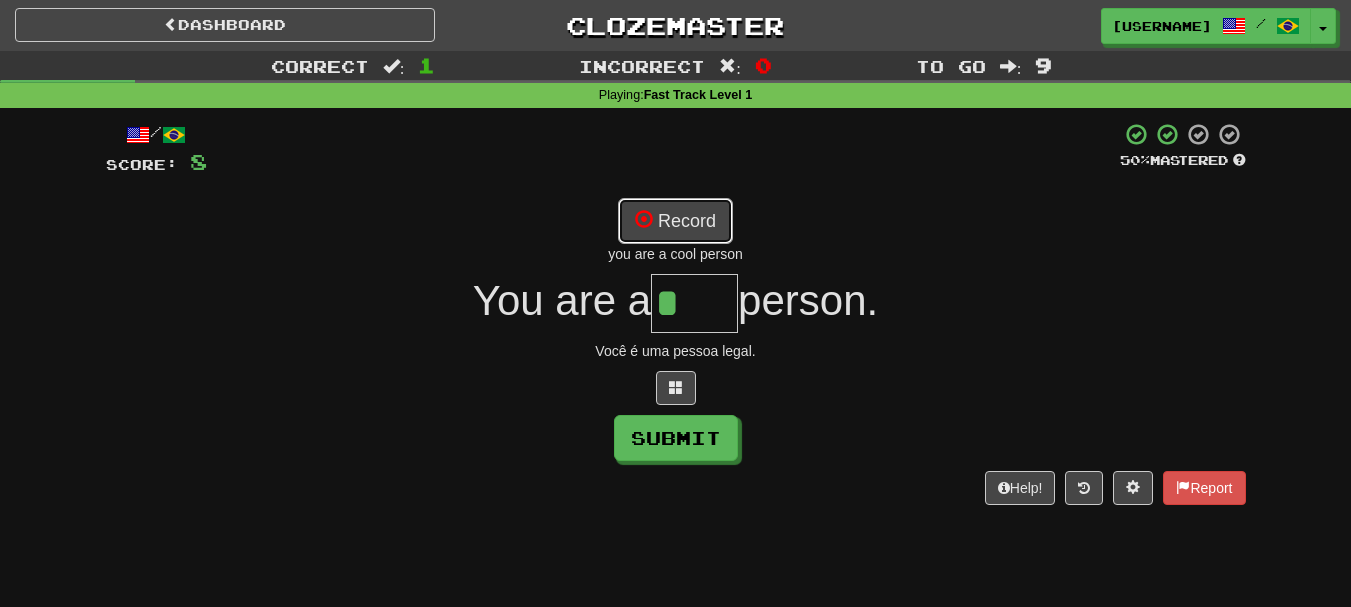 click on "Record" at bounding box center (675, 221) 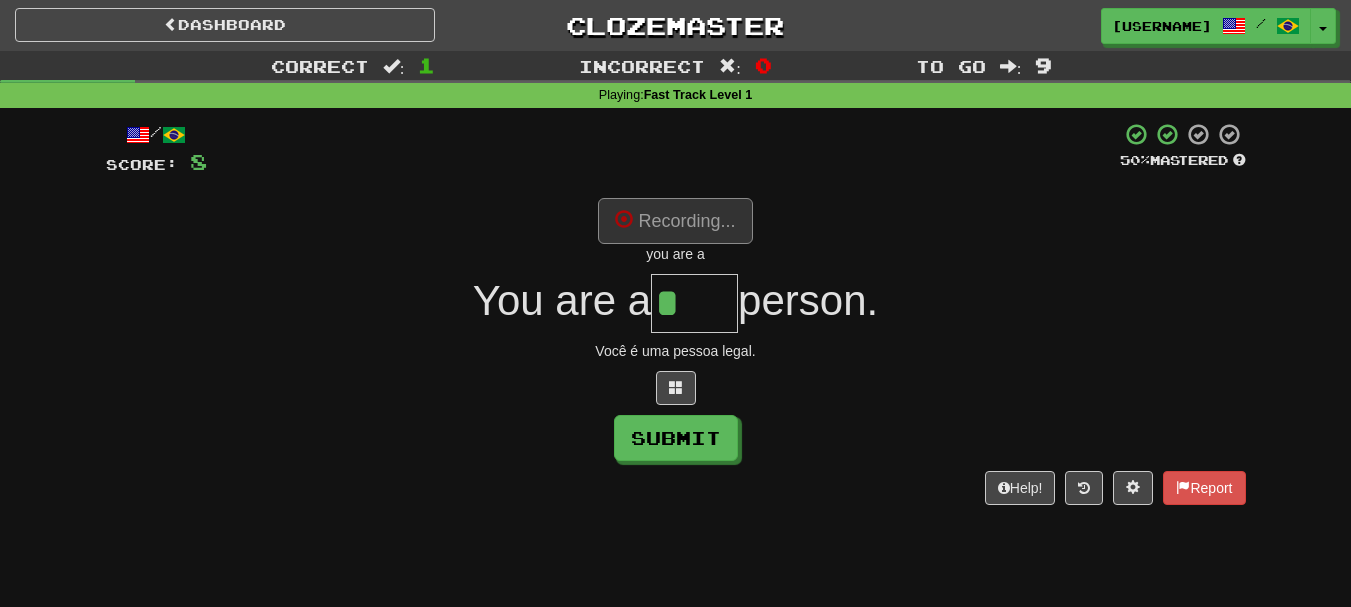type on "****" 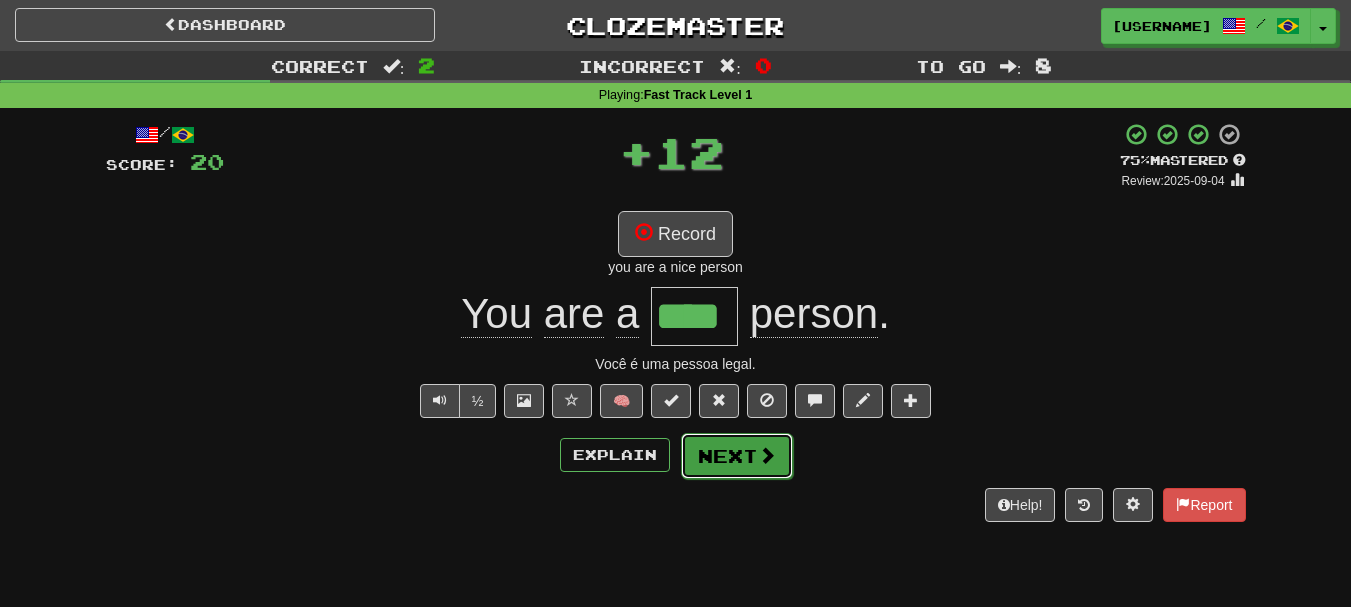 click at bounding box center (767, 455) 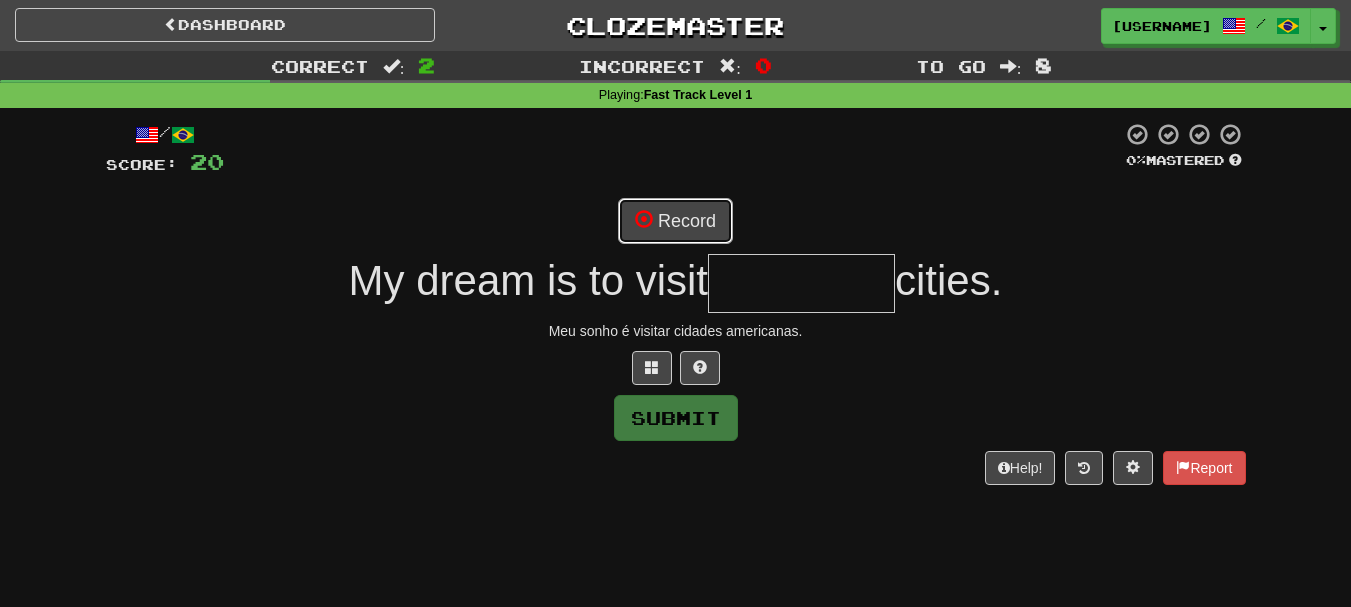 click at bounding box center [644, 219] 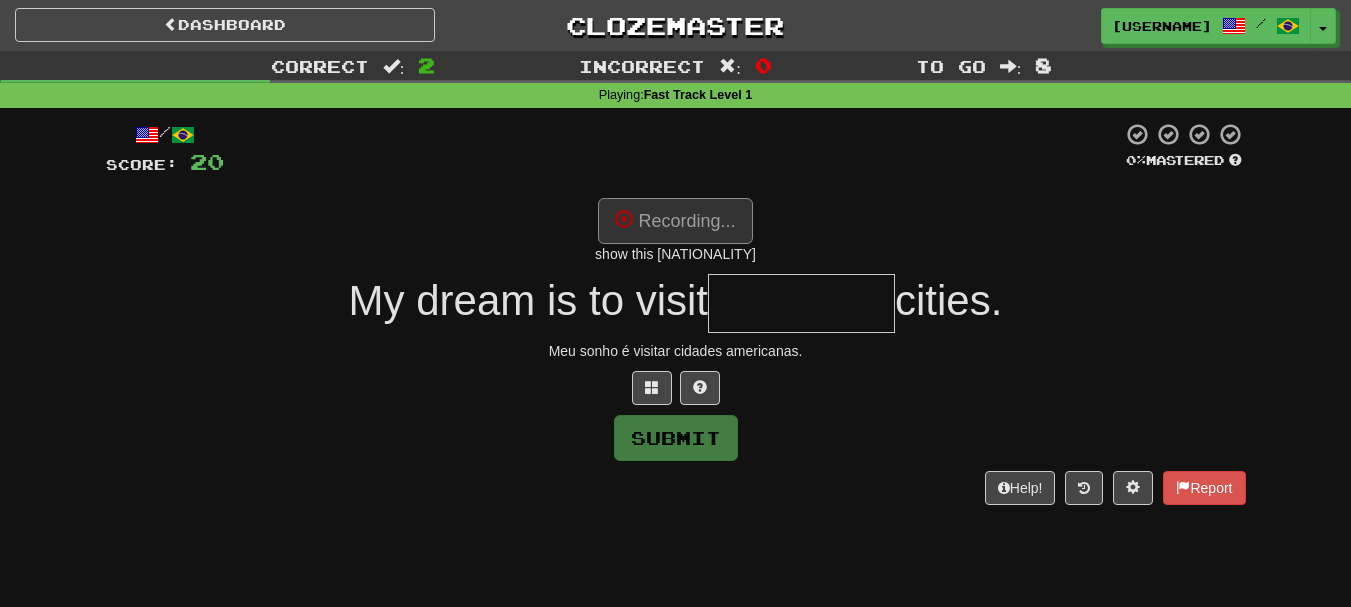 type on "********" 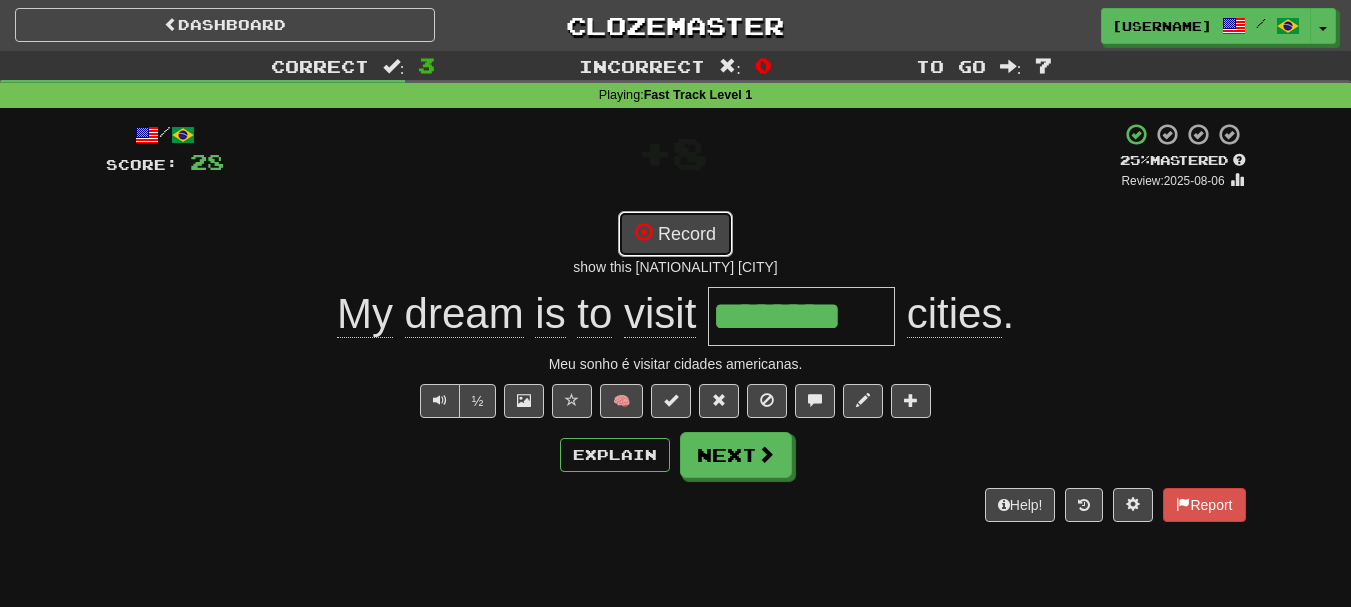 click on "Record" at bounding box center (675, 234) 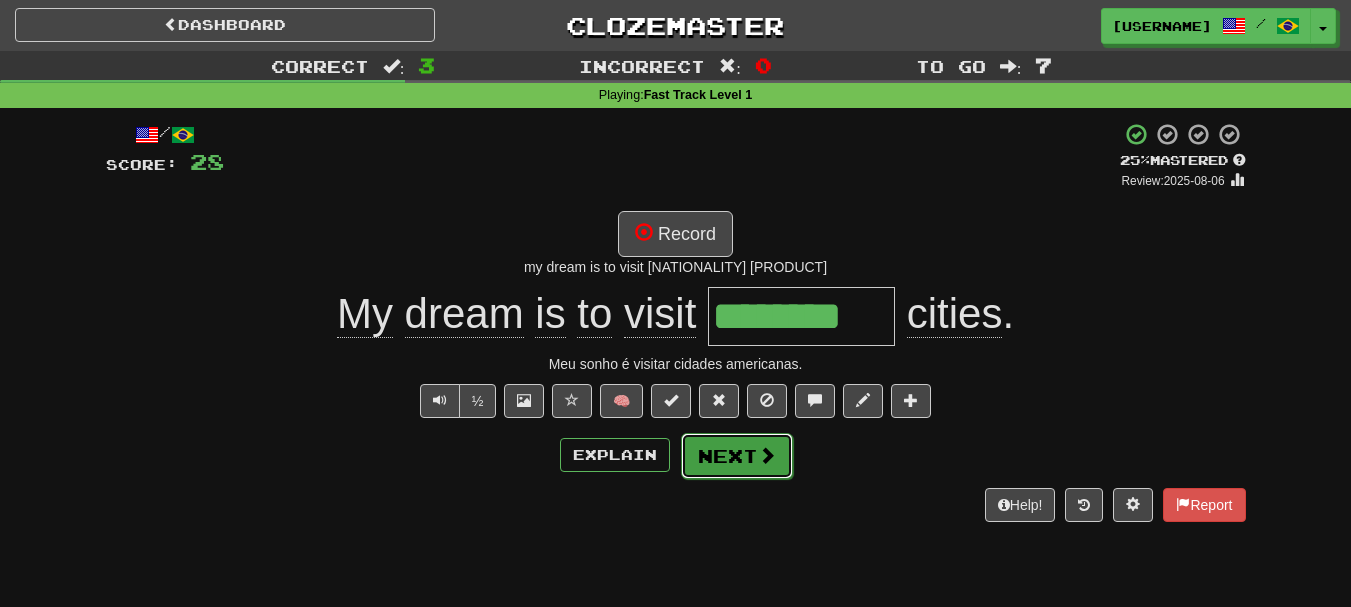 click at bounding box center (767, 455) 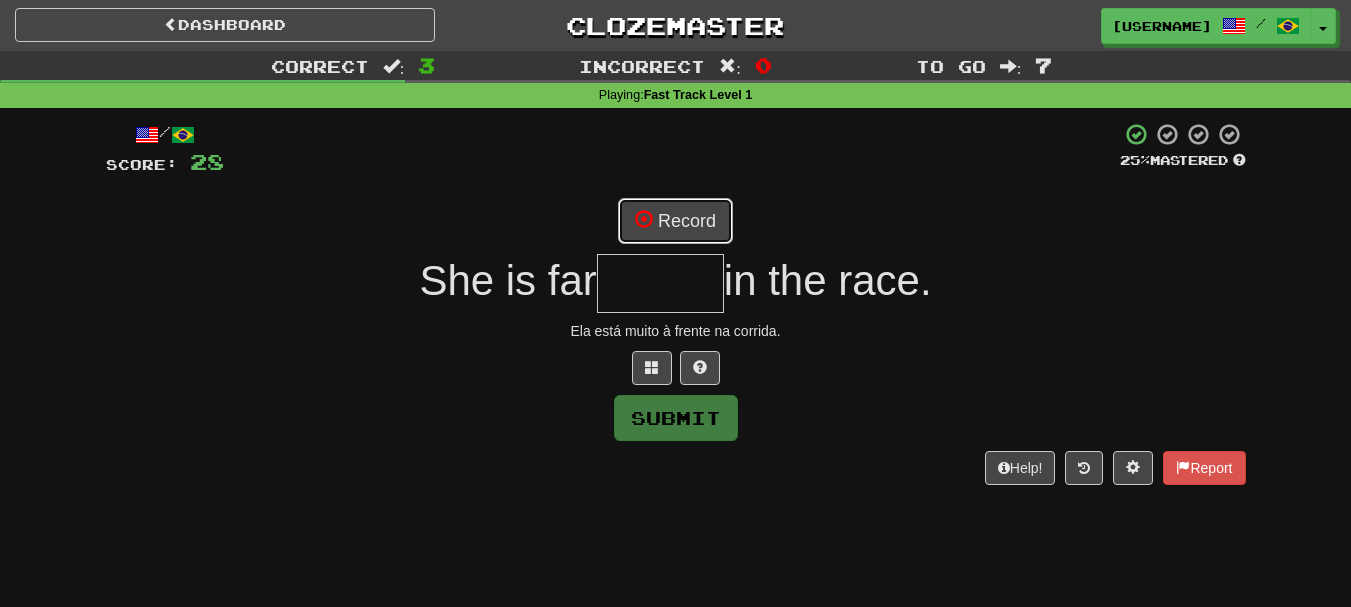 click on "Record" at bounding box center (675, 221) 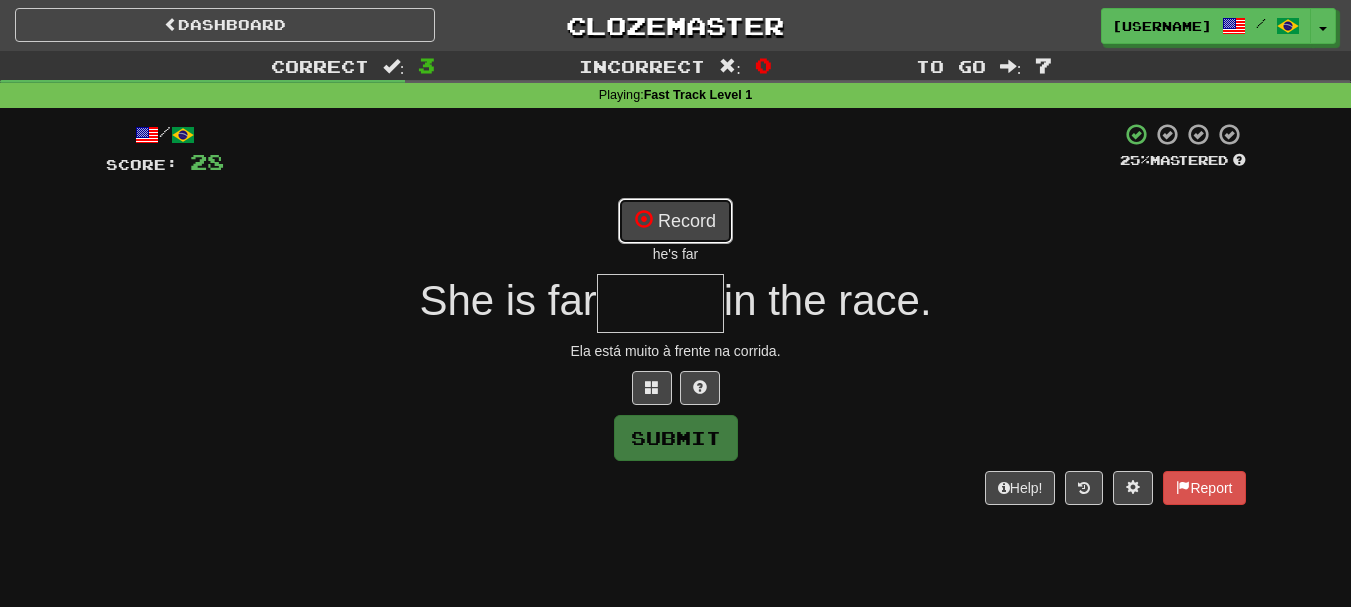 click on "Record" at bounding box center (675, 221) 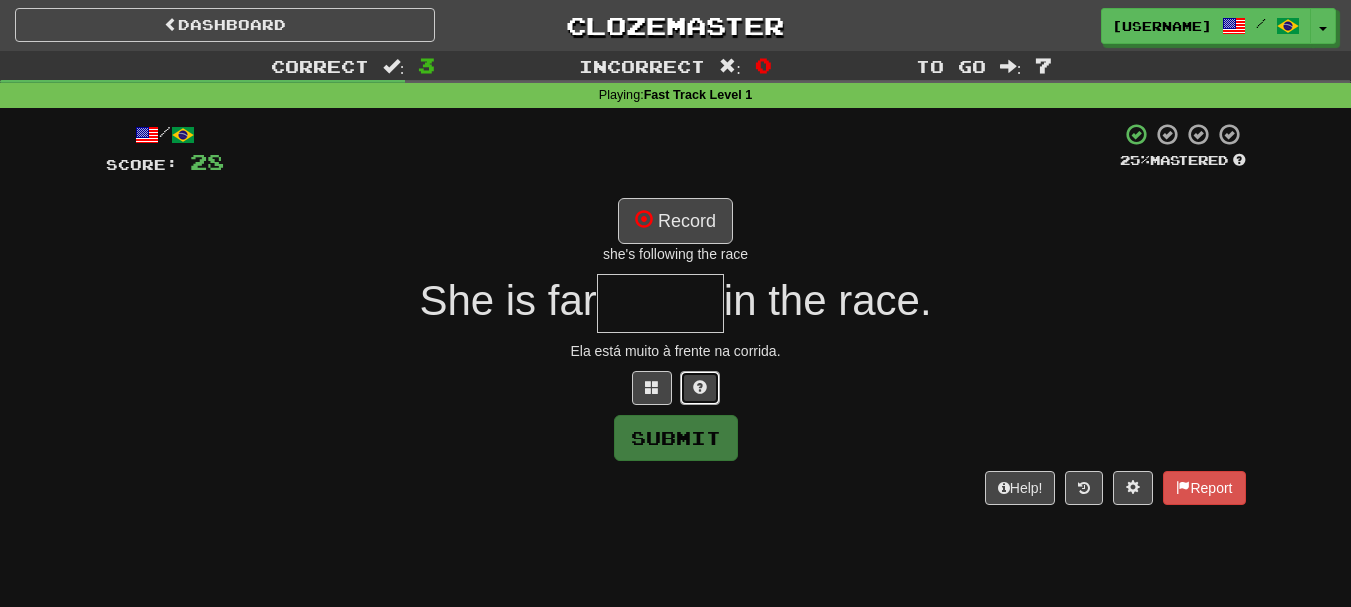 click at bounding box center (700, 388) 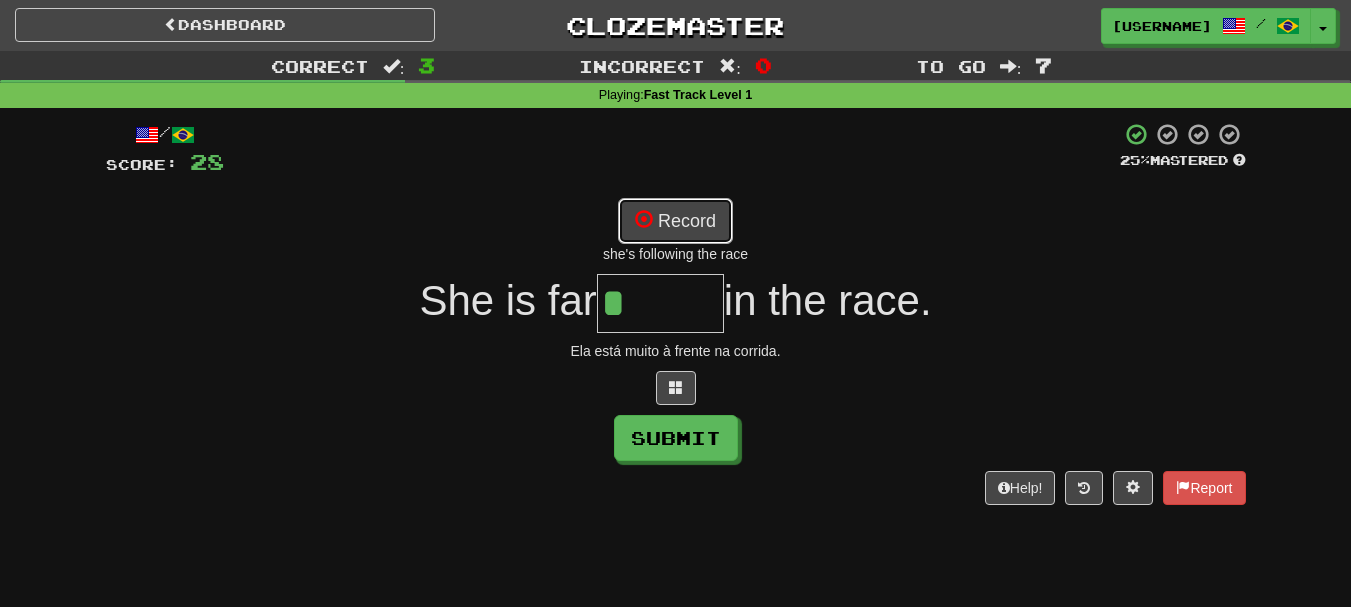 click on "Record" at bounding box center (675, 221) 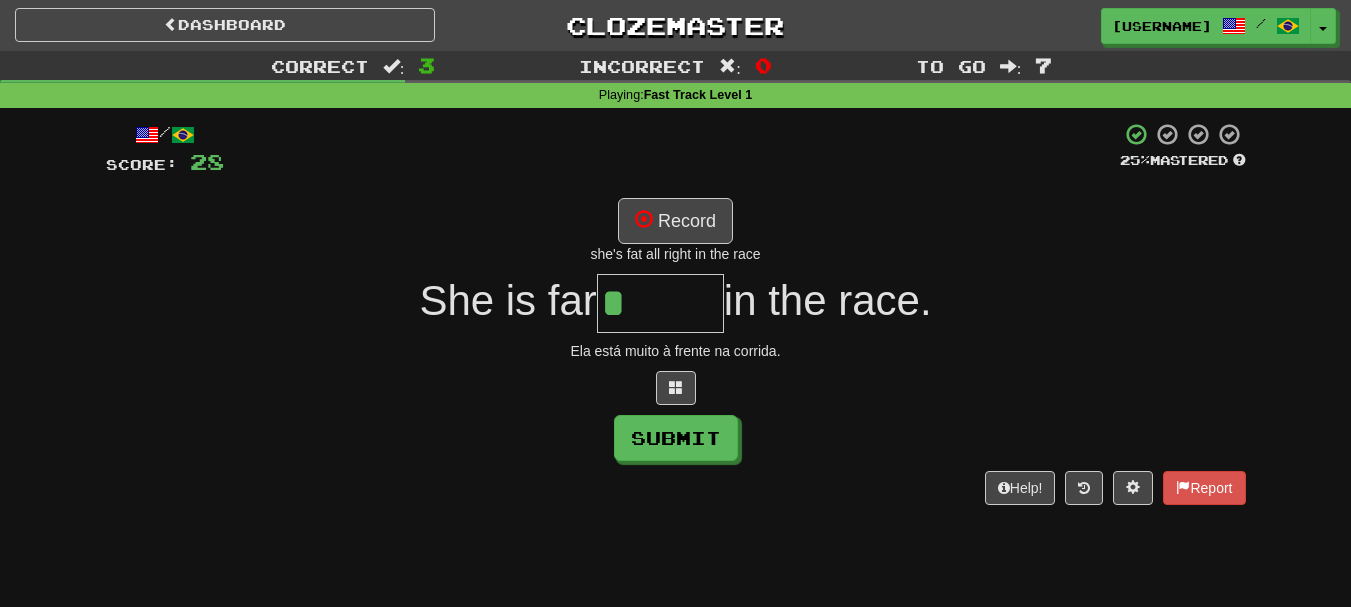 click on "*" at bounding box center (660, 303) 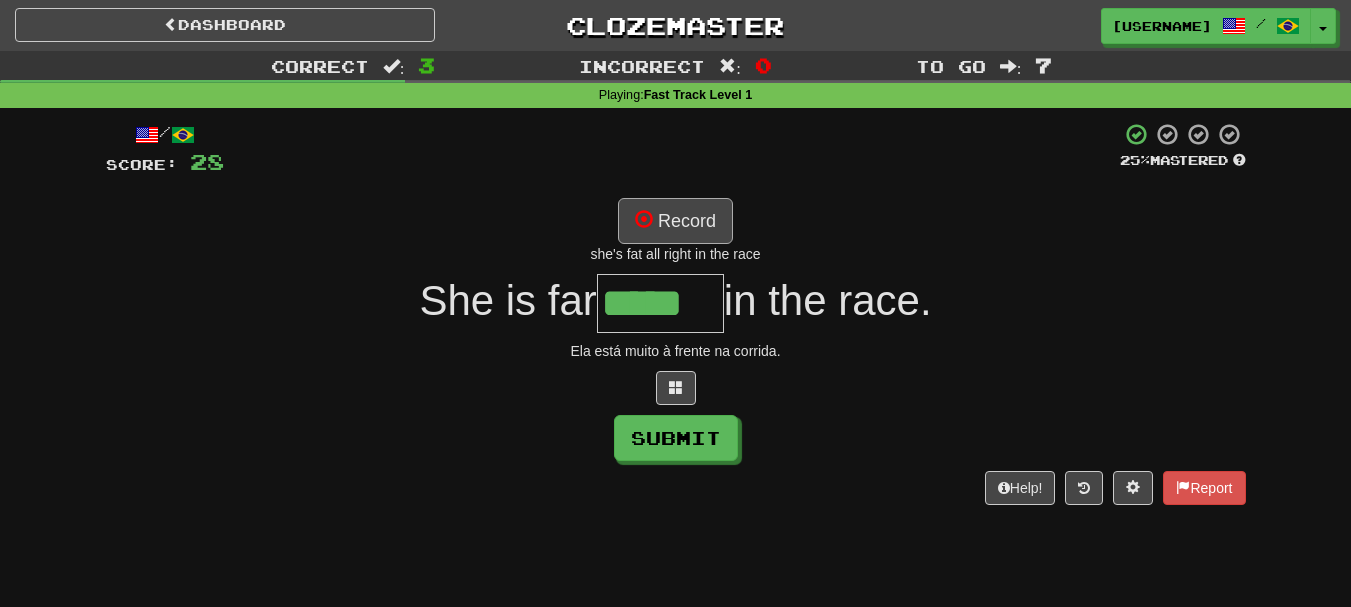 type on "*****" 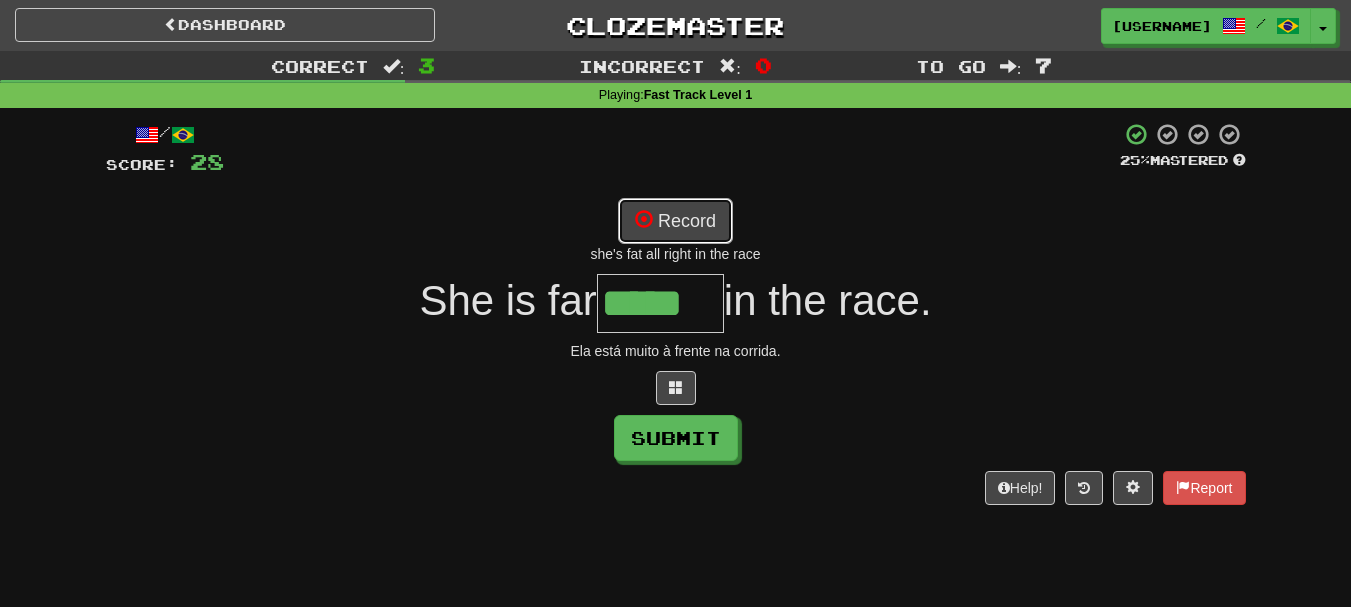 click on "Record" at bounding box center (675, 221) 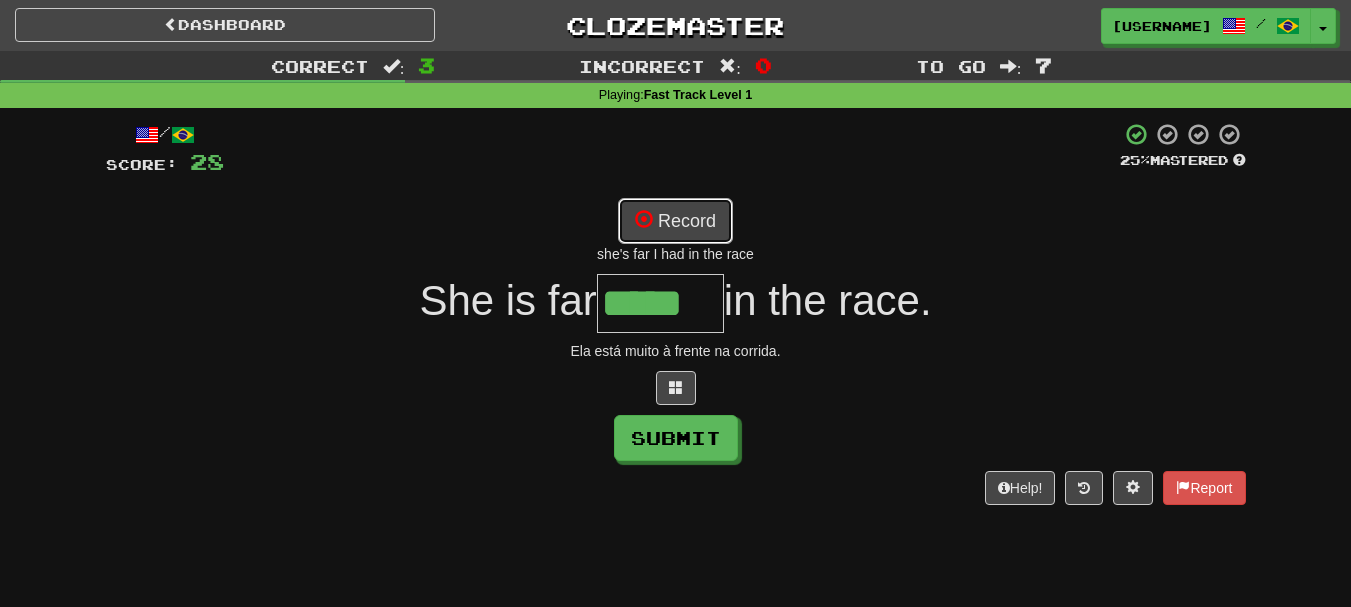 click on "Record" at bounding box center [675, 221] 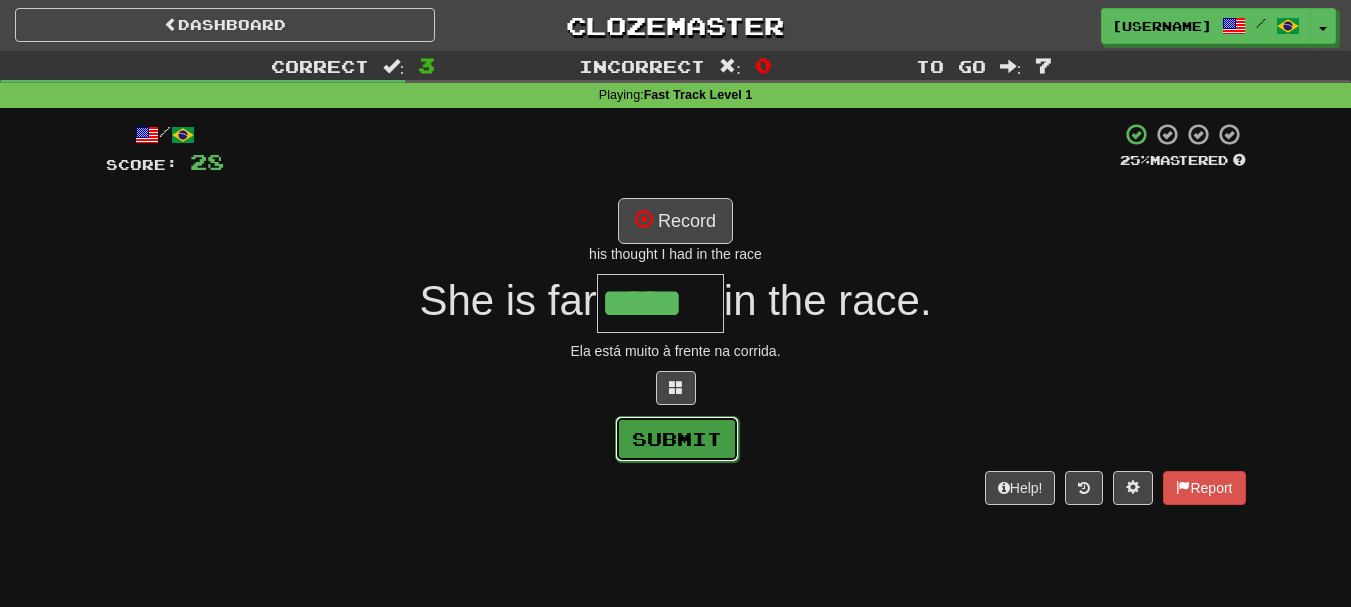click on "Submit" at bounding box center (677, 439) 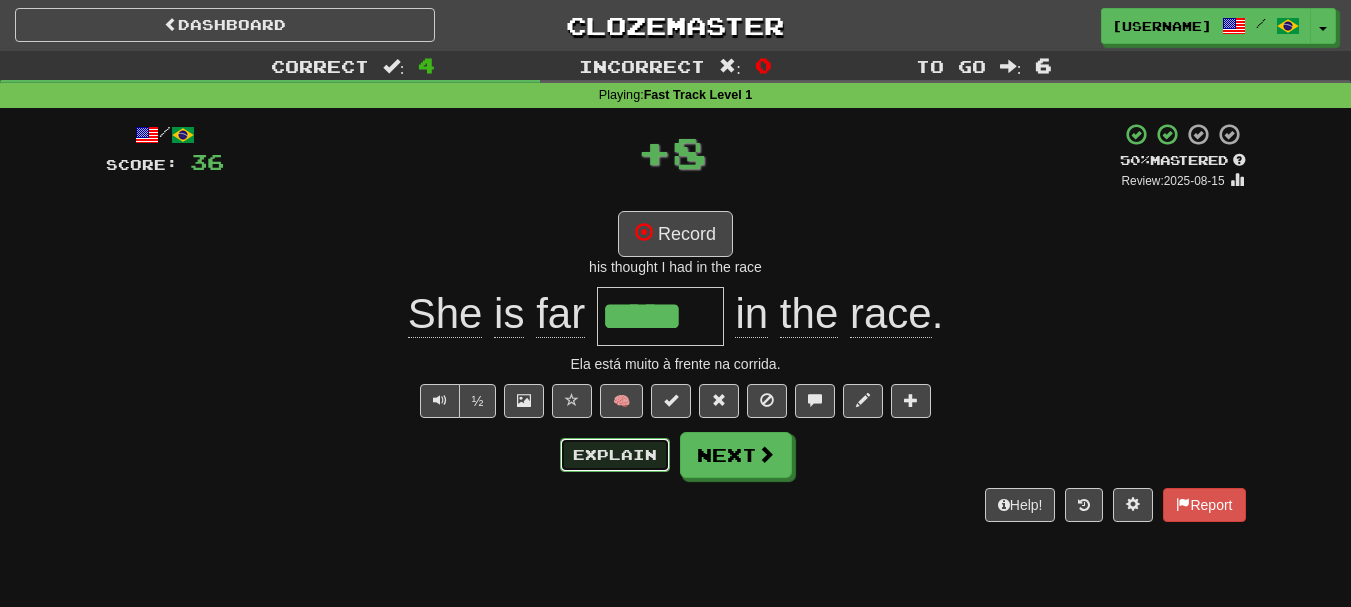 click on "Explain" at bounding box center (615, 455) 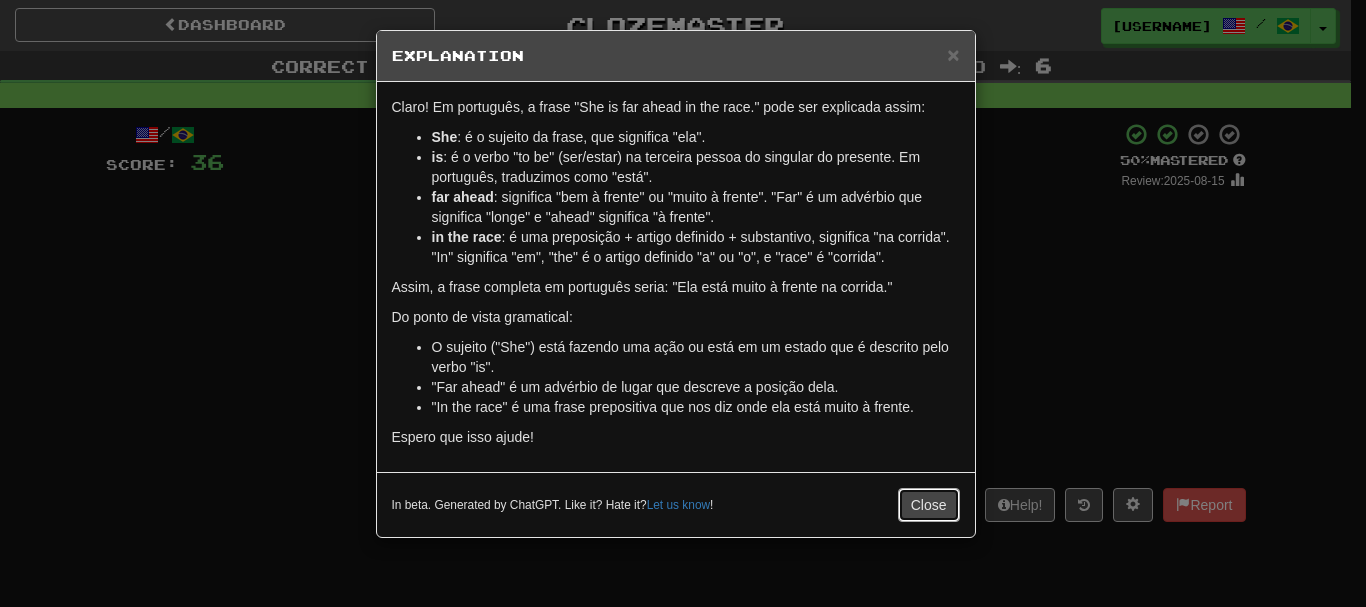 click on "Close" at bounding box center (929, 505) 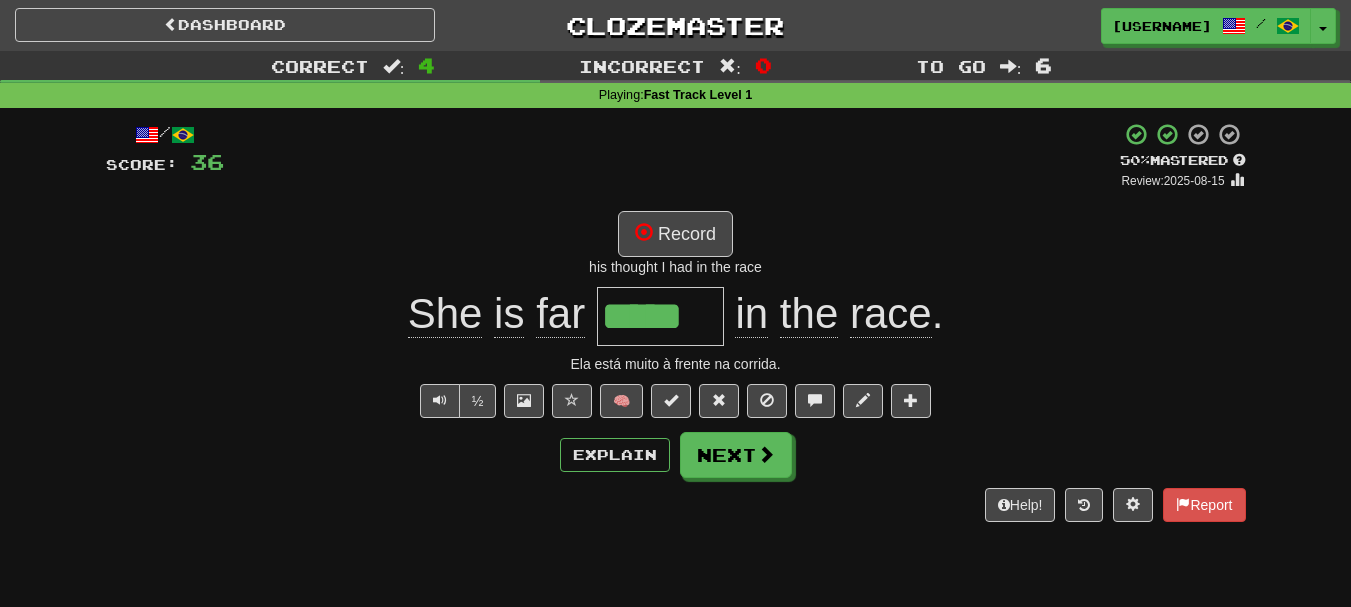 click on "Ela está muito à frente na corrida." at bounding box center [676, 364] 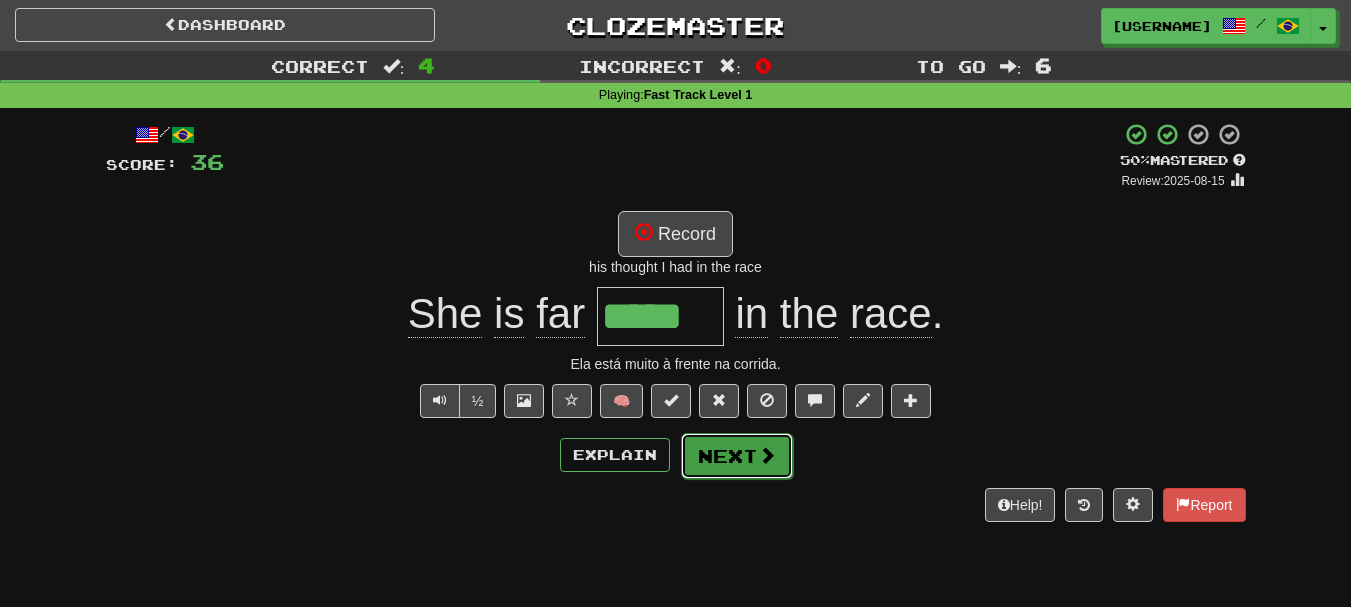 click on "Next" at bounding box center (737, 456) 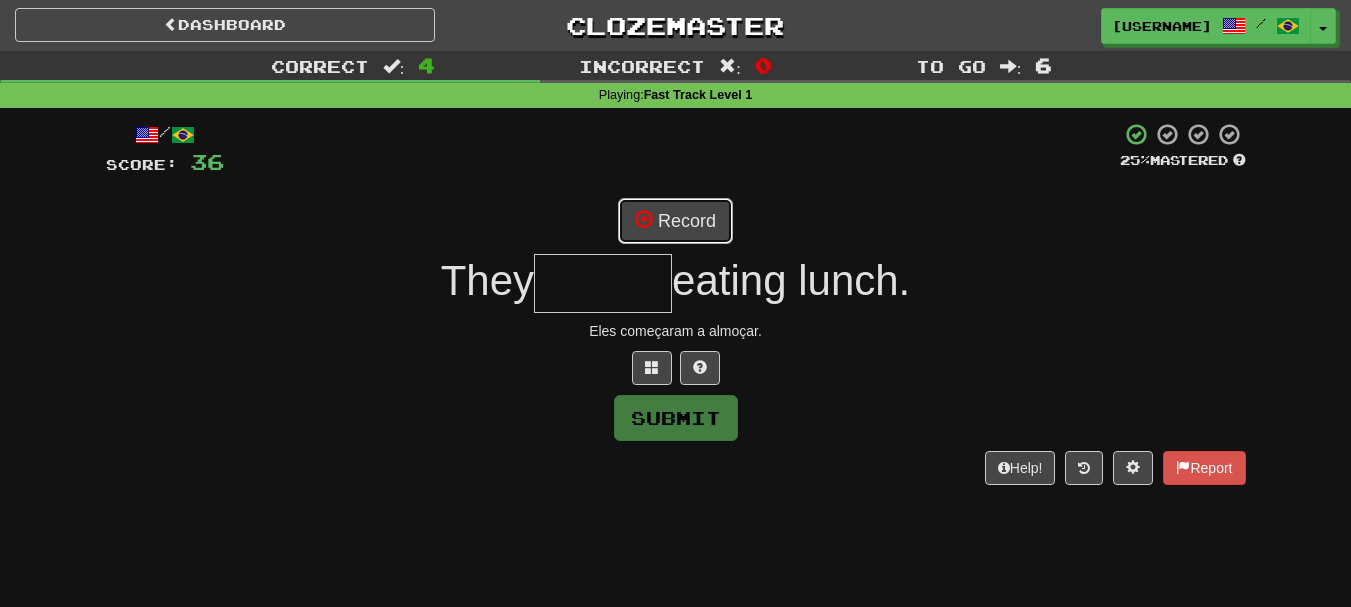 click on "Record" at bounding box center (675, 221) 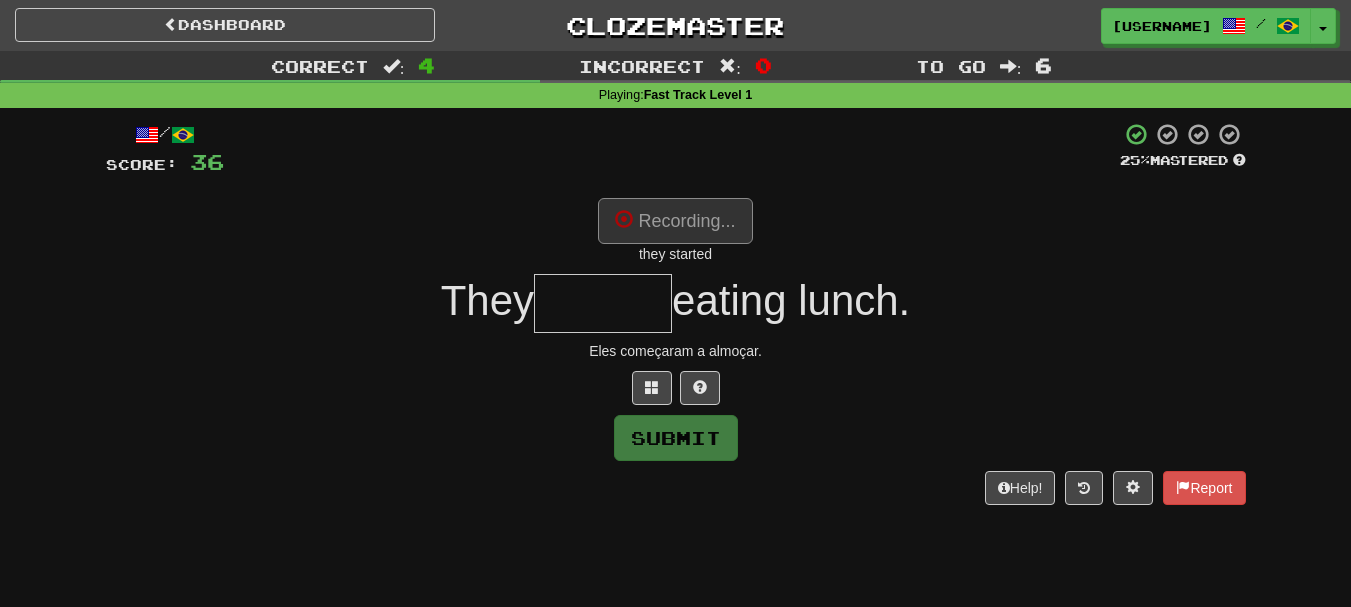 type on "*******" 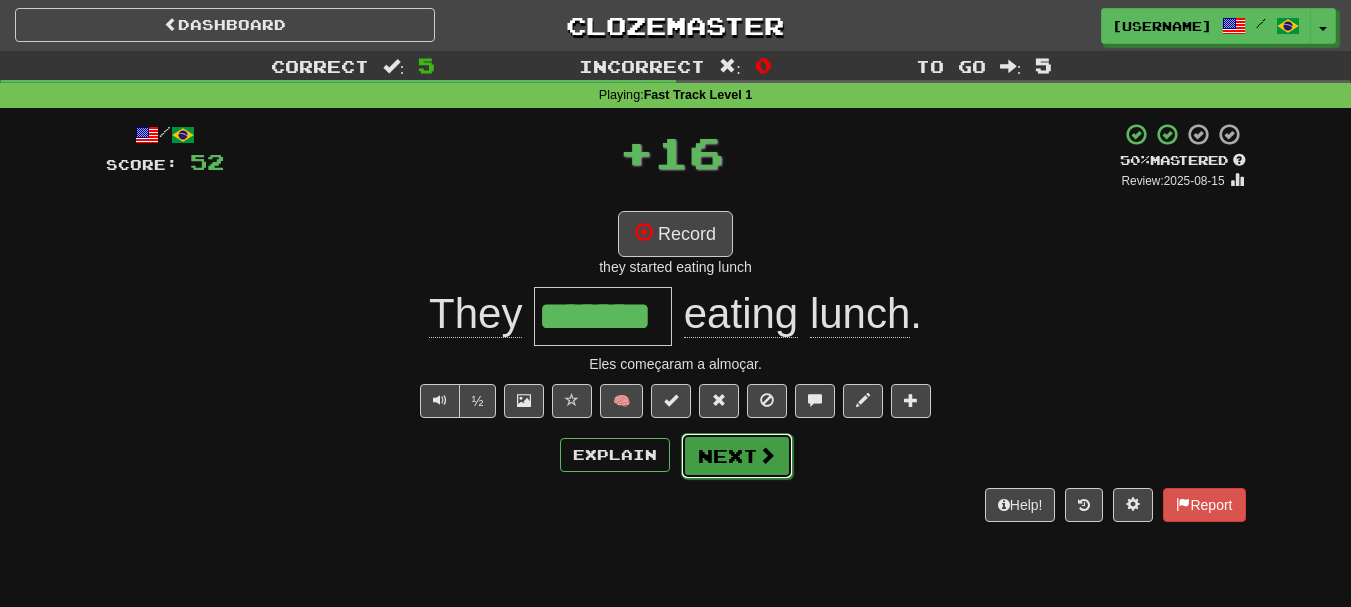 click on "Next" at bounding box center (737, 456) 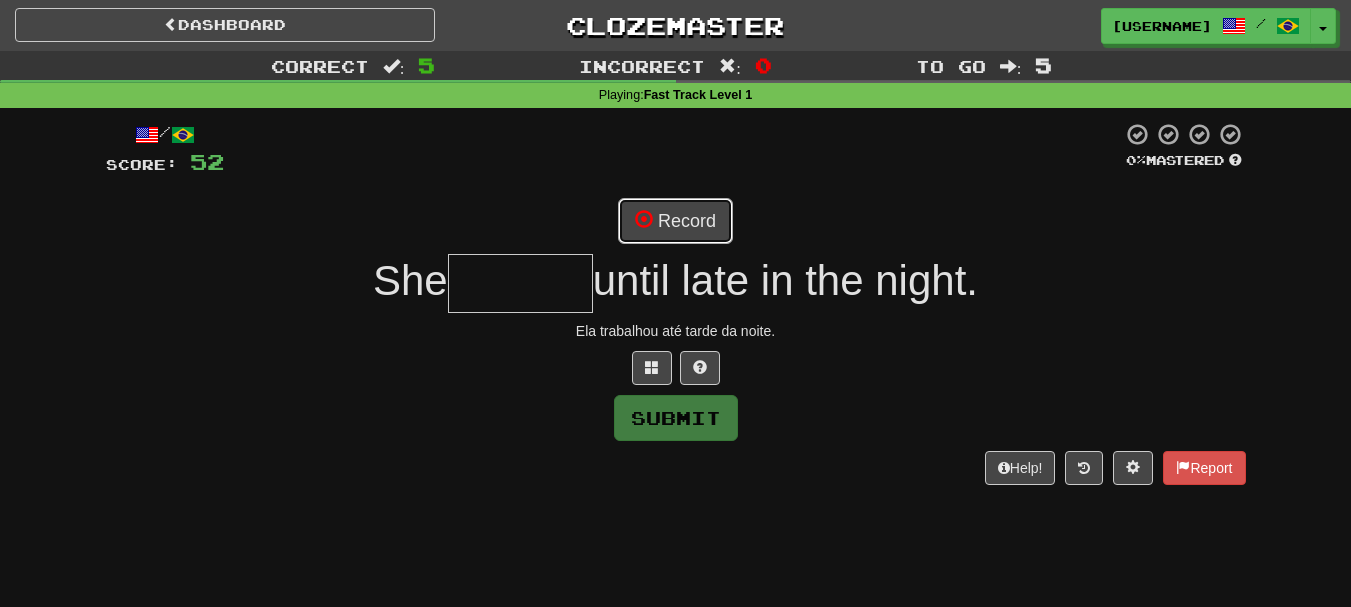 click on "Record" at bounding box center (675, 221) 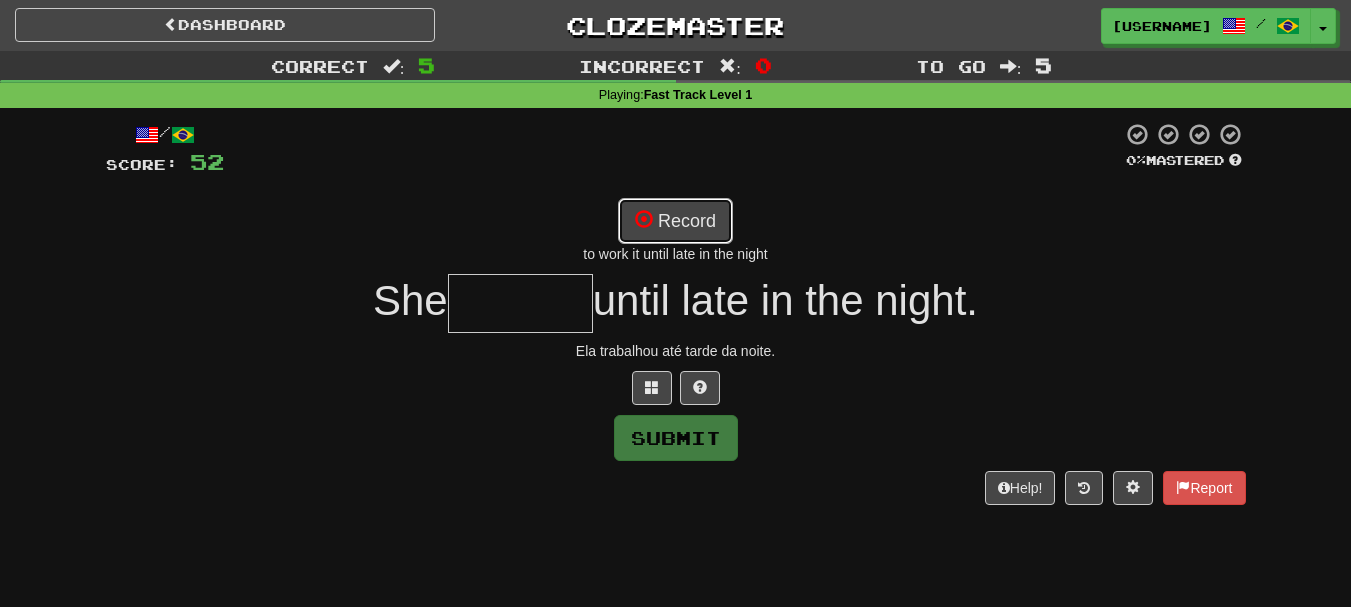 click on "Record" at bounding box center [675, 221] 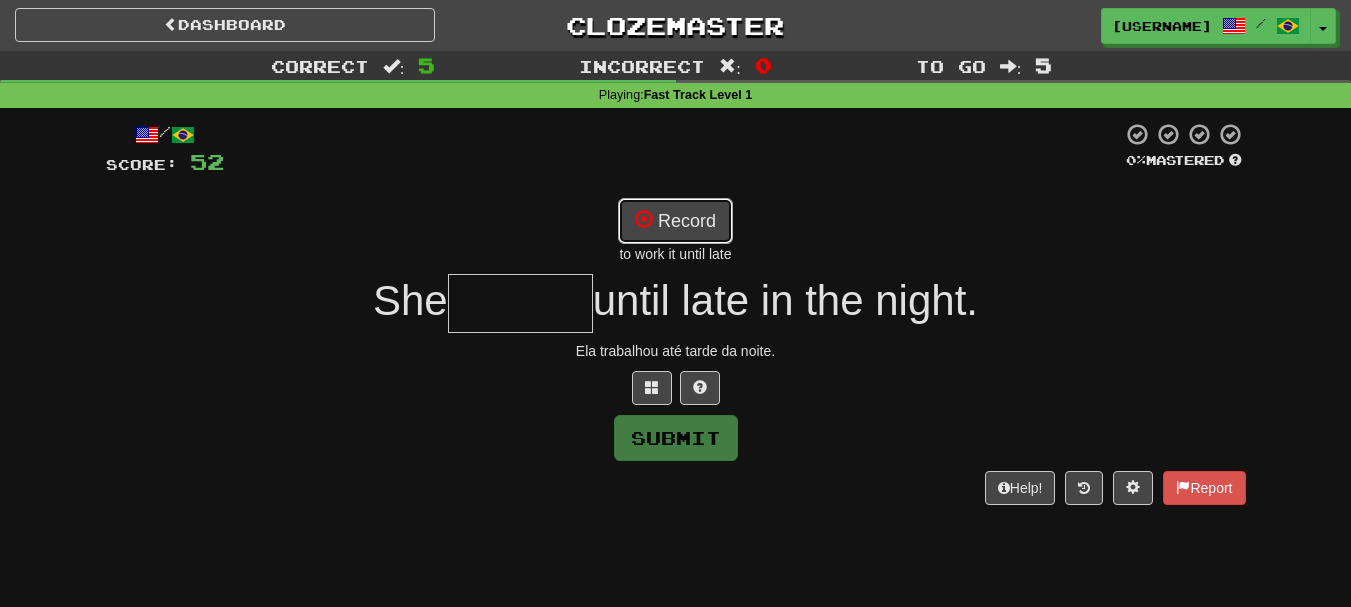 click on "Record" at bounding box center (675, 221) 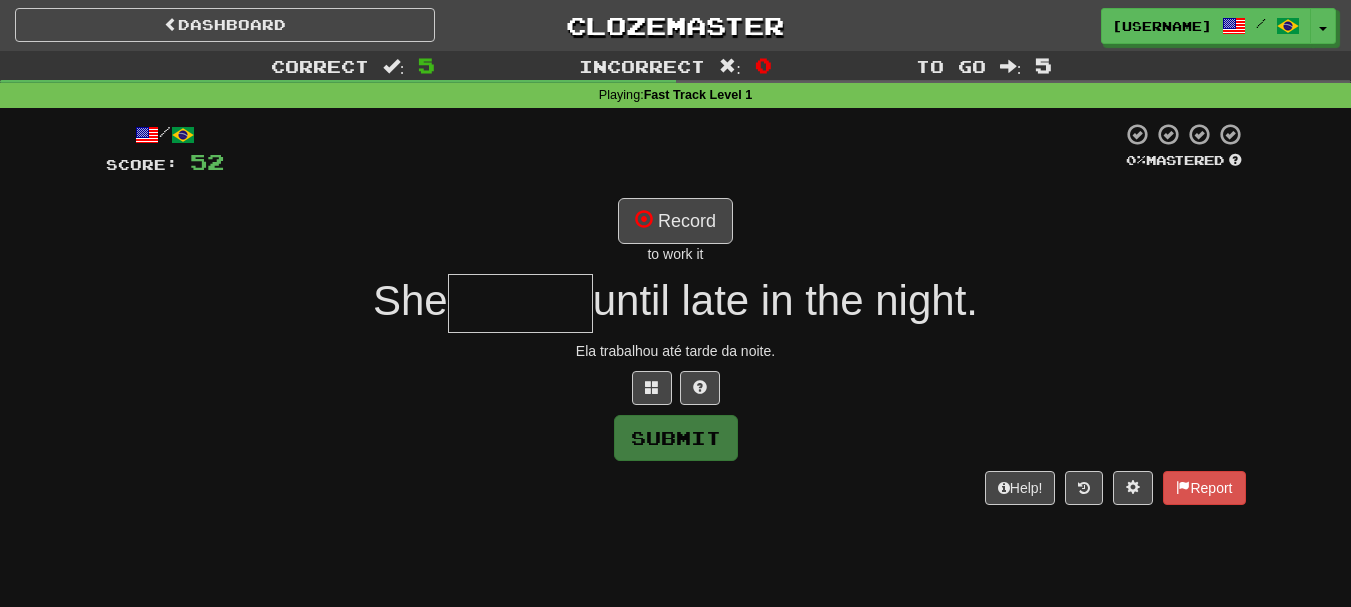 click at bounding box center (520, 303) 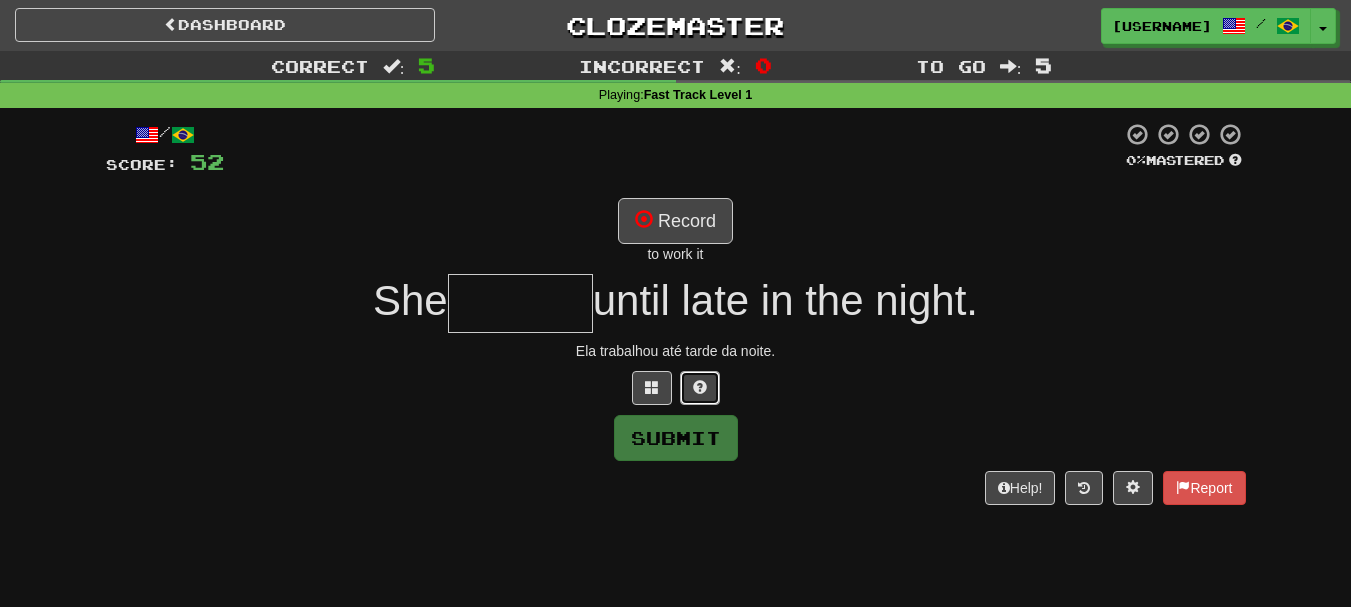 click at bounding box center (700, 387) 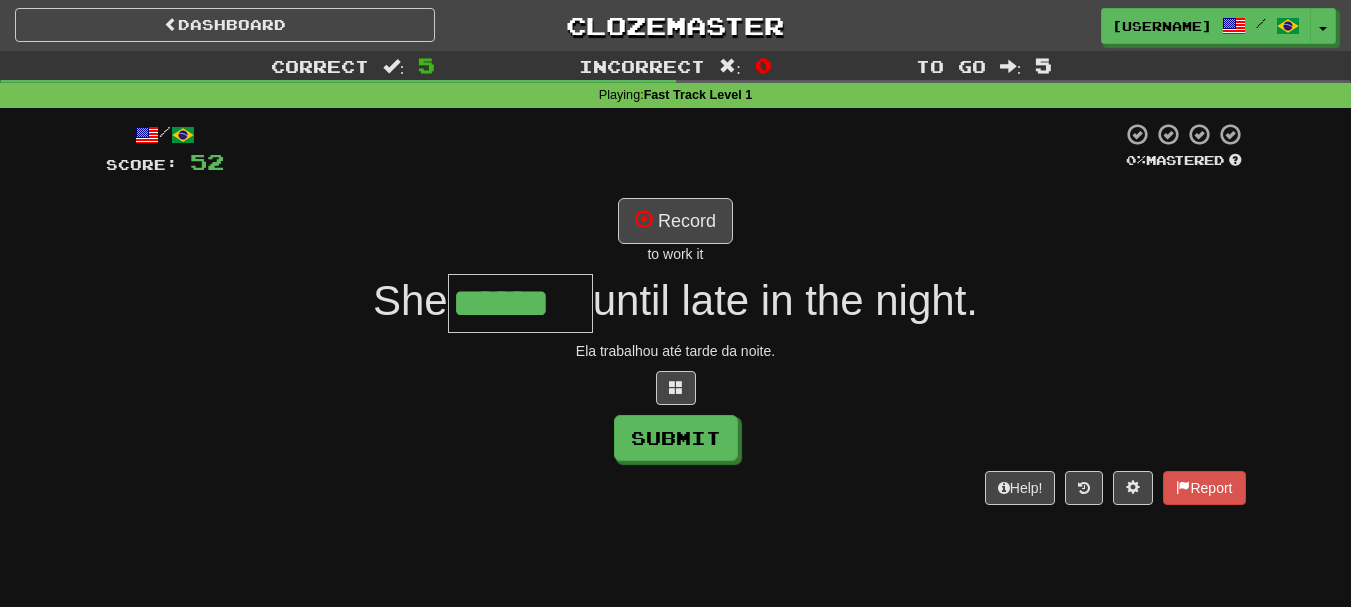 scroll, scrollTop: 0, scrollLeft: 24, axis: horizontal 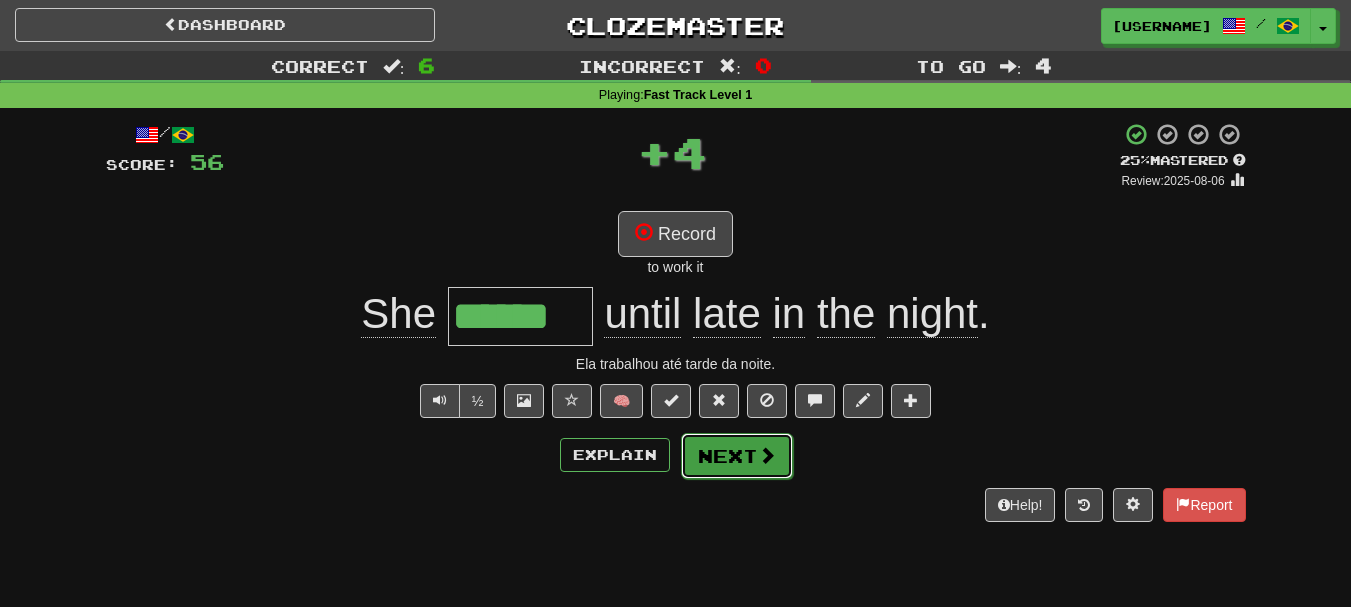 click at bounding box center [767, 455] 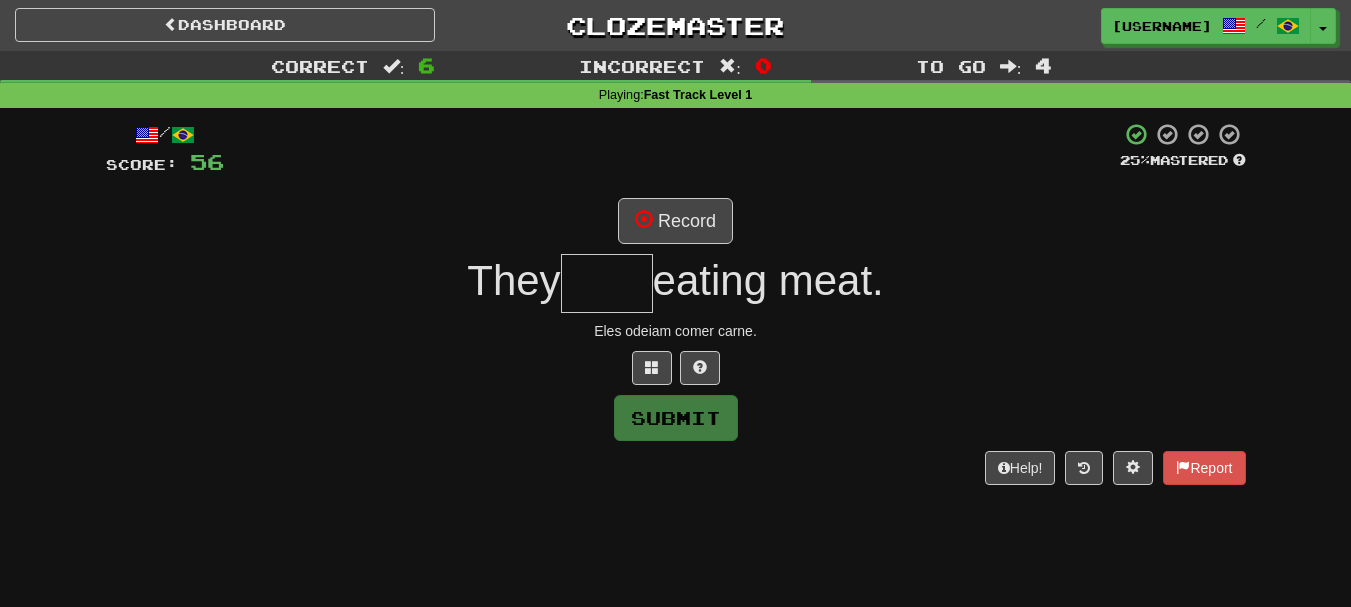 click at bounding box center (607, 283) 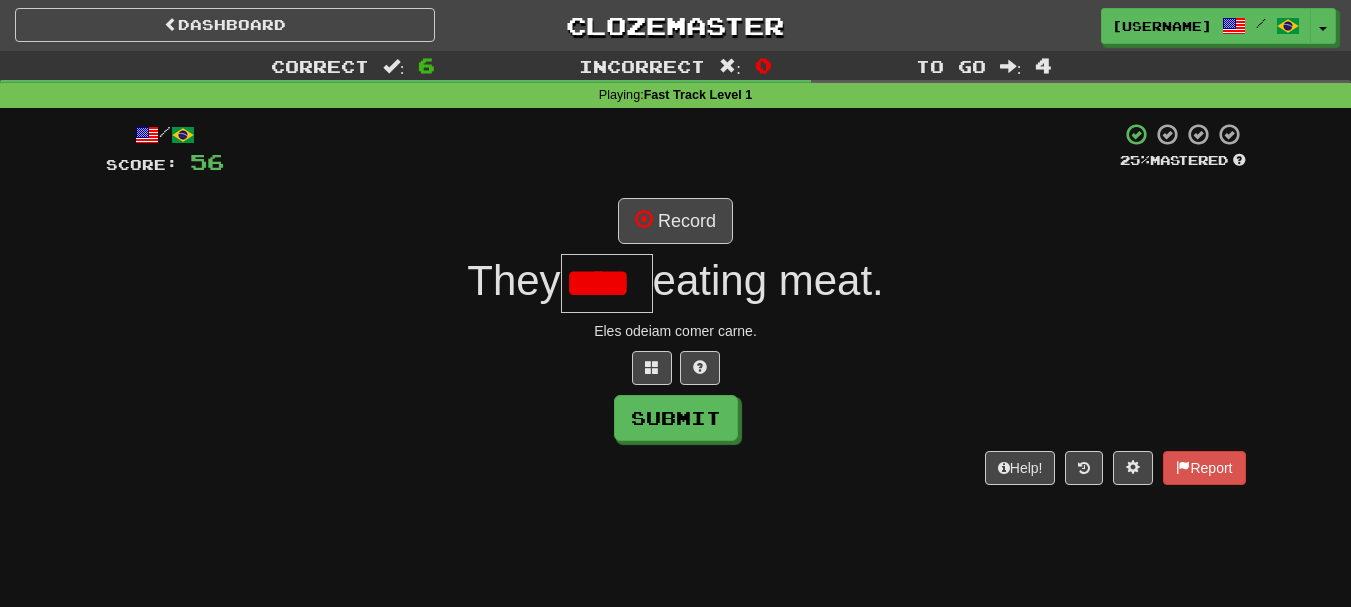 scroll, scrollTop: 0, scrollLeft: 0, axis: both 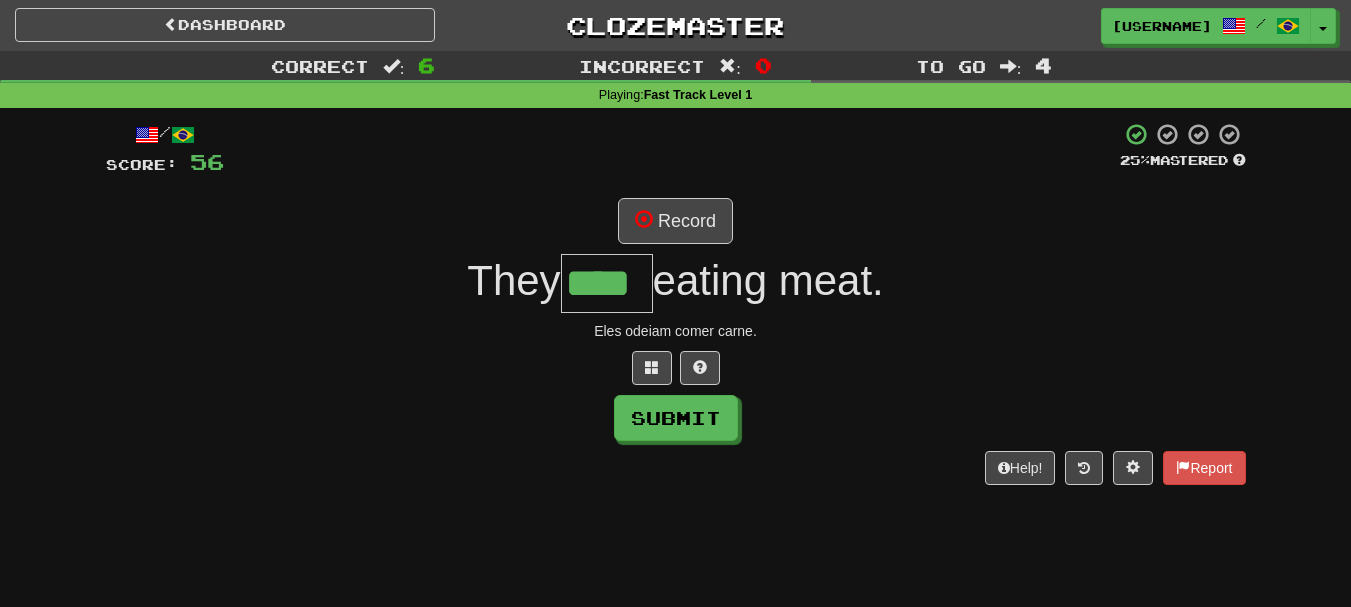 type on "****" 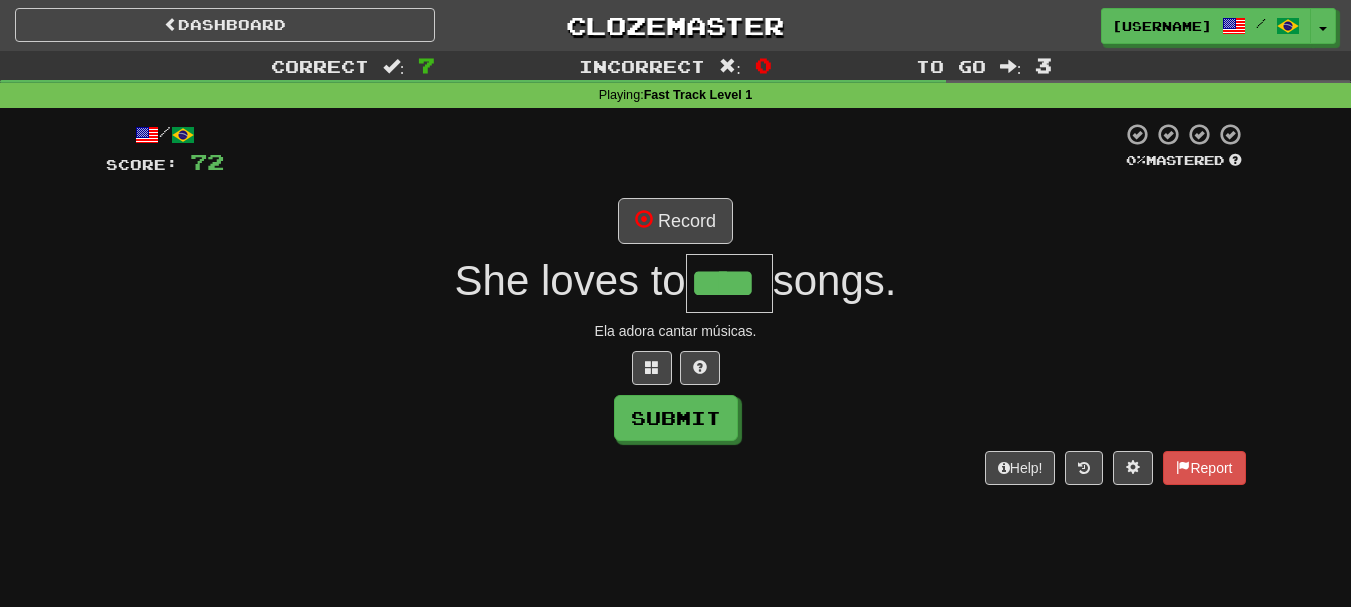 type on "****" 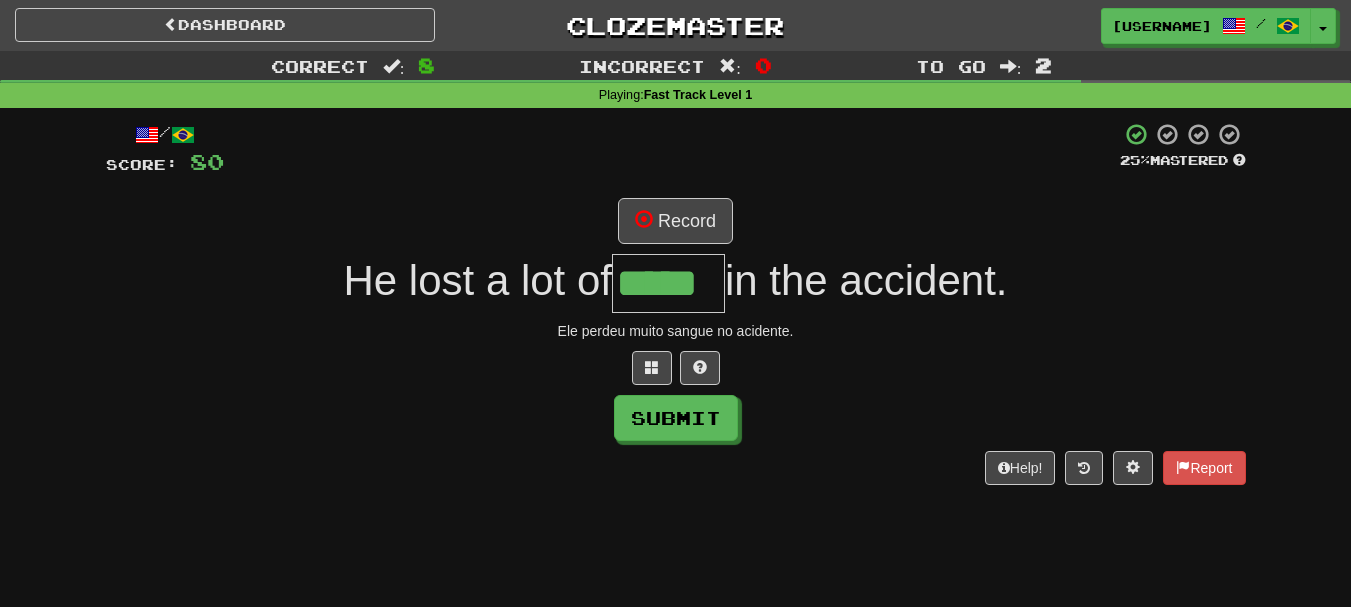 type on "*****" 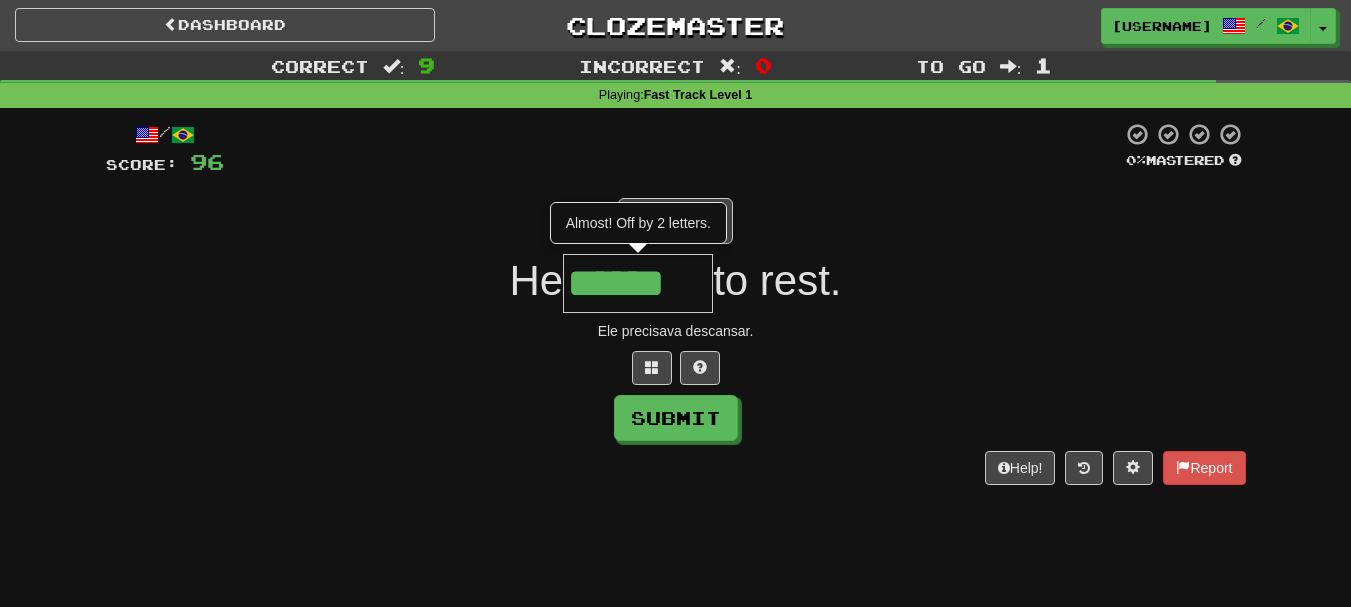 type on "******" 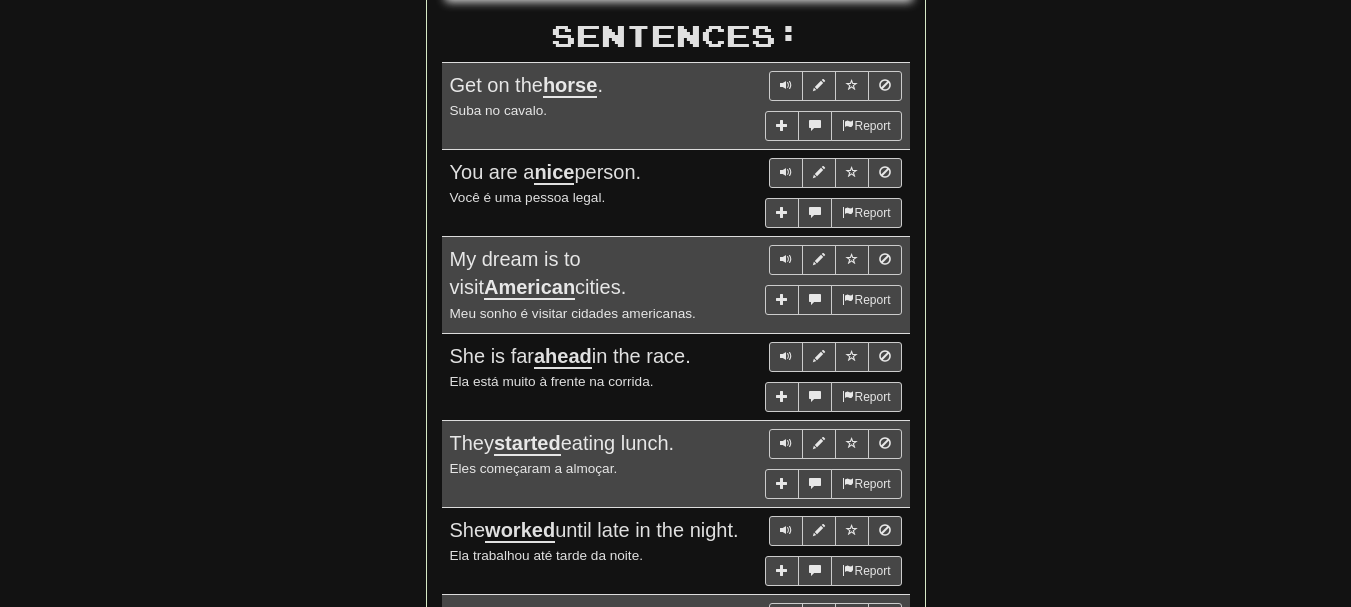 scroll, scrollTop: 1300, scrollLeft: 0, axis: vertical 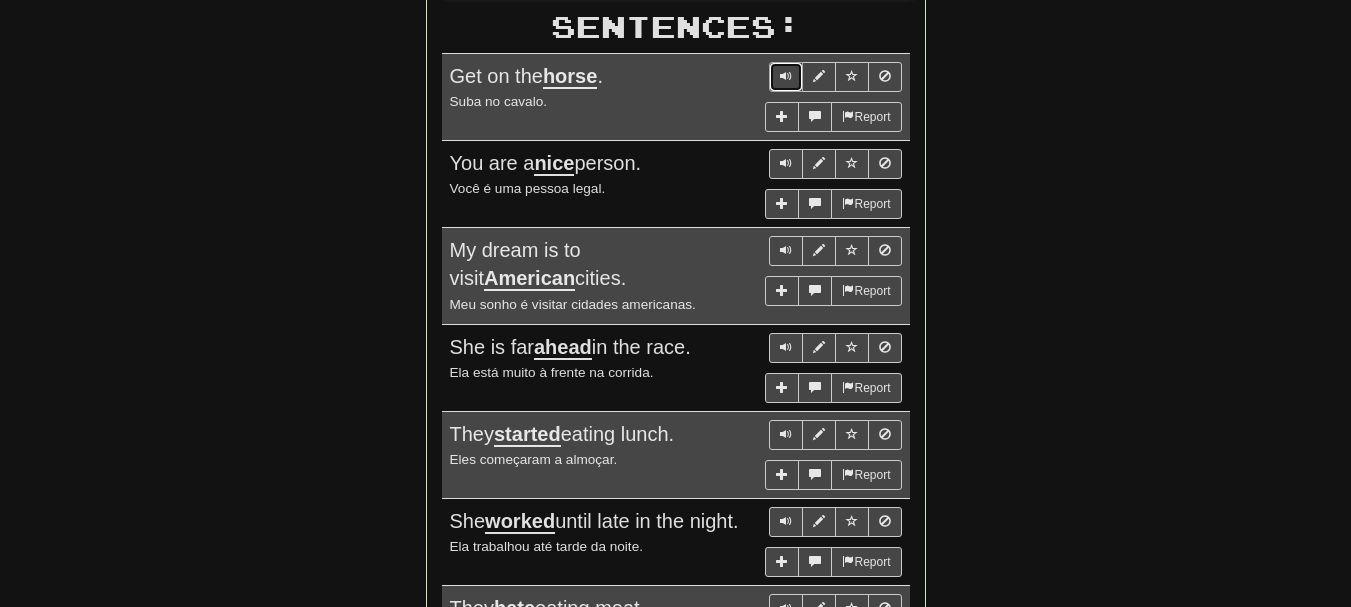click at bounding box center (786, 76) 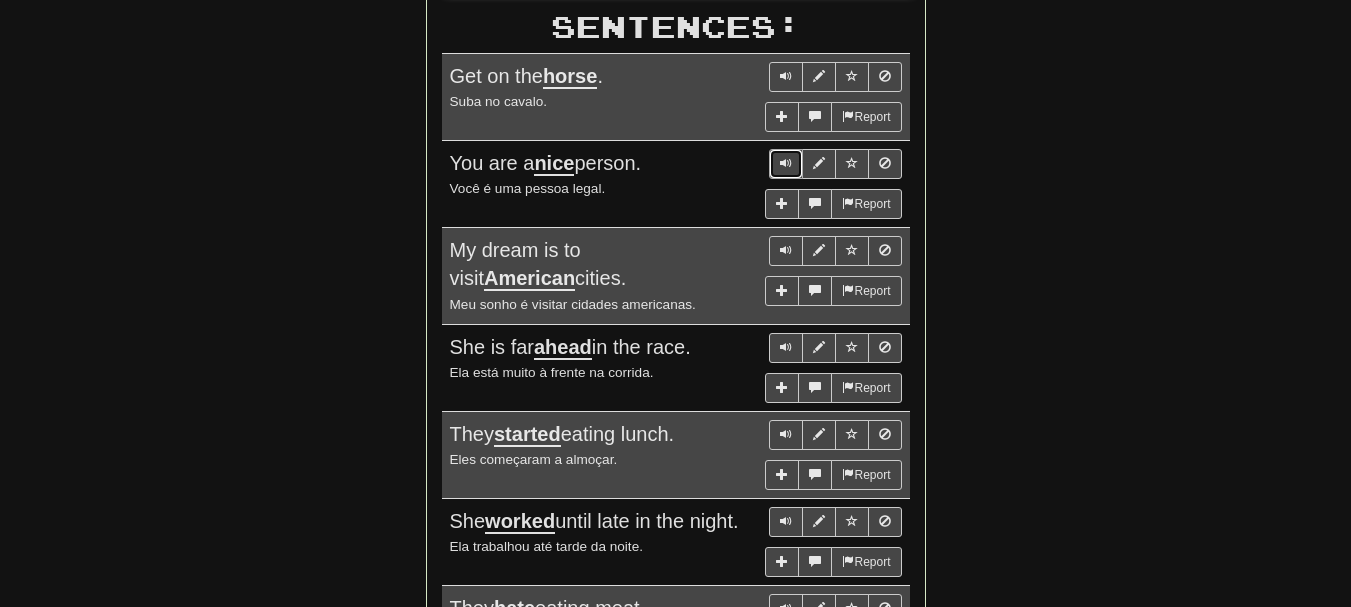 click at bounding box center [786, 163] 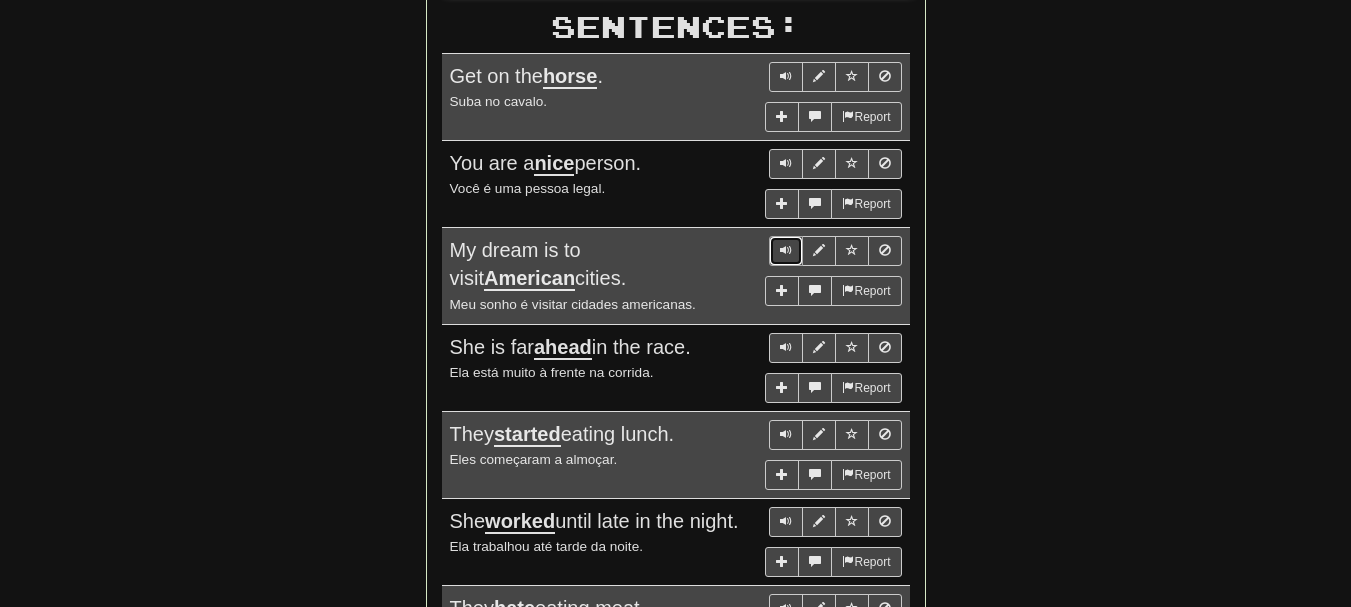 click at bounding box center (786, 250) 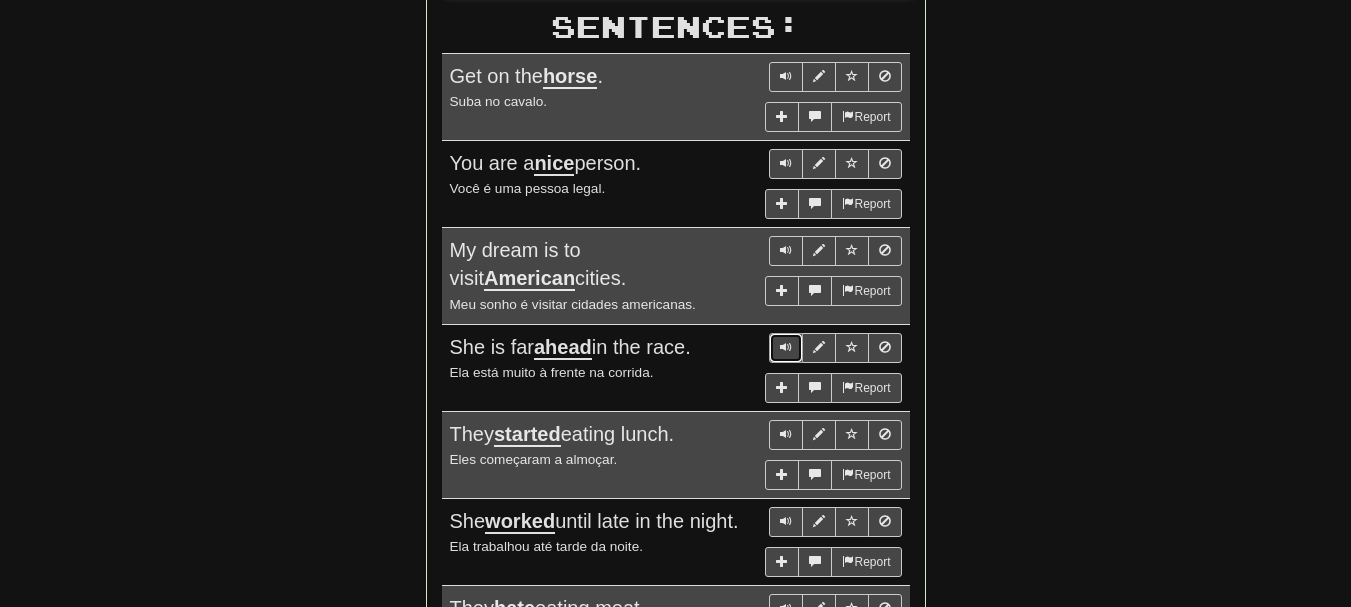 click at bounding box center [786, 348] 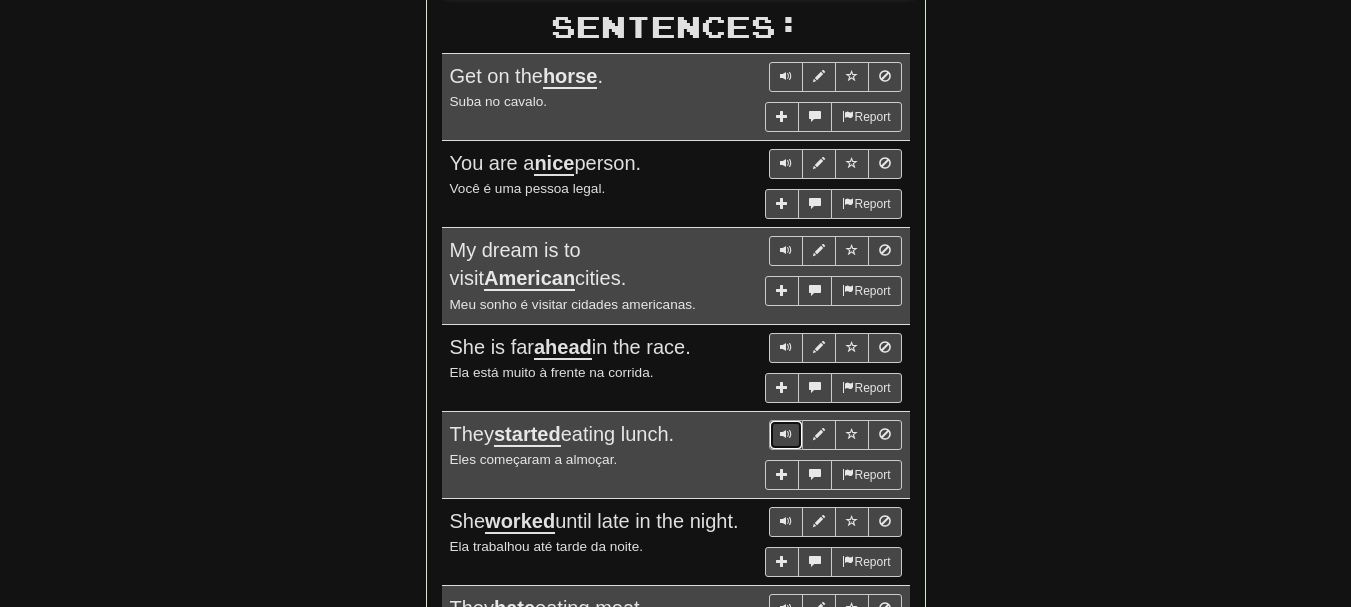 click at bounding box center [786, 434] 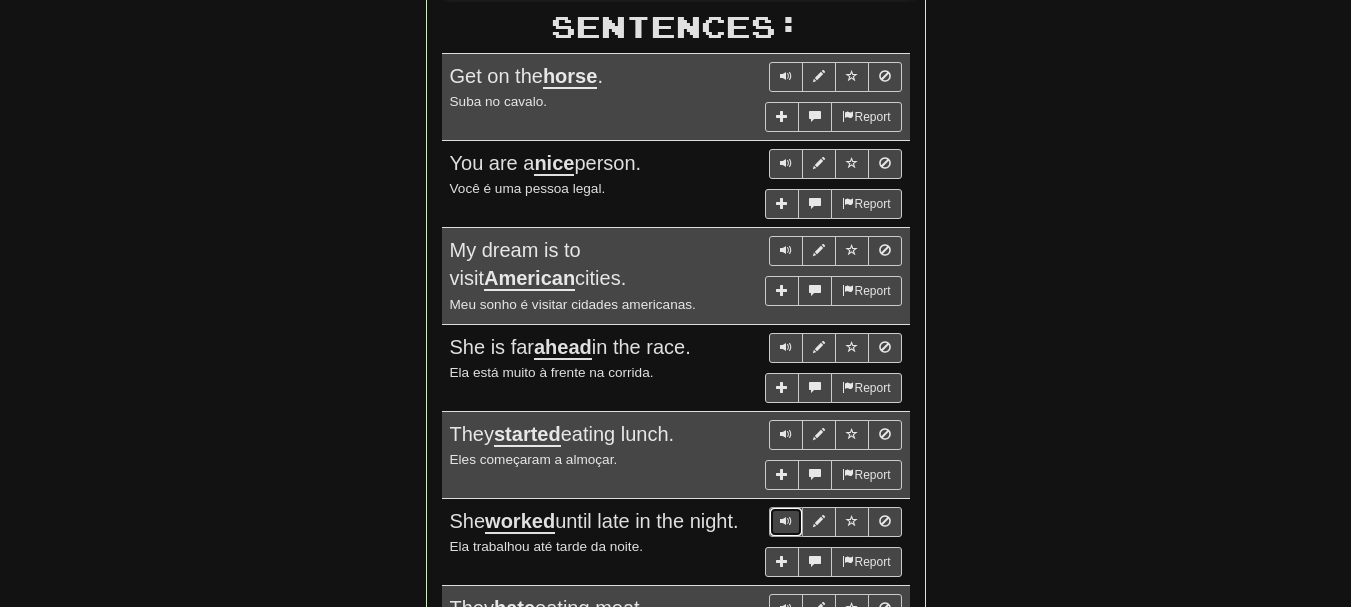 click at bounding box center (786, 521) 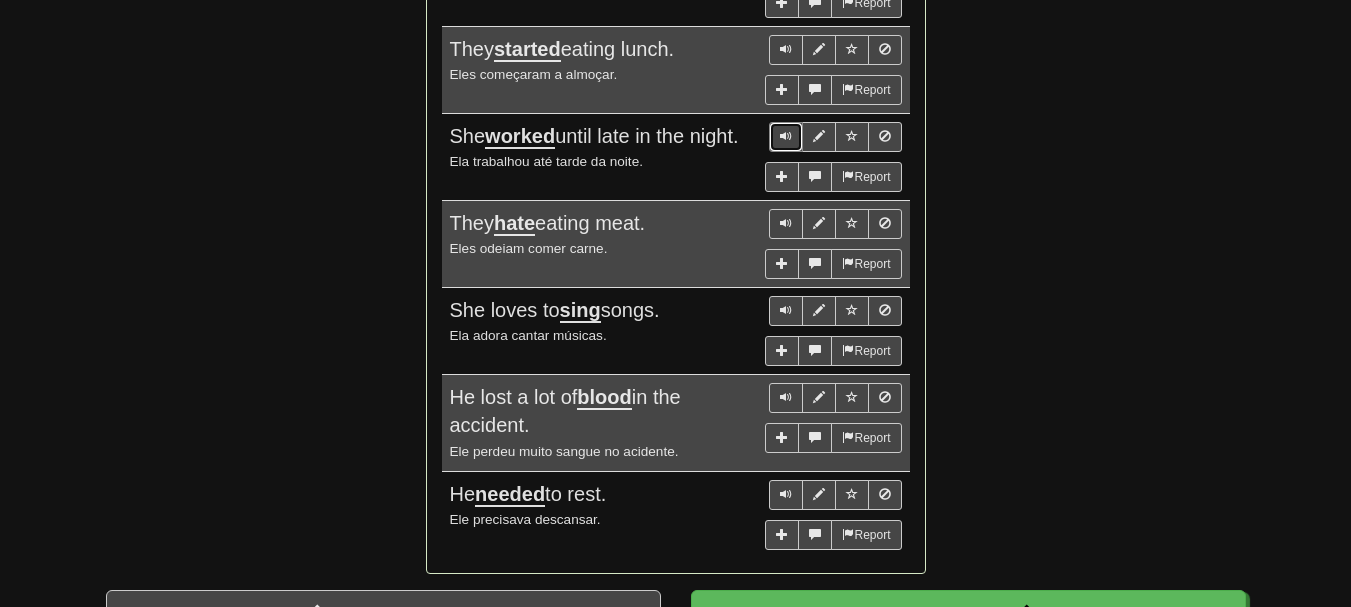 scroll, scrollTop: 1700, scrollLeft: 0, axis: vertical 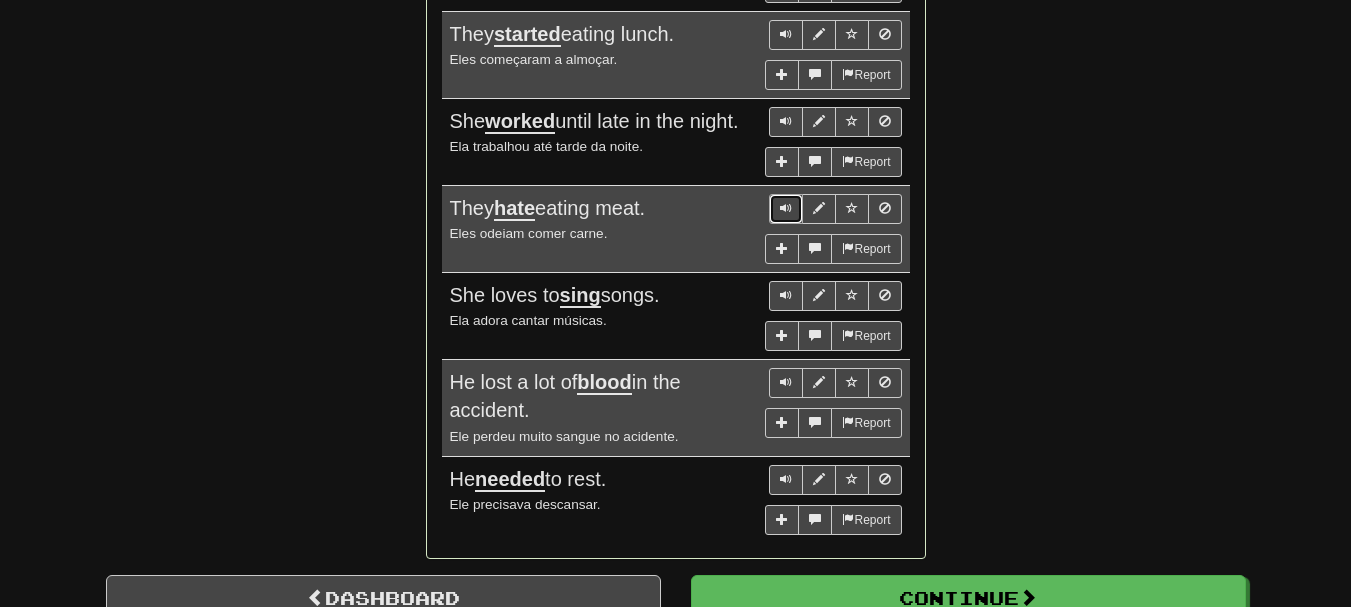click at bounding box center (786, 208) 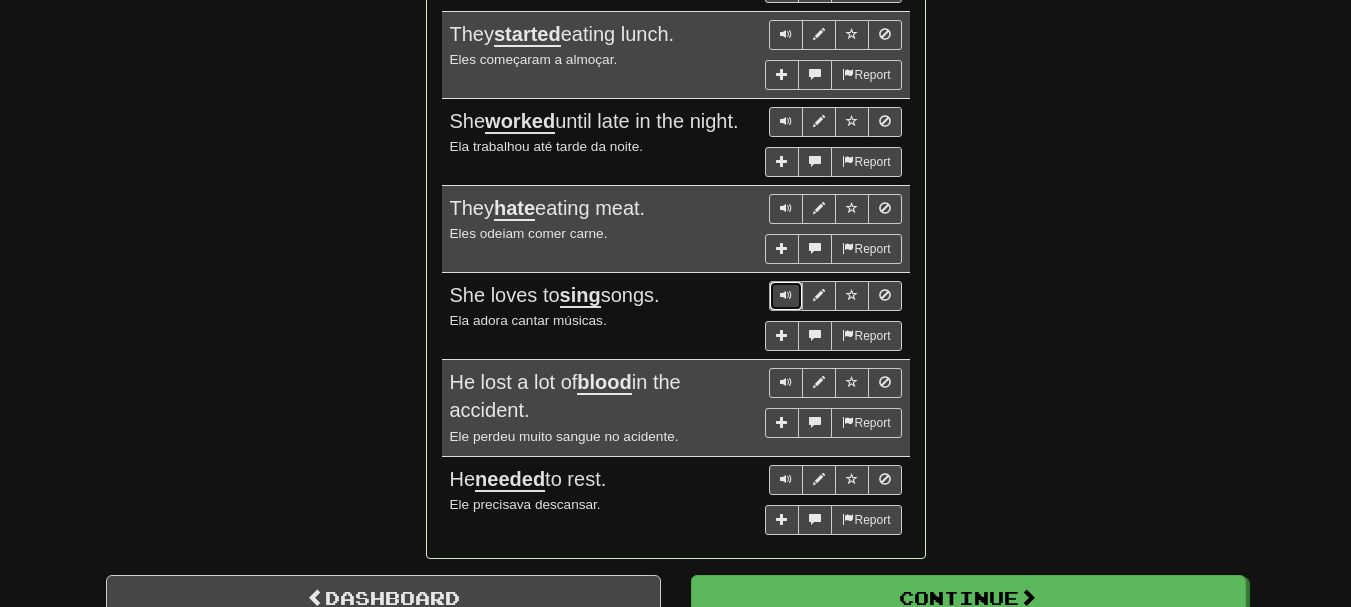 click at bounding box center (786, 295) 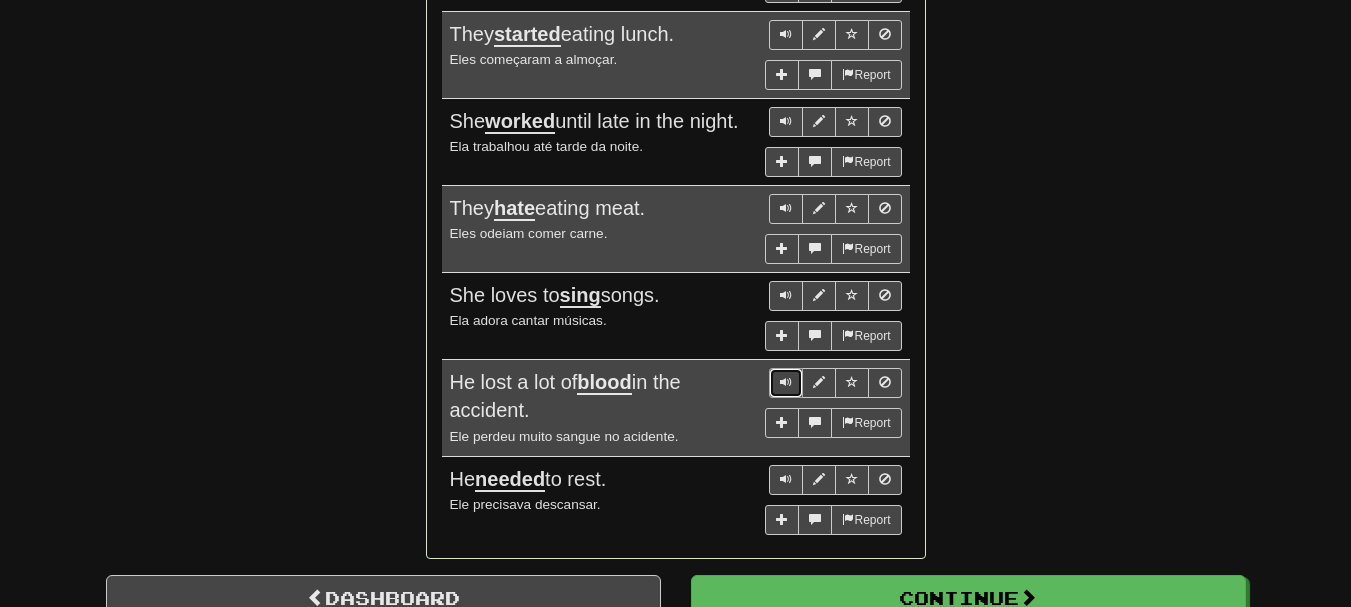 click at bounding box center [786, 382] 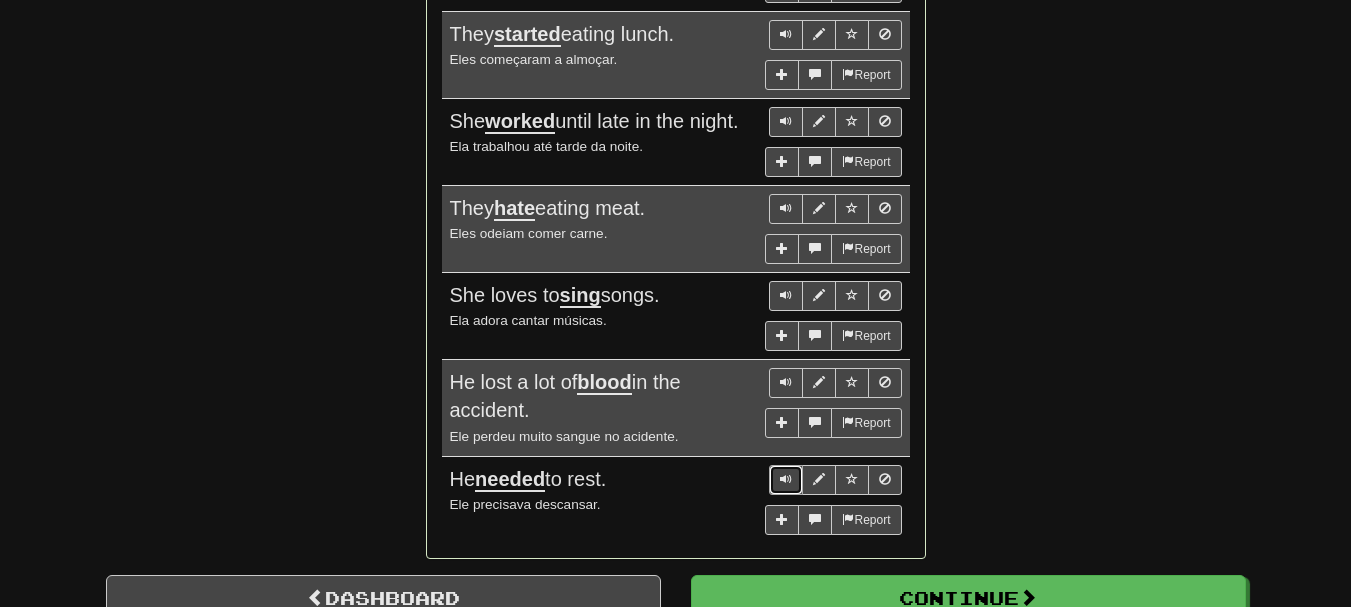 click at bounding box center [786, 479] 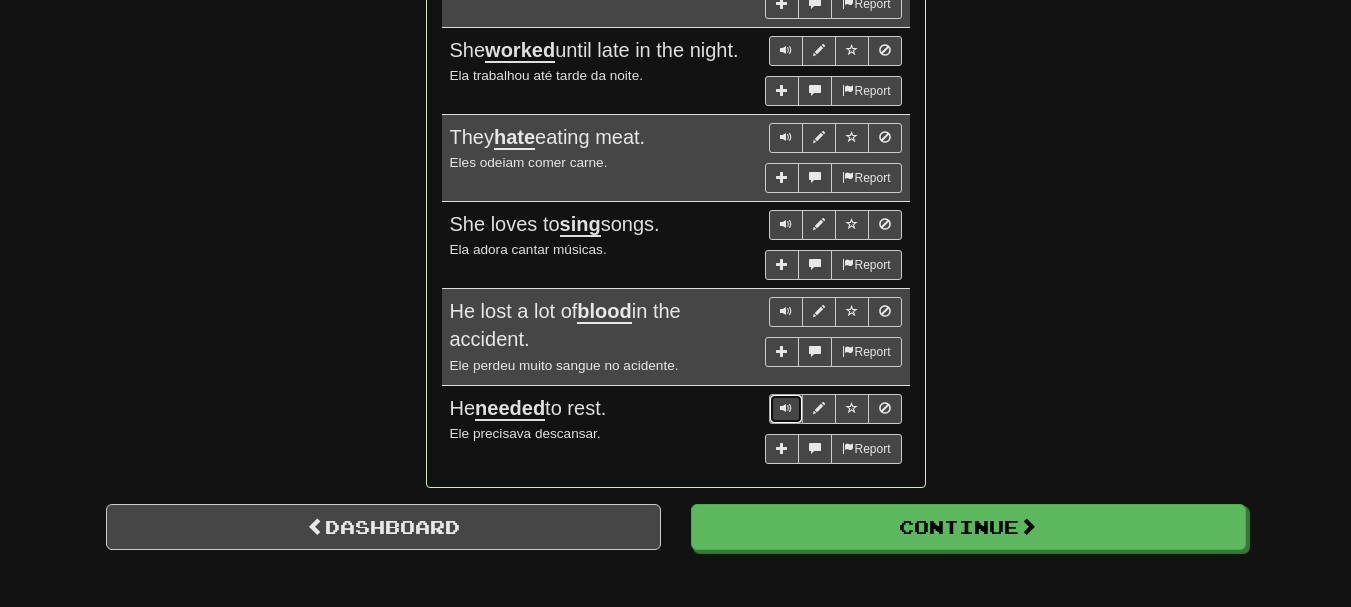 scroll, scrollTop: 1800, scrollLeft: 0, axis: vertical 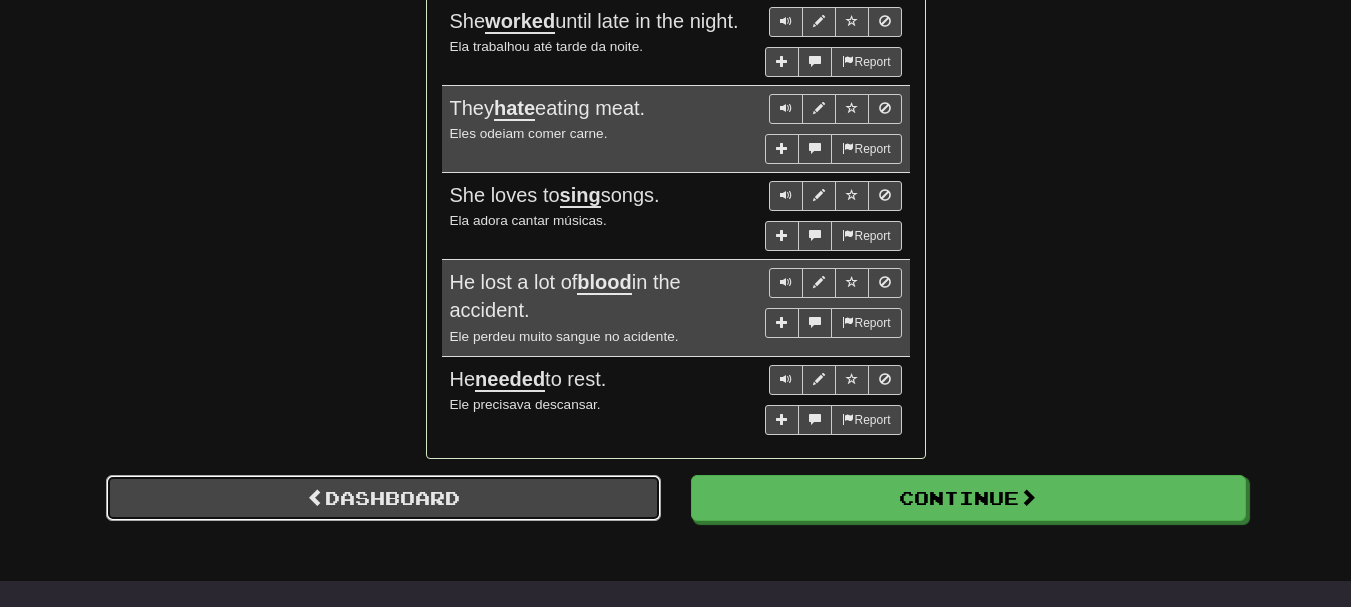 click on "Dashboard" at bounding box center (383, 498) 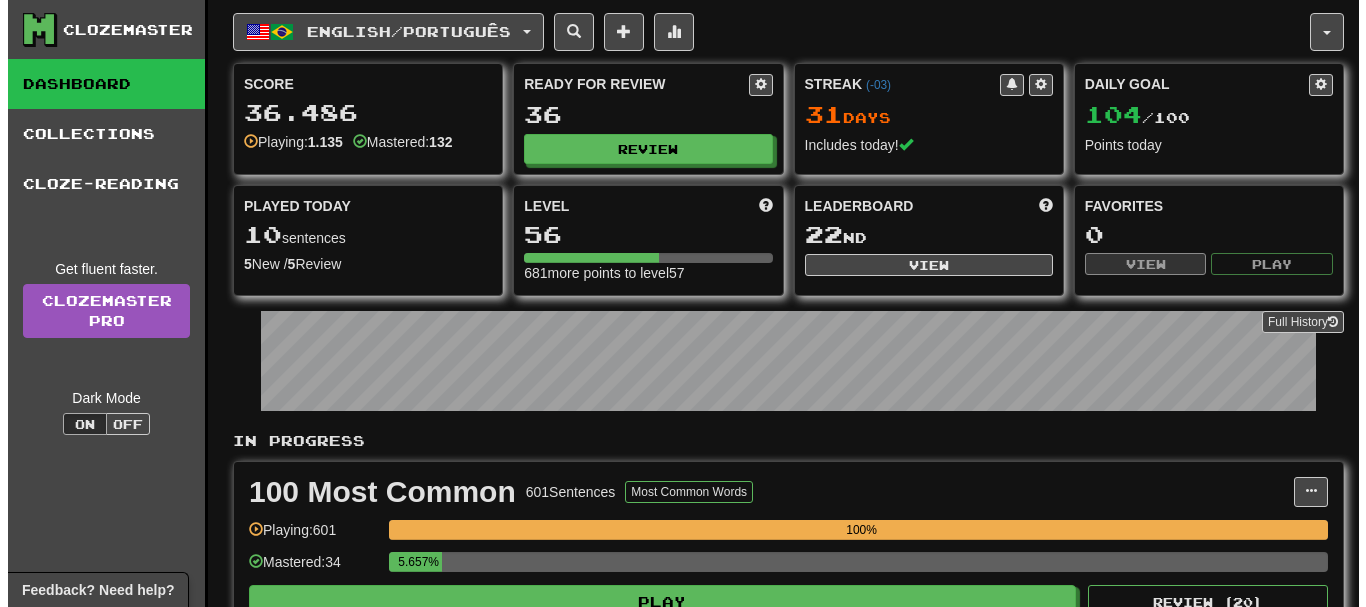 scroll, scrollTop: 400, scrollLeft: 0, axis: vertical 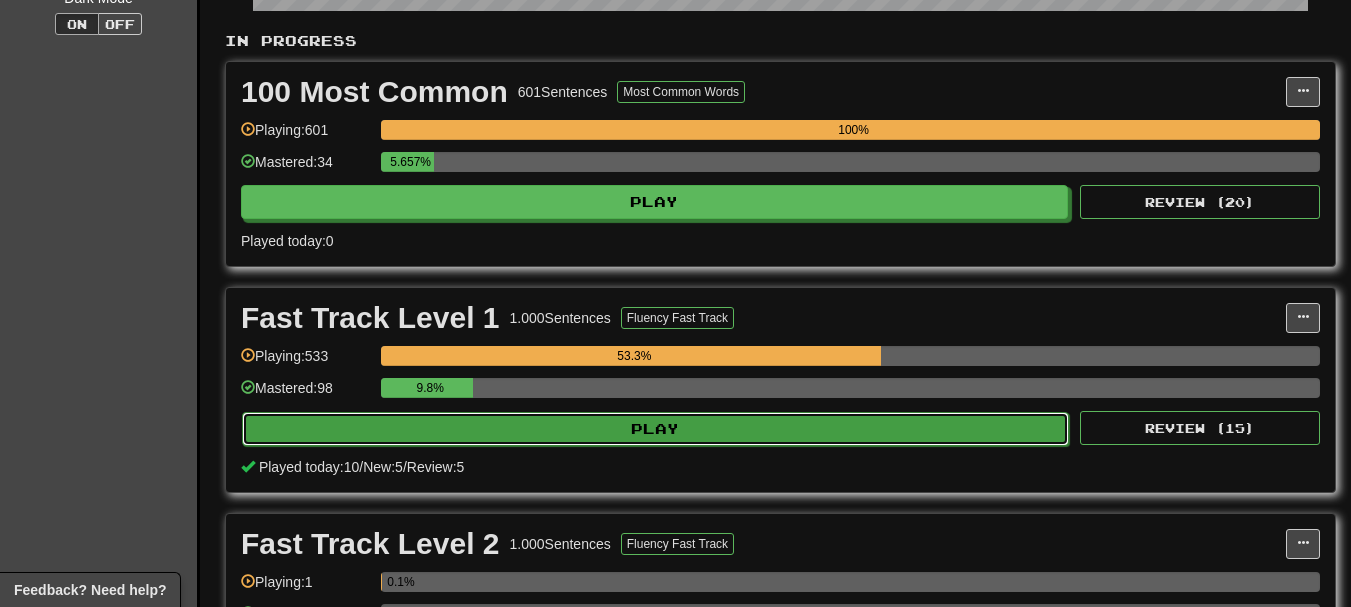 click on "Play" at bounding box center (655, 429) 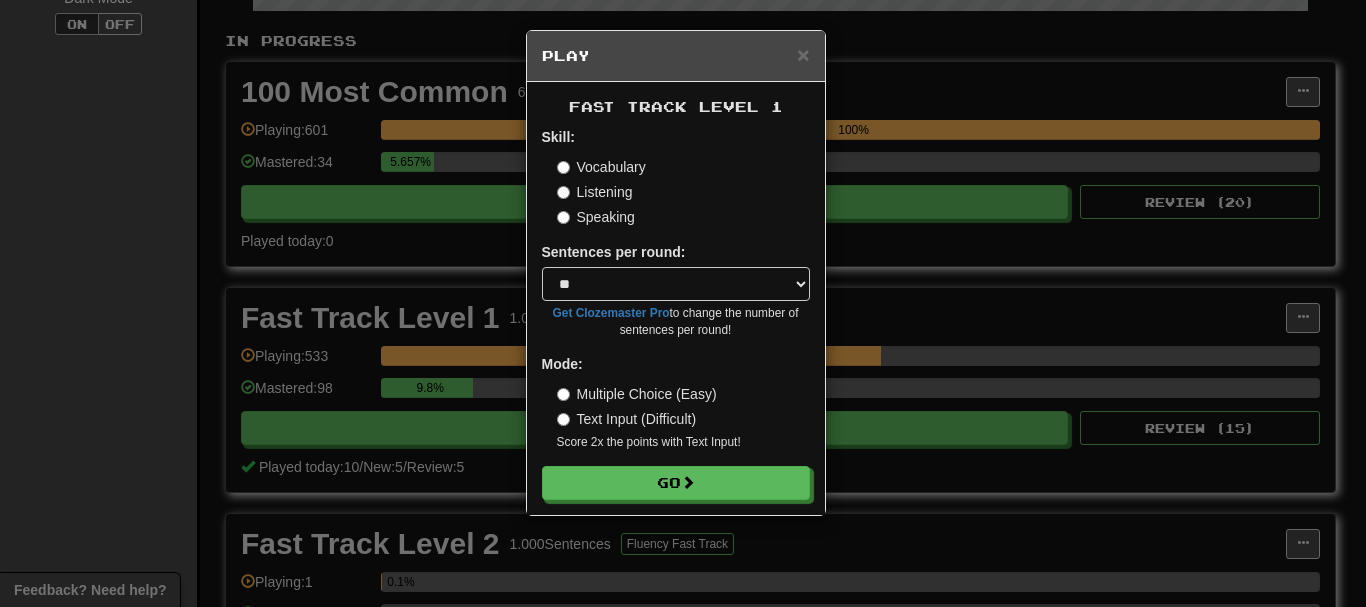 click on "Listening" at bounding box center (595, 192) 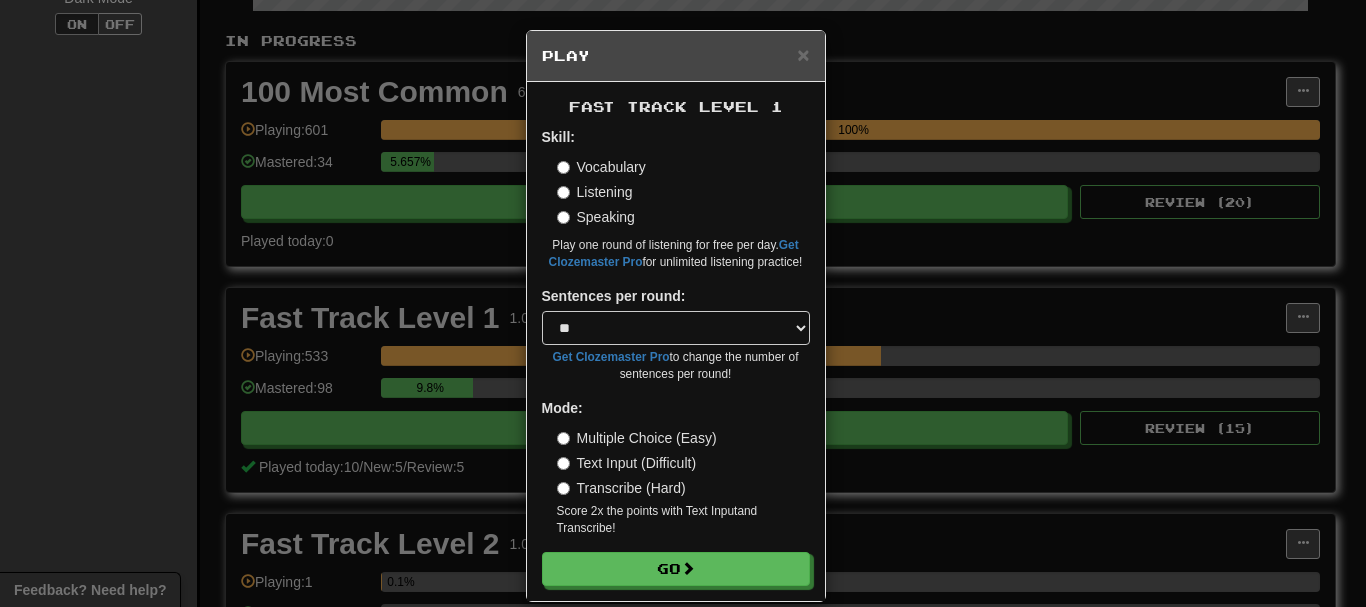 click on "Transcribe (Hard)" at bounding box center [621, 488] 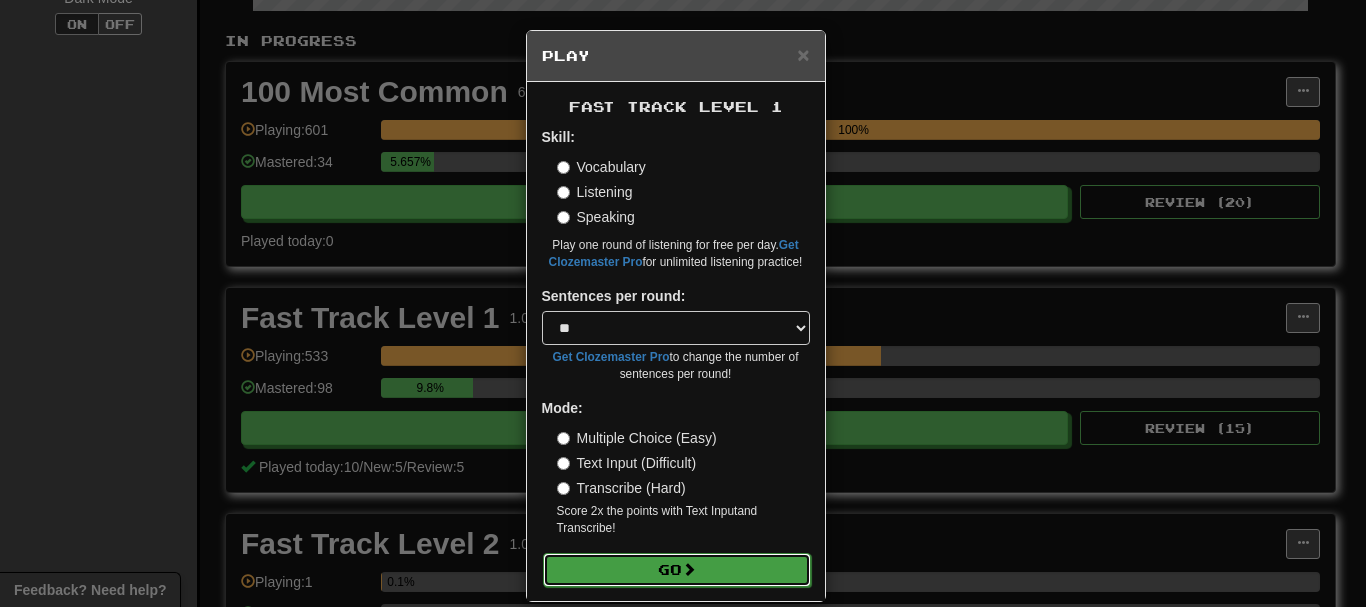 click on "Go" at bounding box center (677, 570) 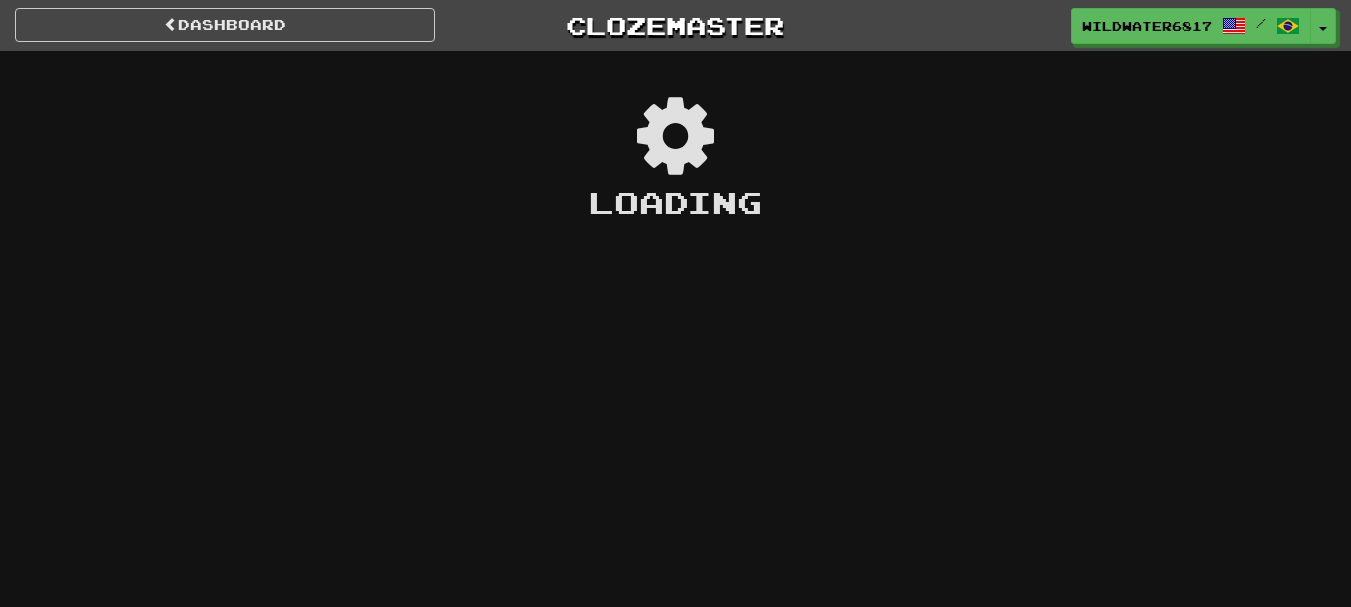 scroll, scrollTop: 0, scrollLeft: 0, axis: both 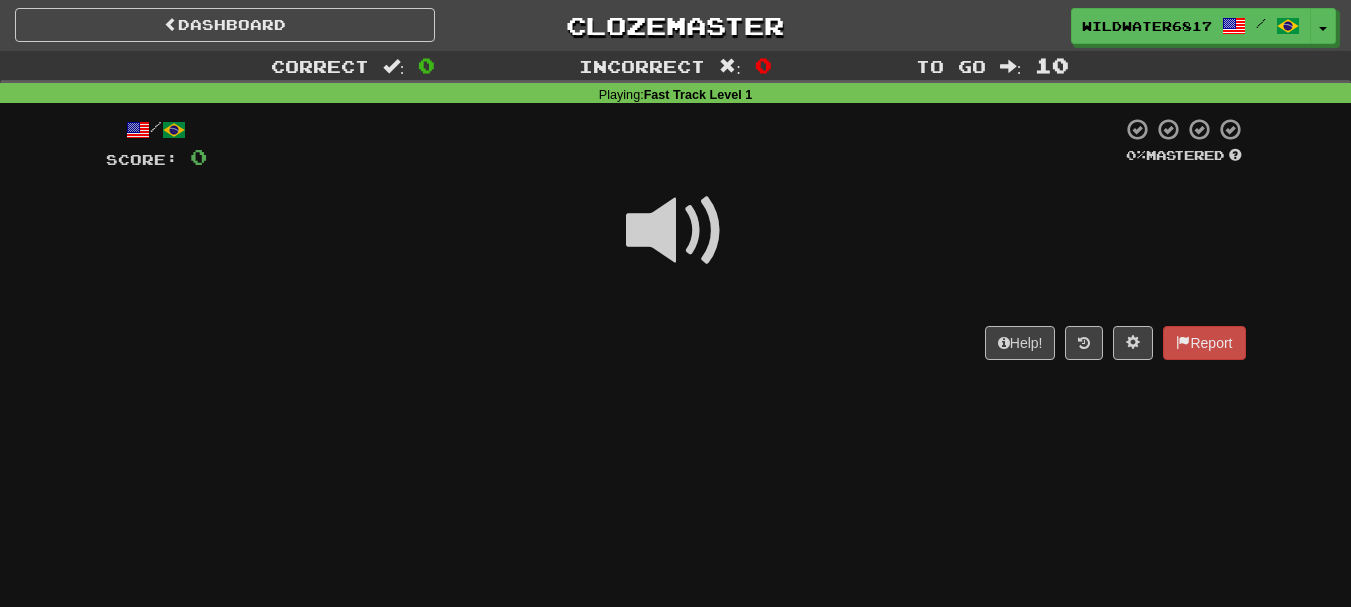 click at bounding box center (676, 231) 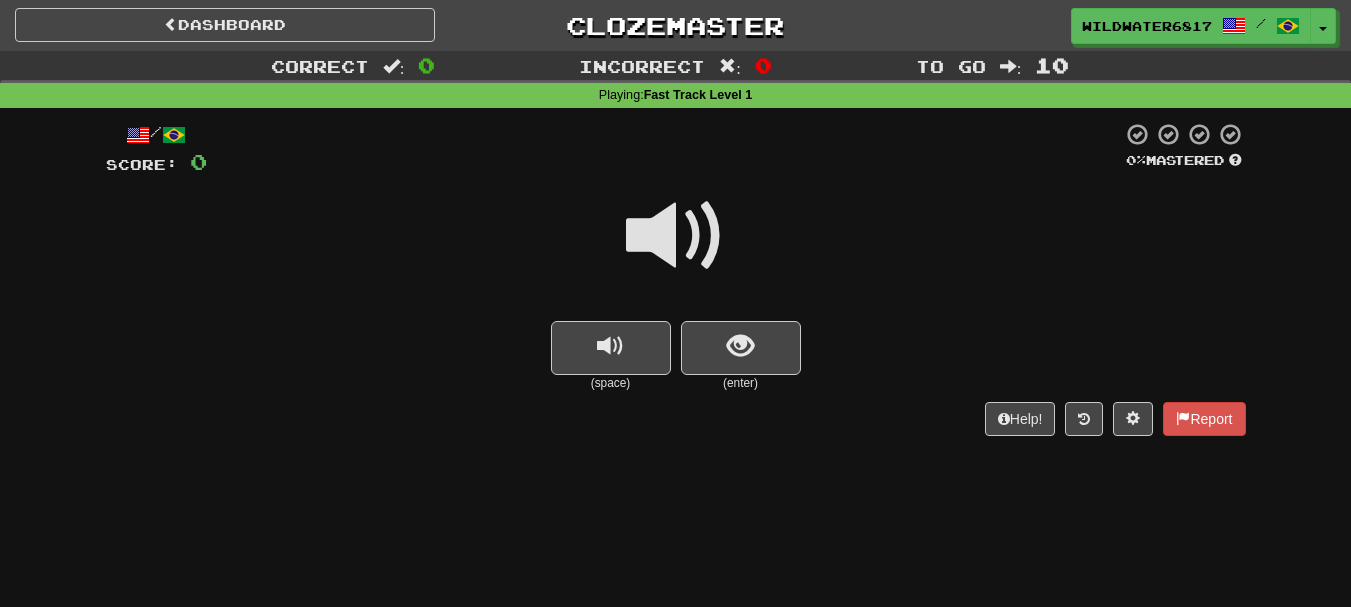 click at bounding box center [676, 236] 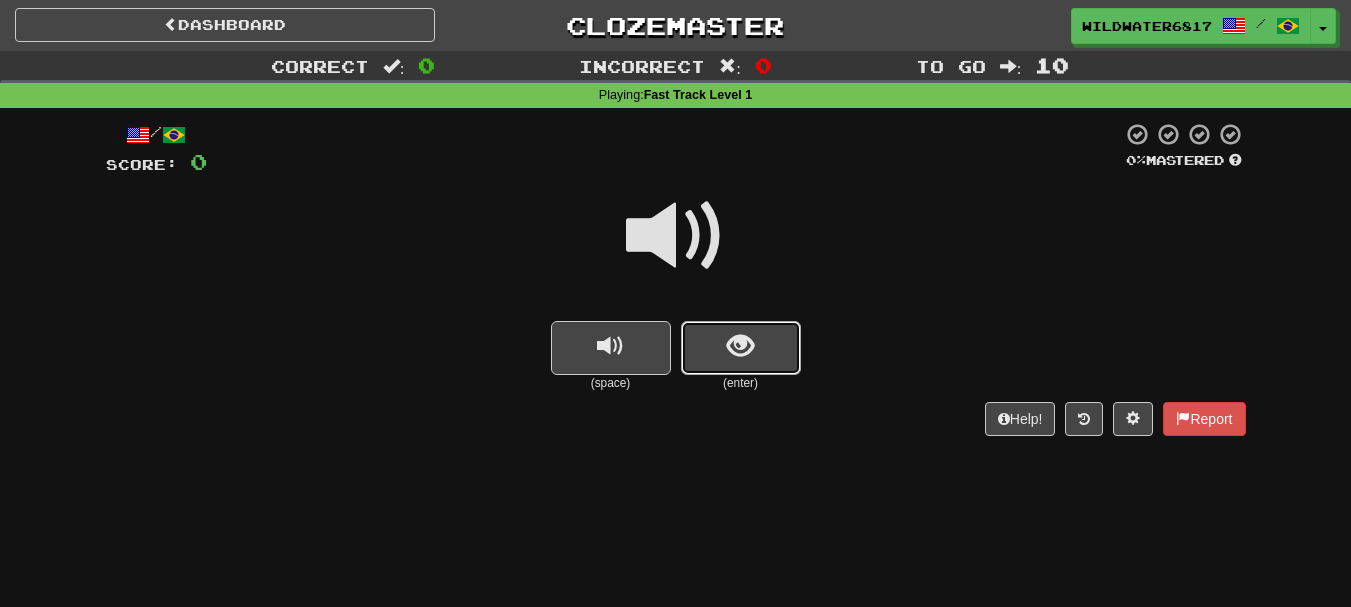 click at bounding box center [741, 348] 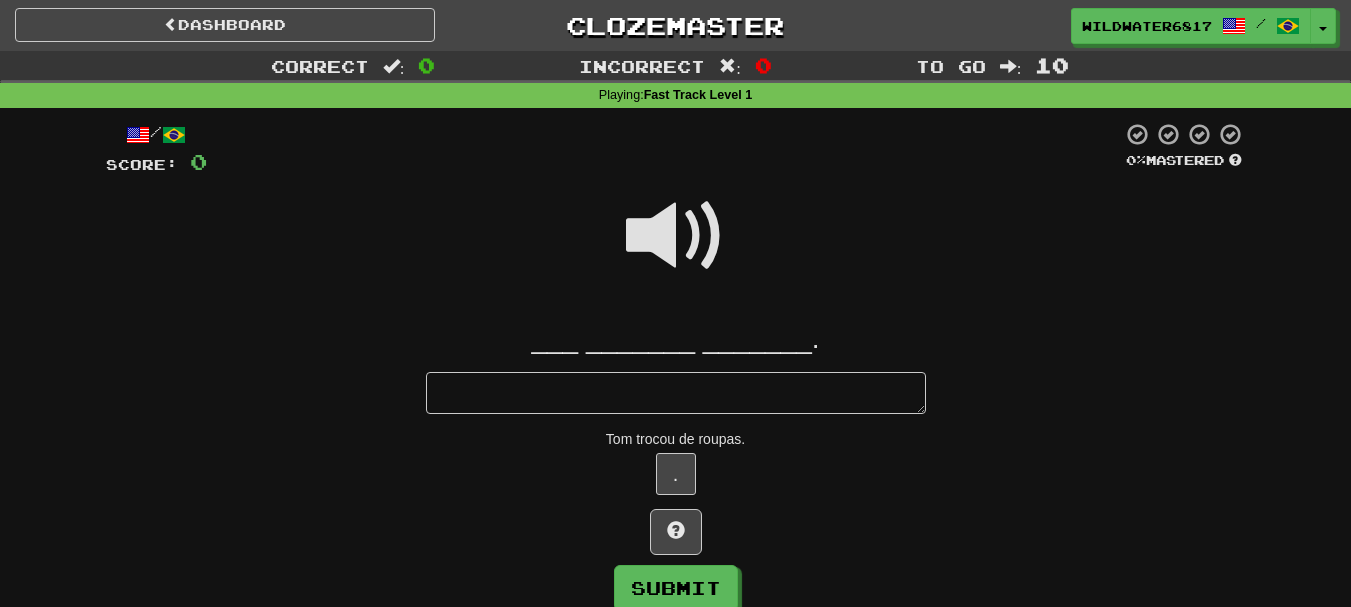 type on "*" 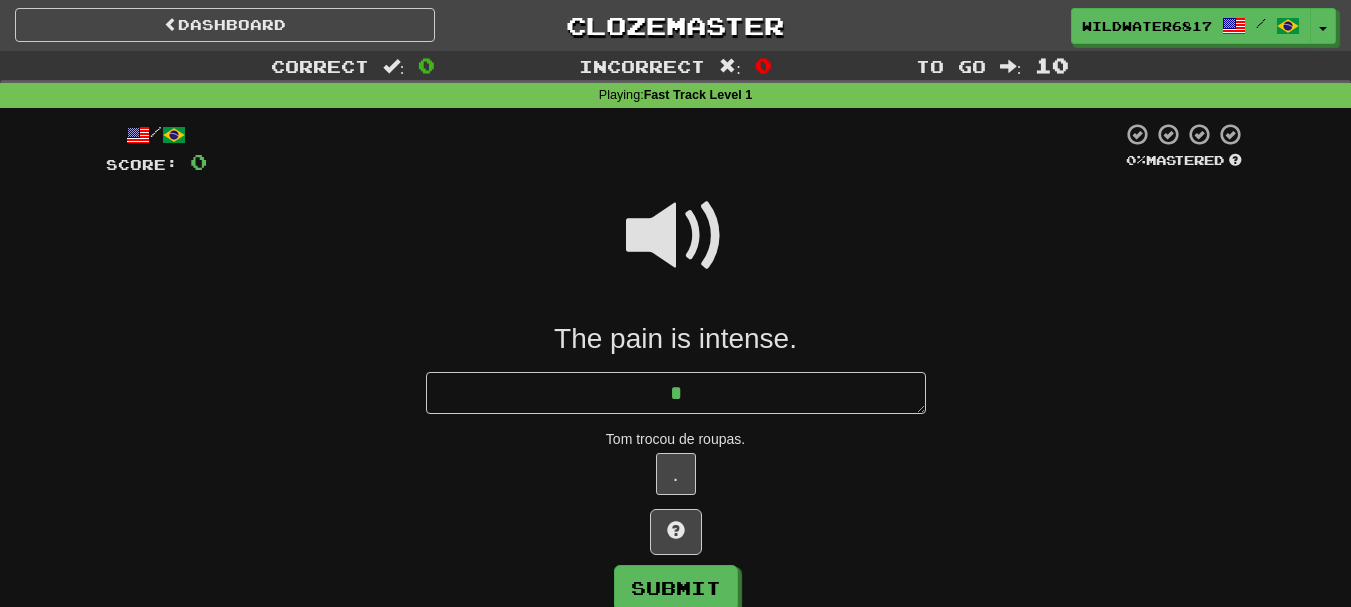 type on "*" 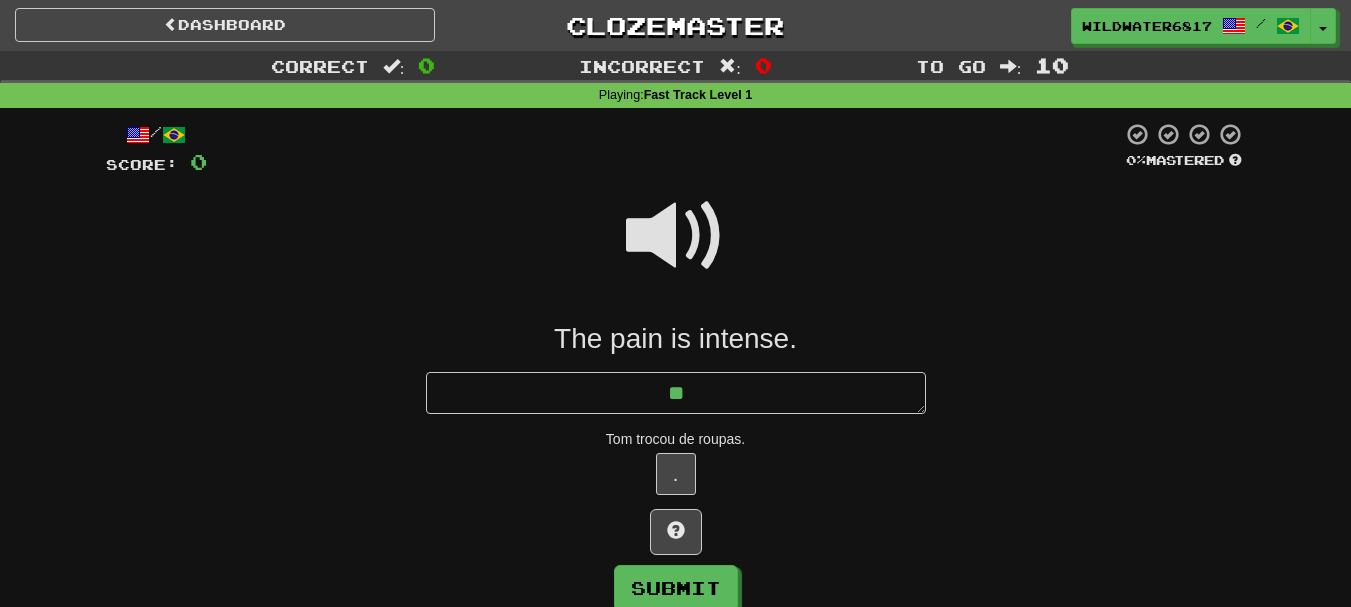 type on "*" 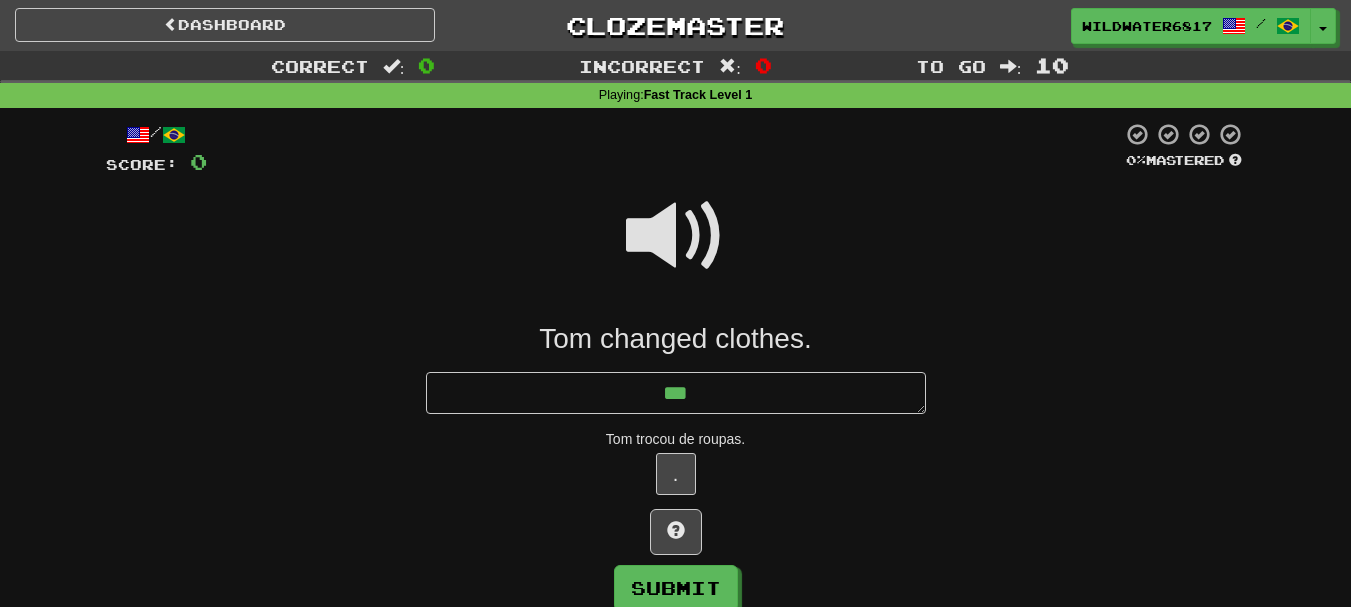 type on "*" 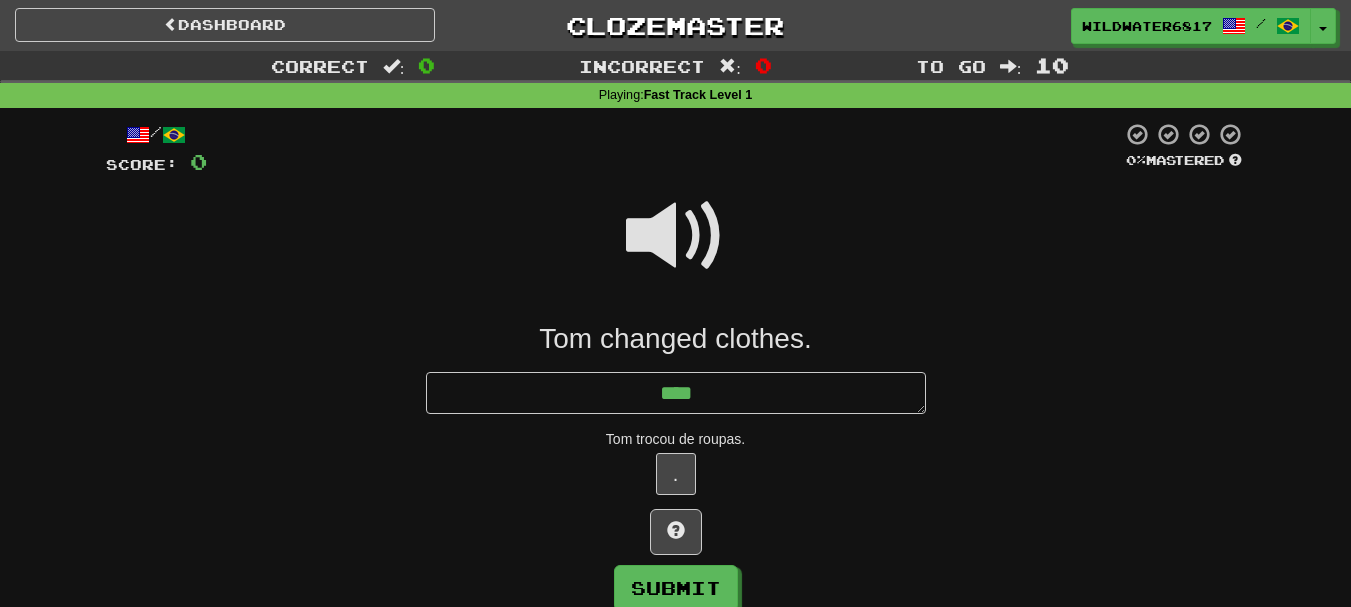 type on "*" 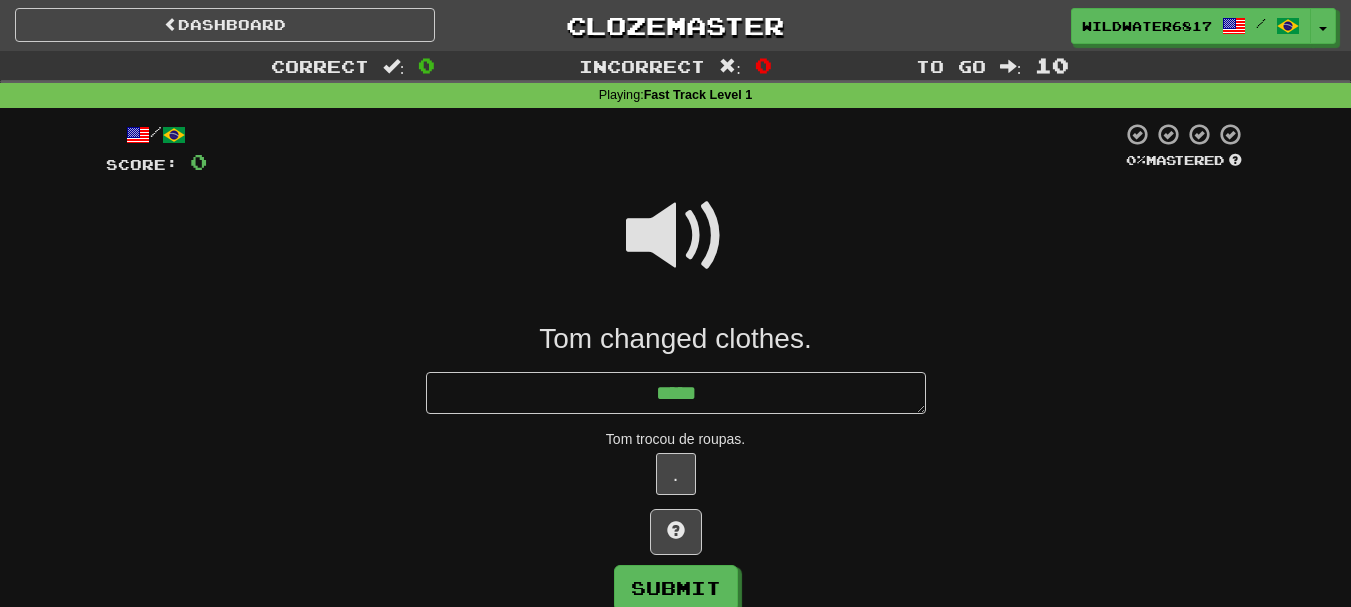 type on "*" 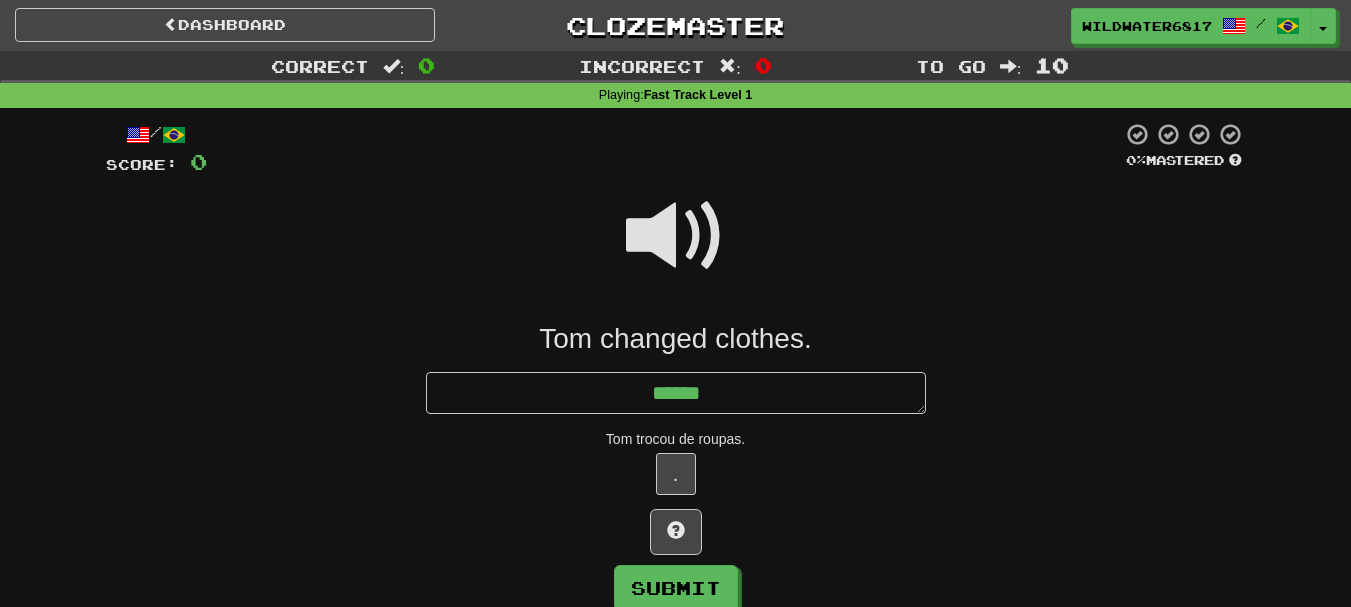 type on "*" 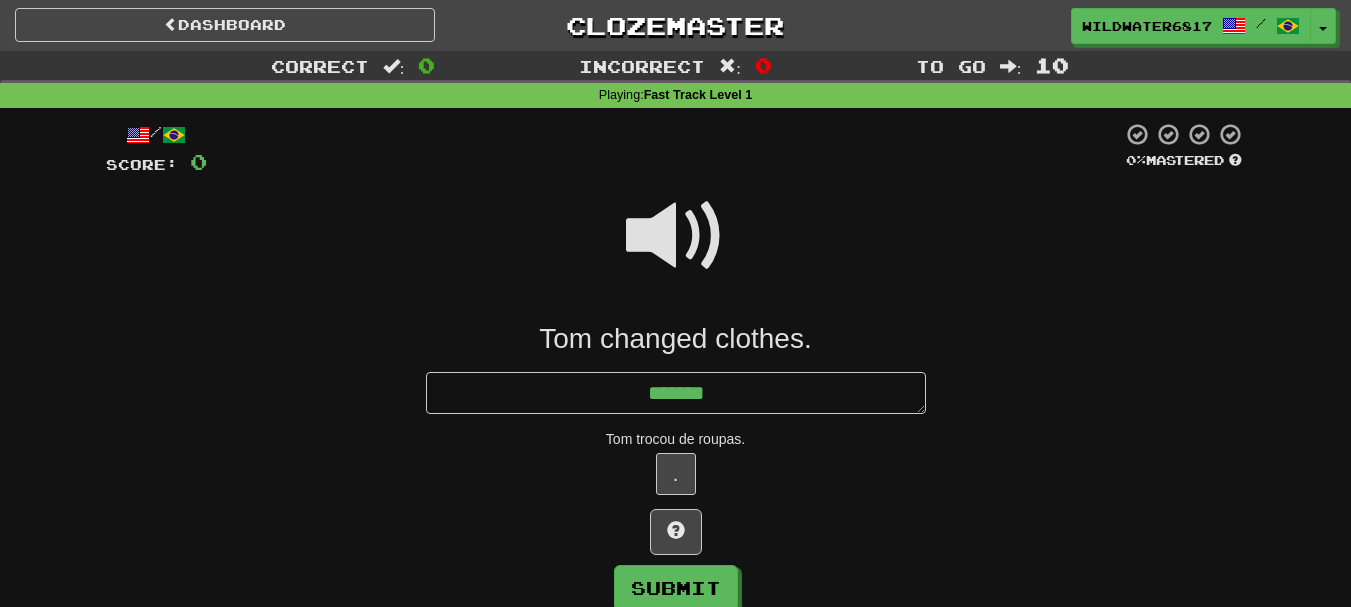 type on "*" 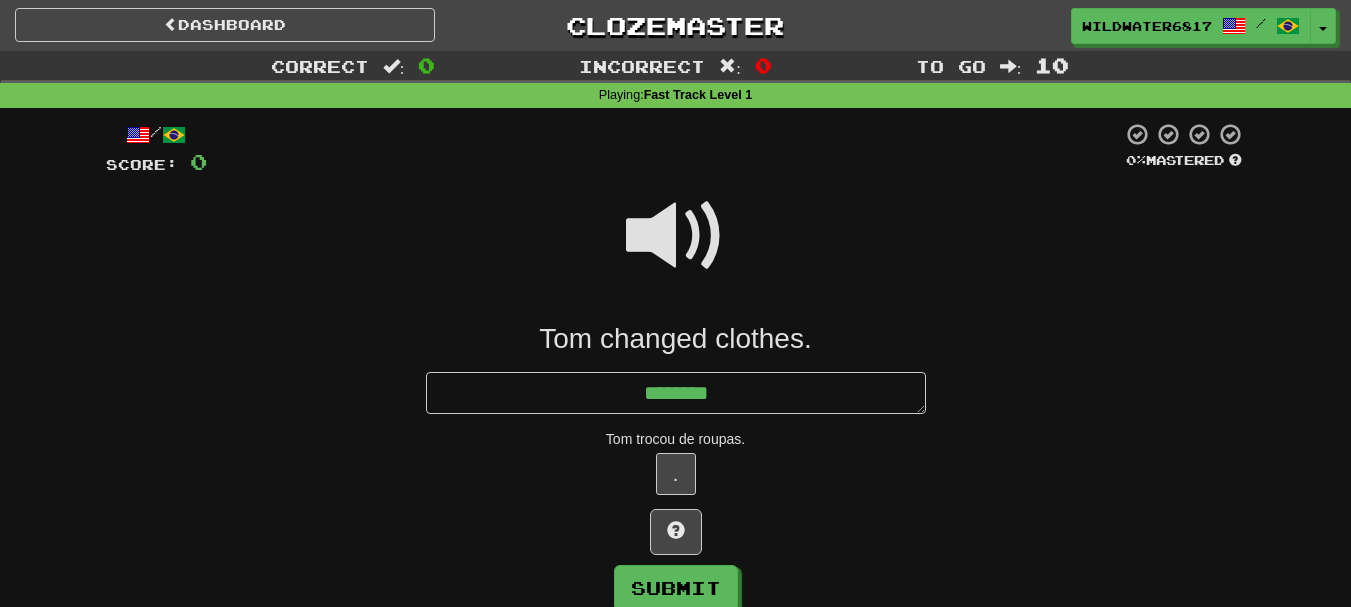 type on "*" 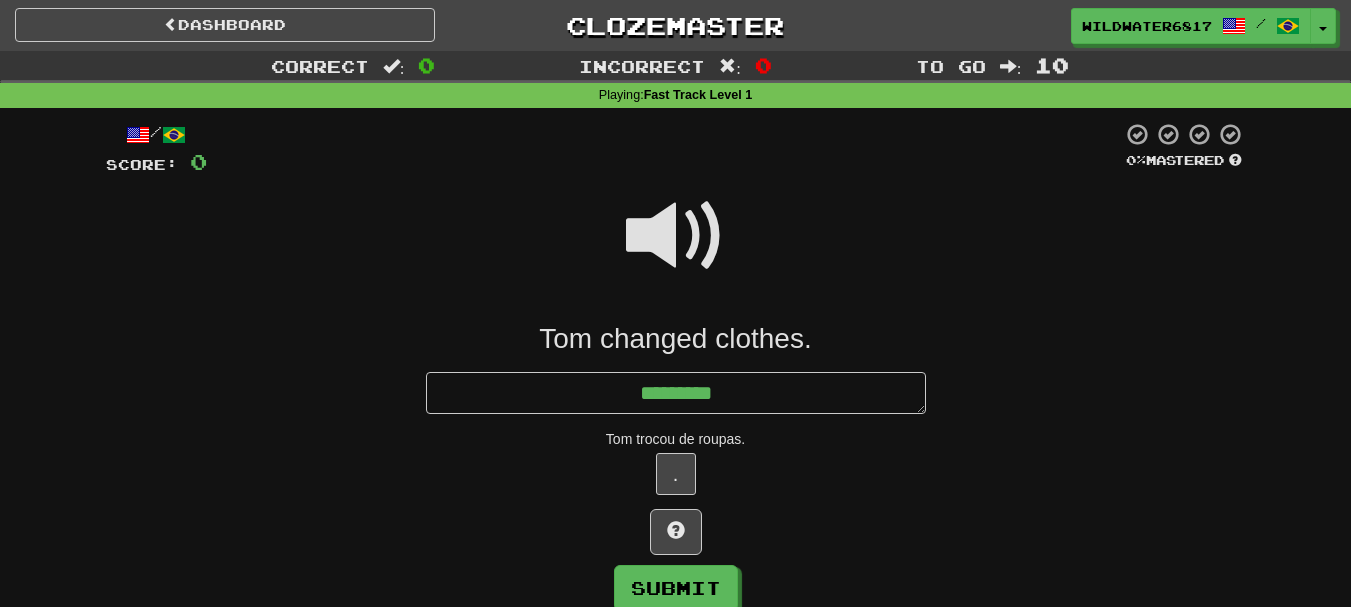 type on "*" 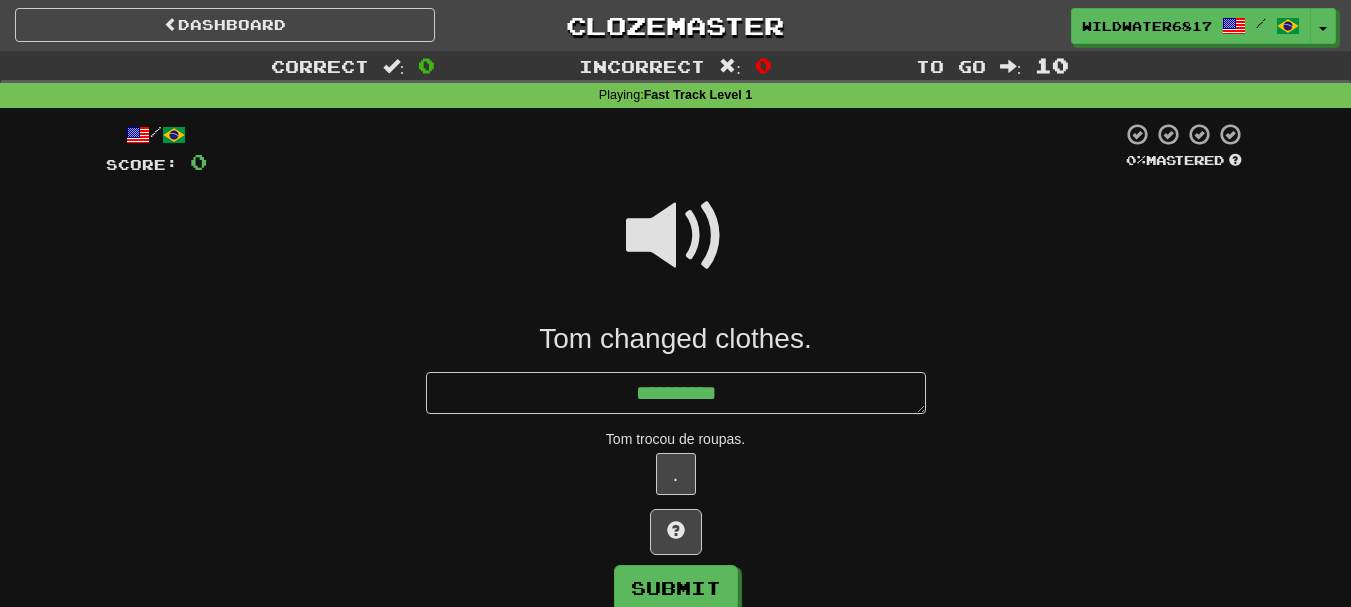 type on "*" 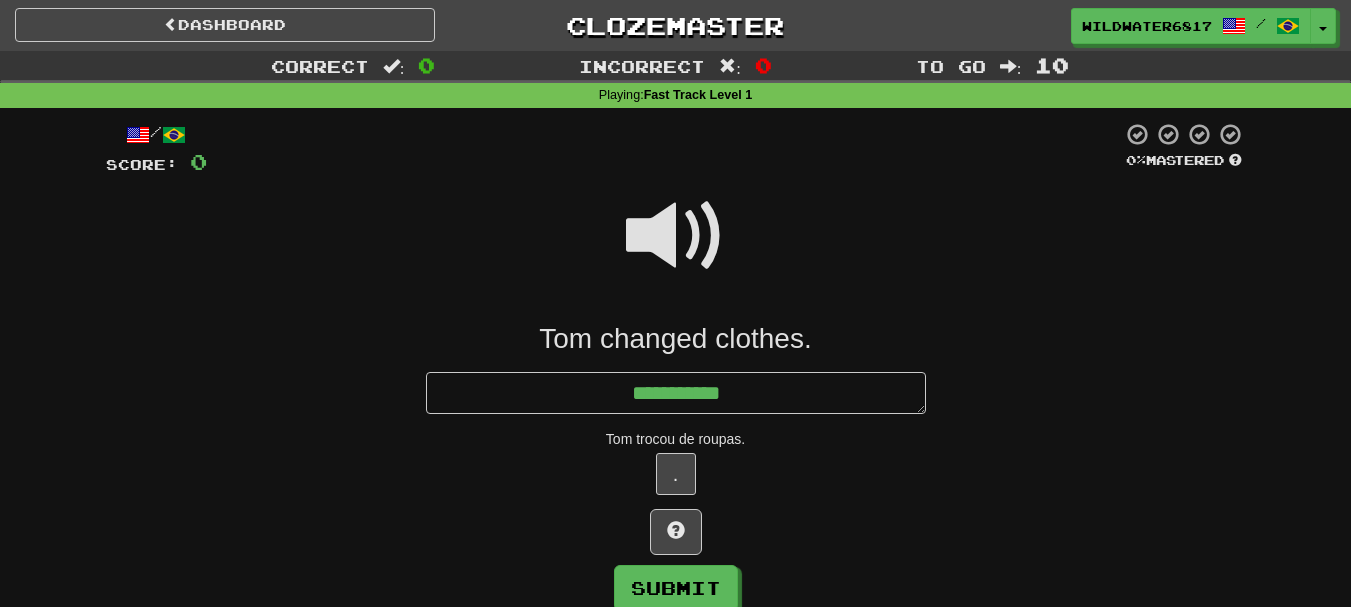 type on "*" 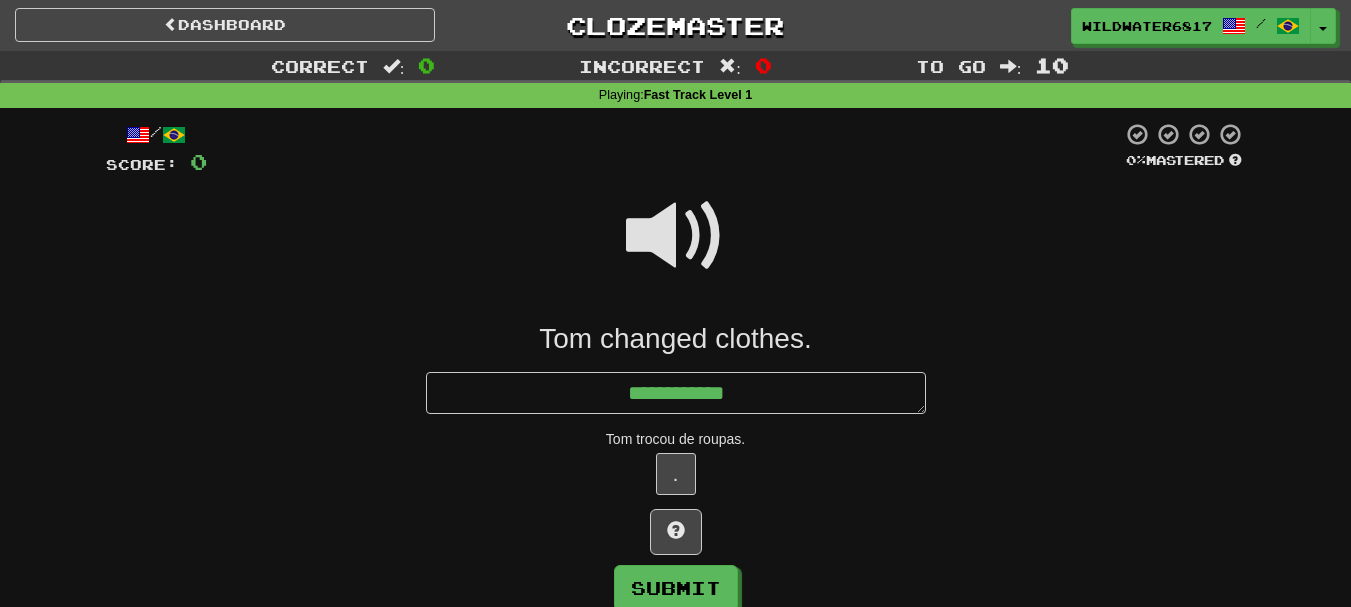 type on "*" 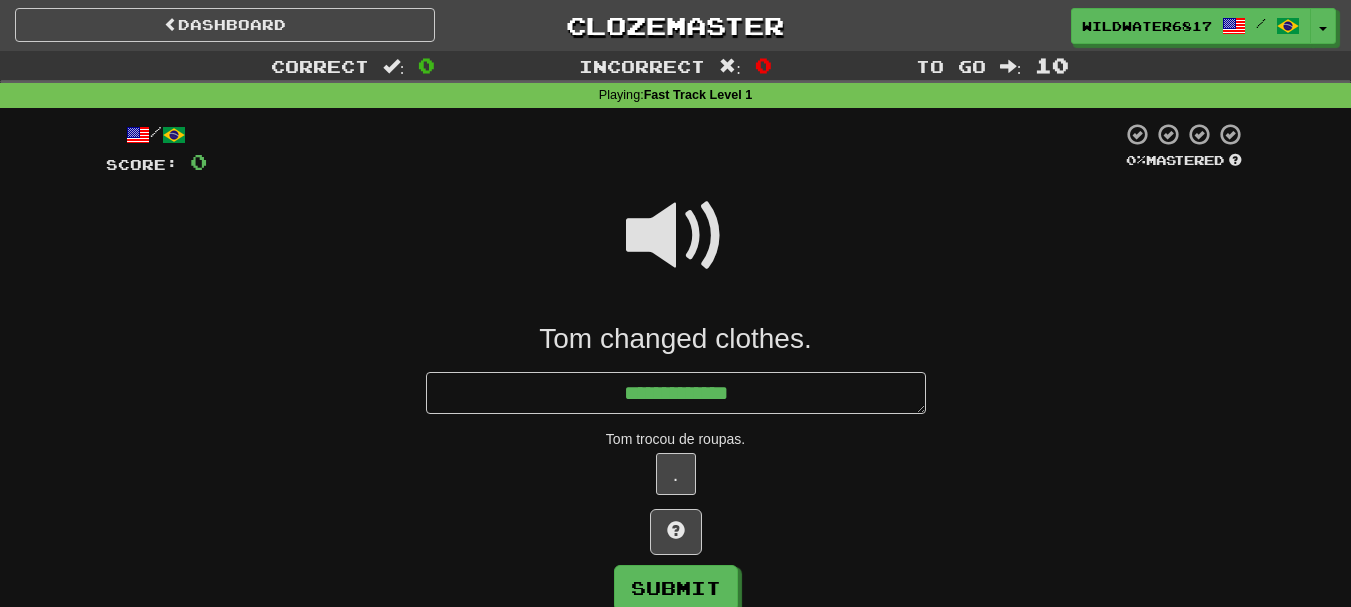 type on "*" 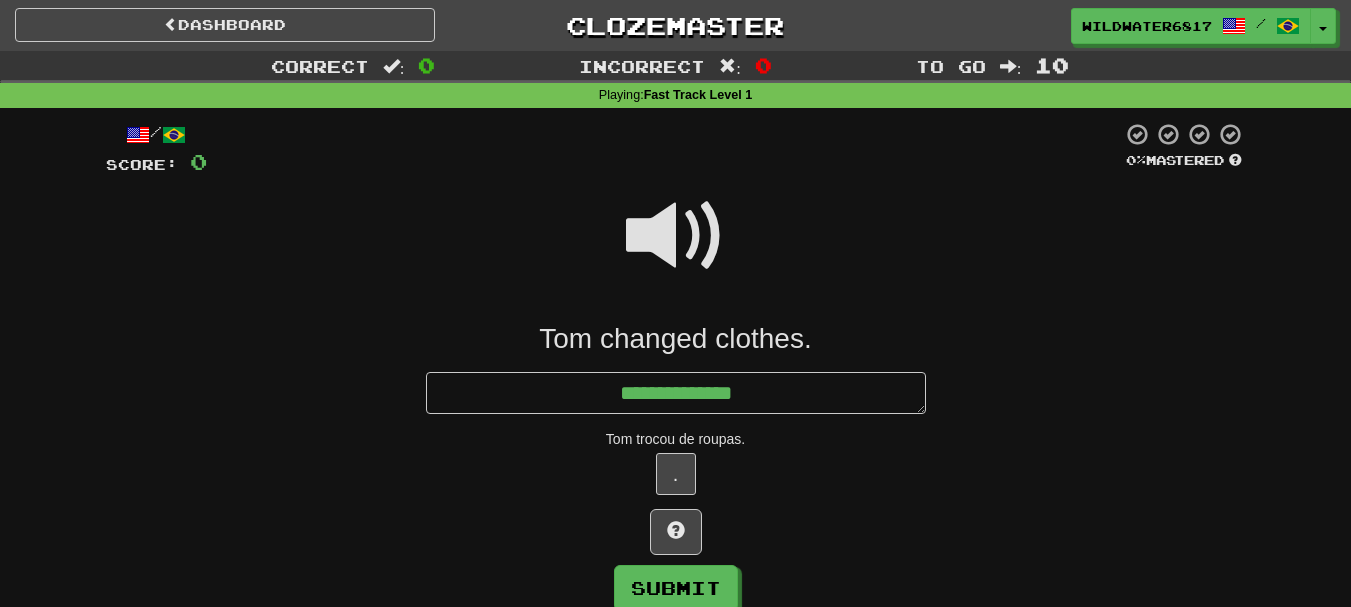 type on "*" 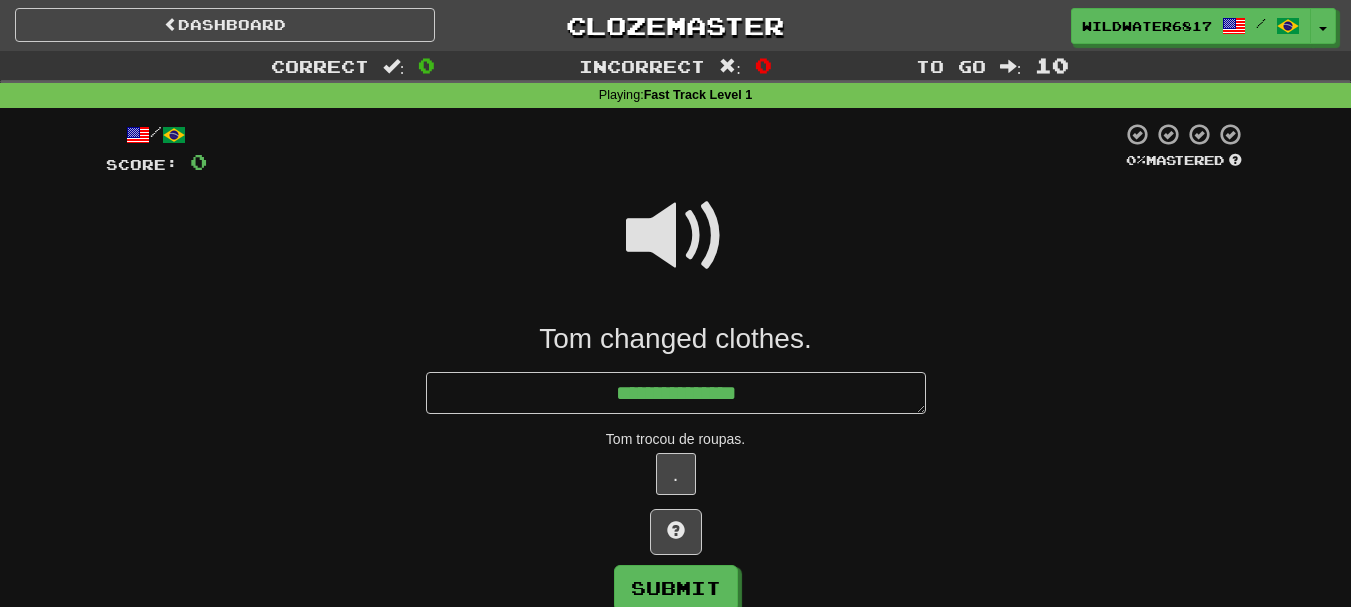 type on "*" 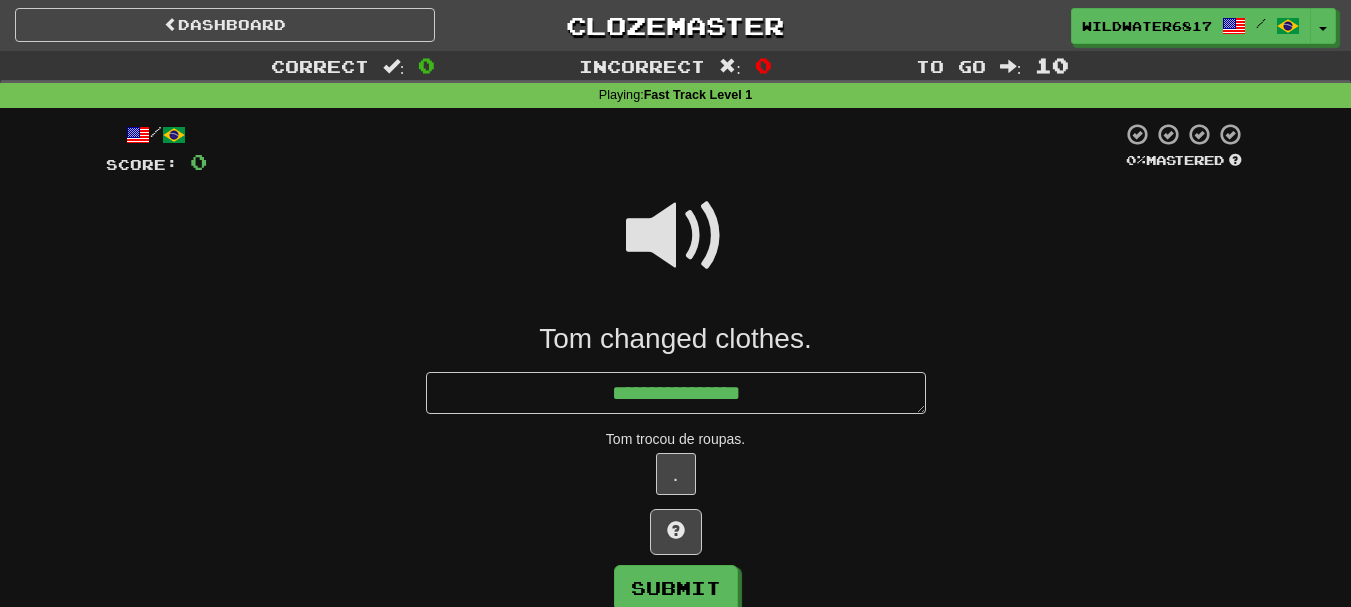 type on "**********" 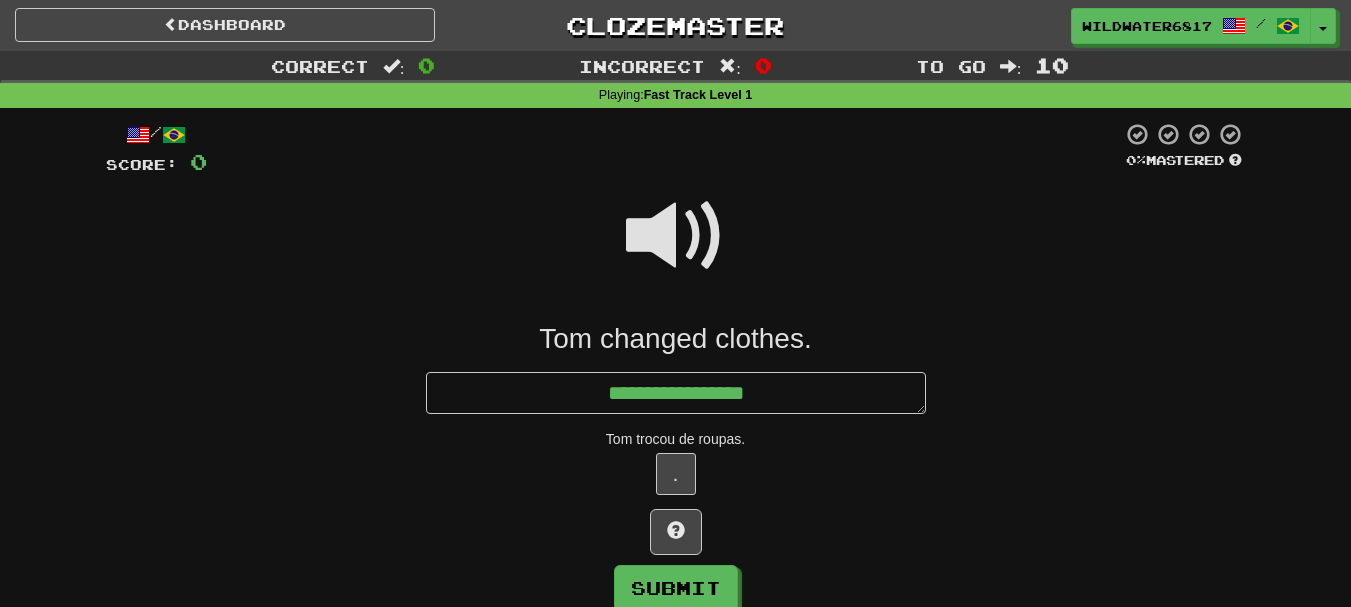 type on "*" 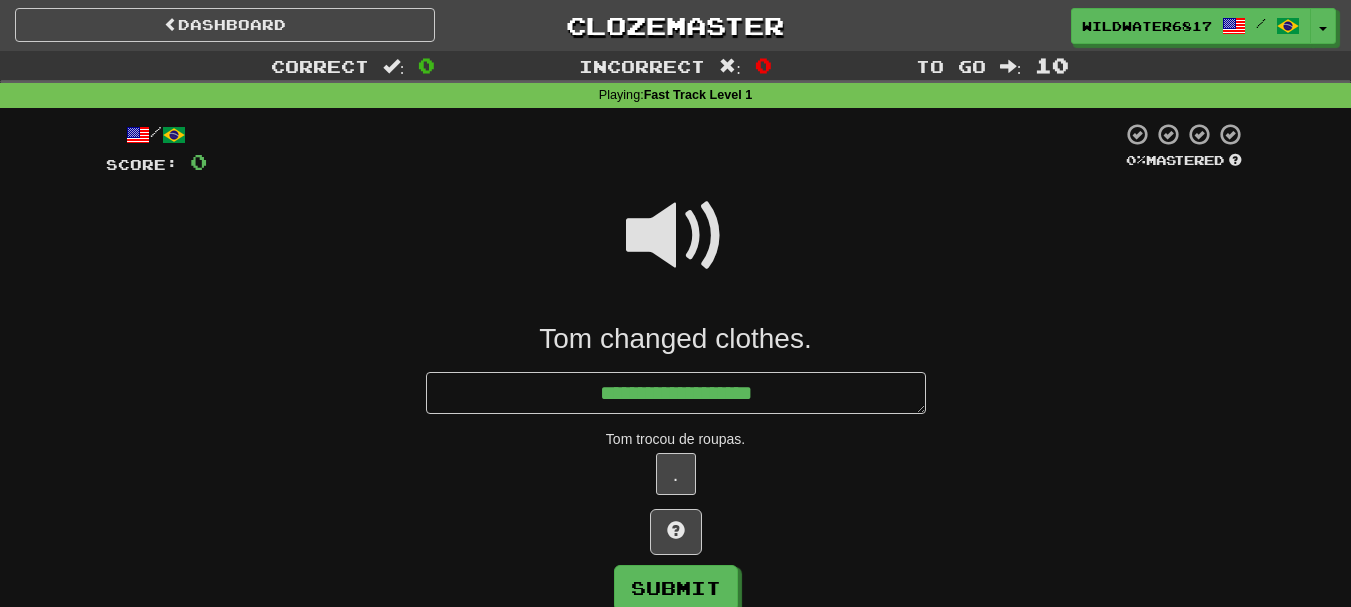 type on "*" 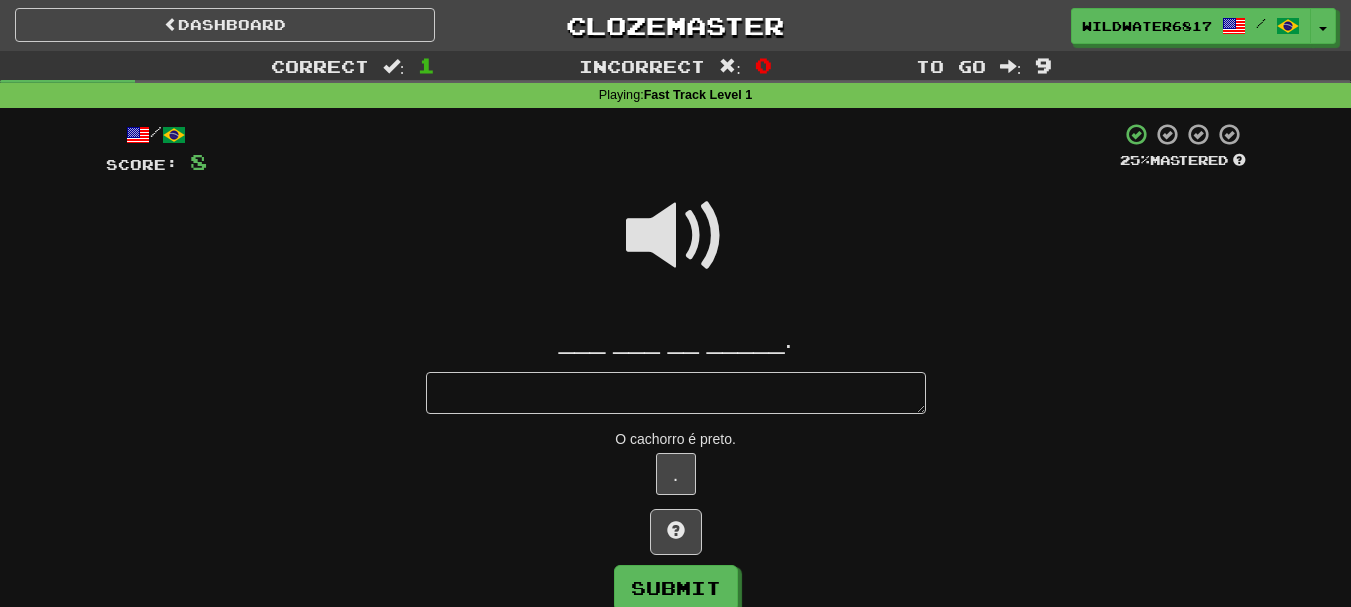 type on "*" 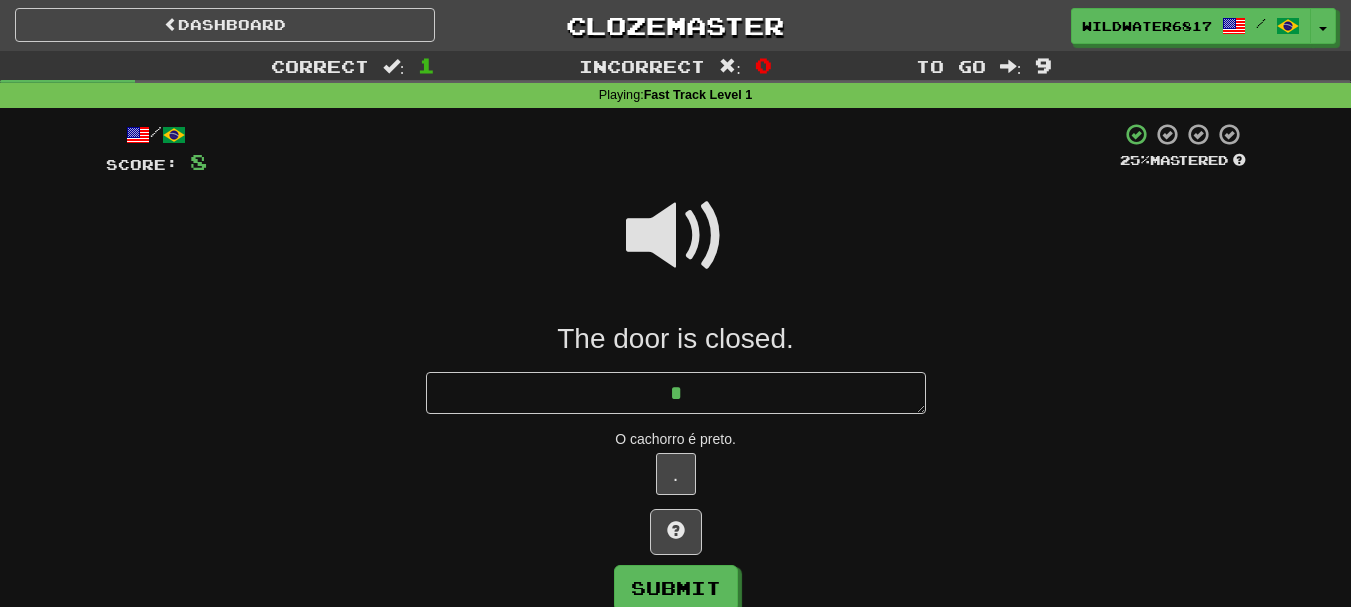 type on "*" 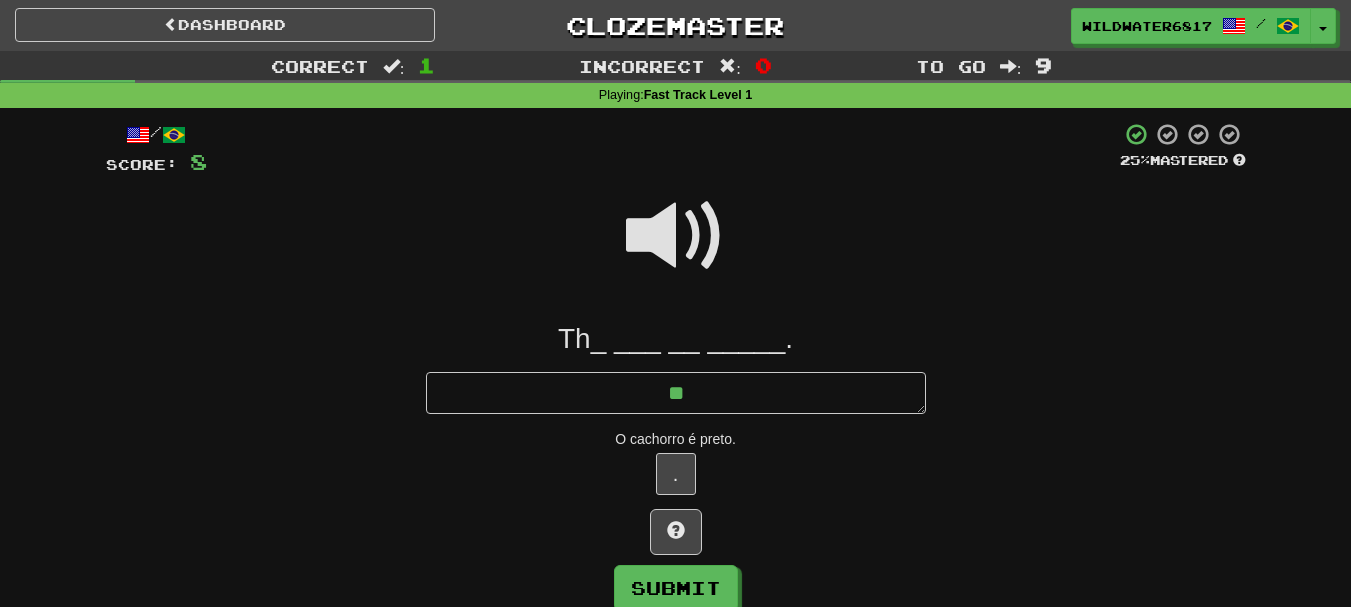 type on "*" 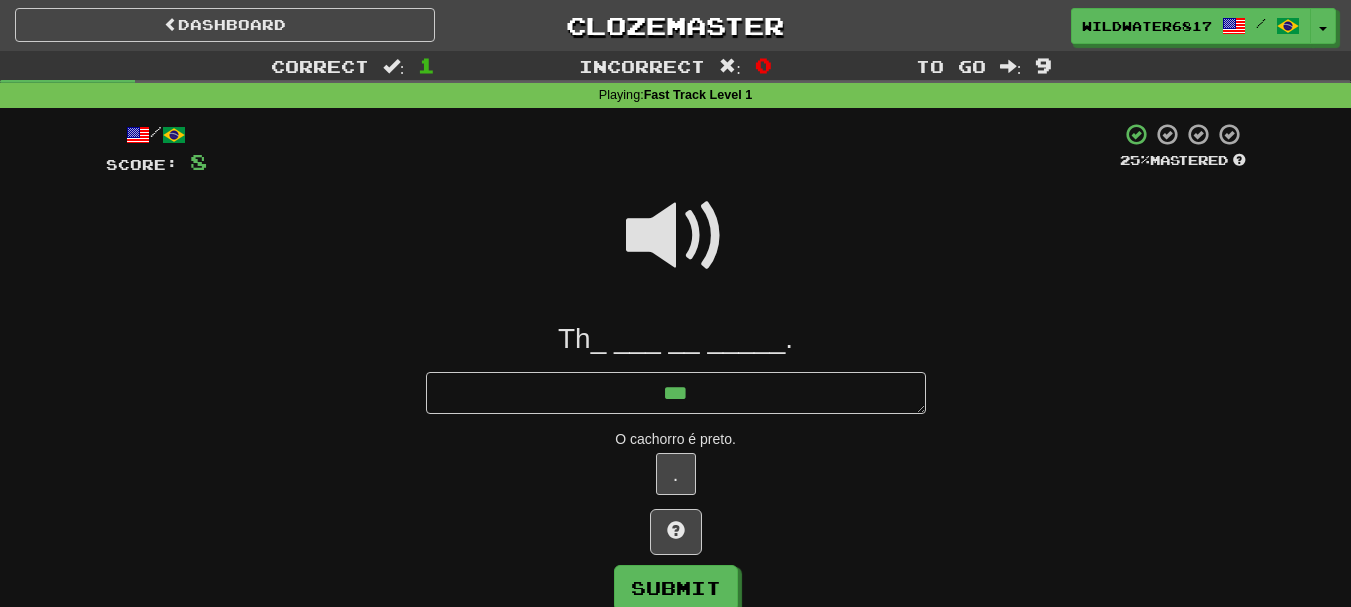 type on "*" 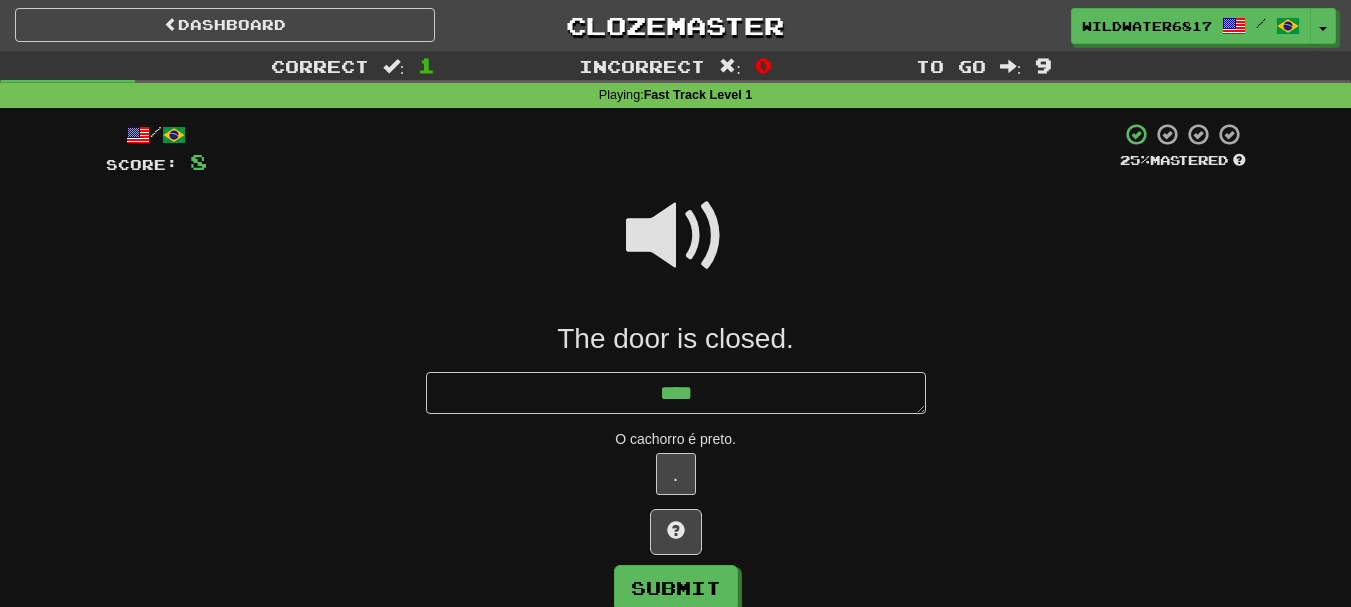type on "*" 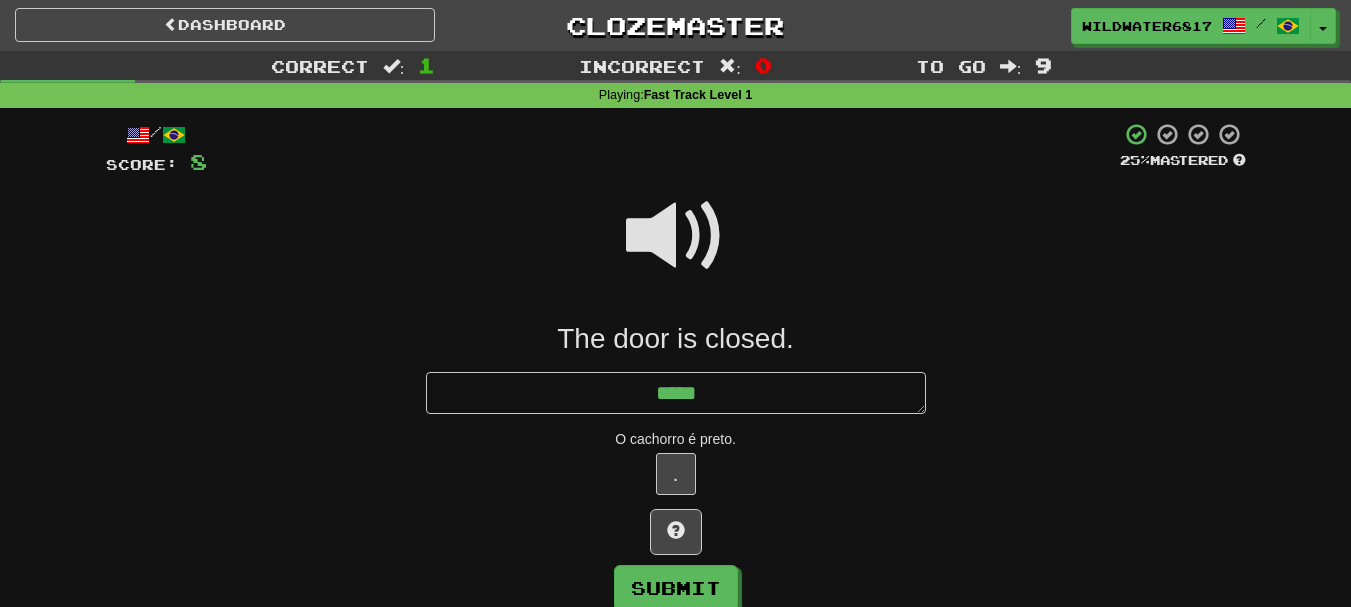 type on "*" 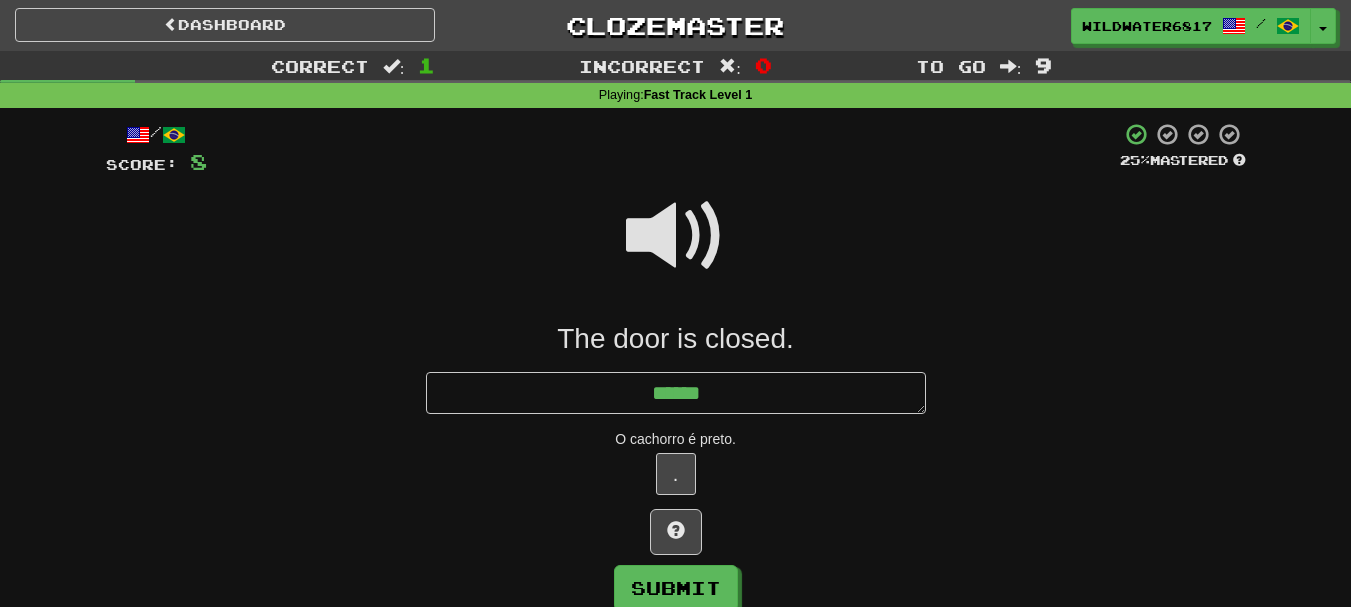 type on "*" 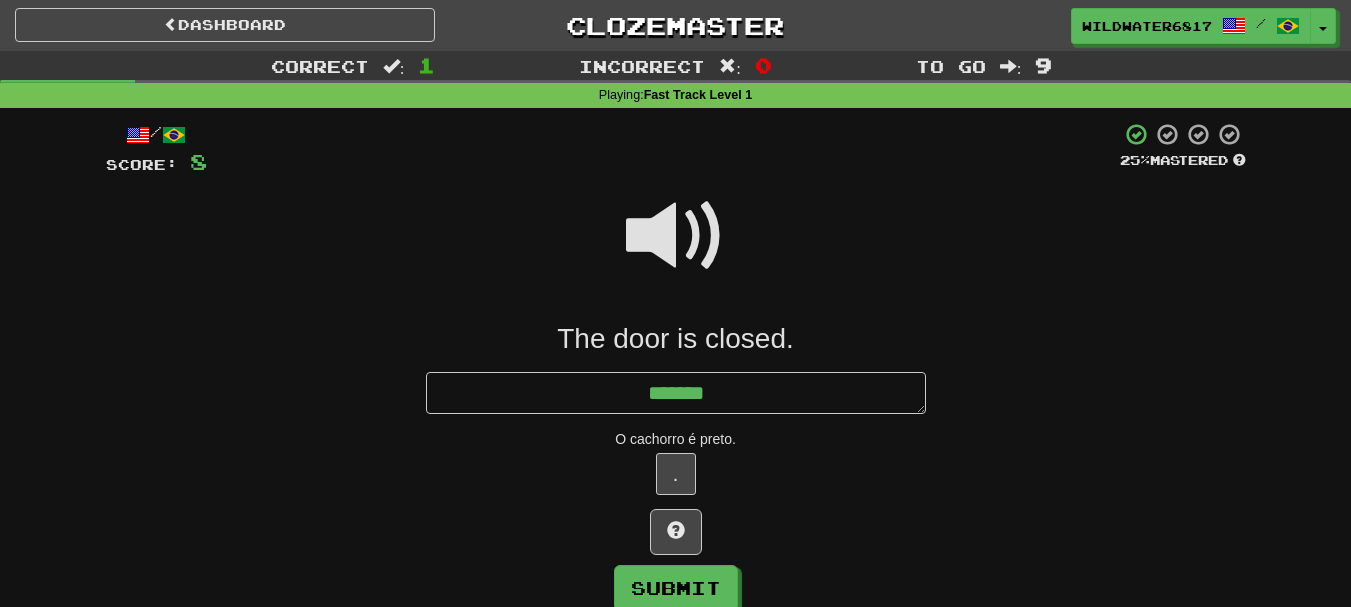 type on "*" 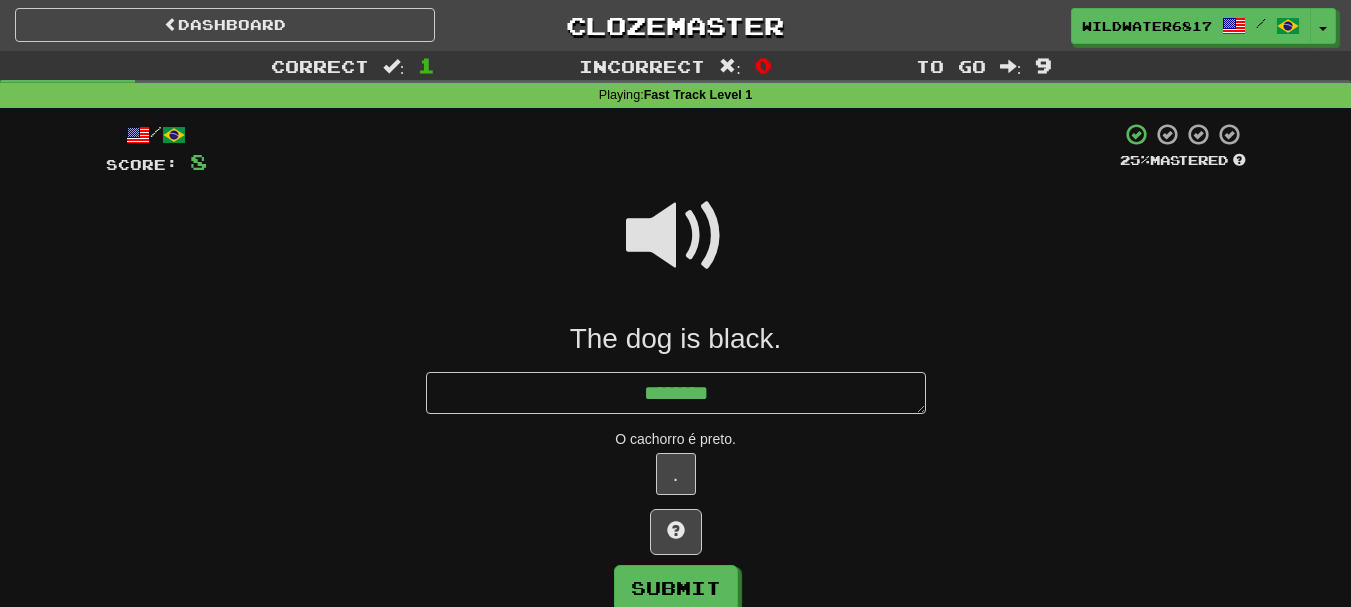 type on "*" 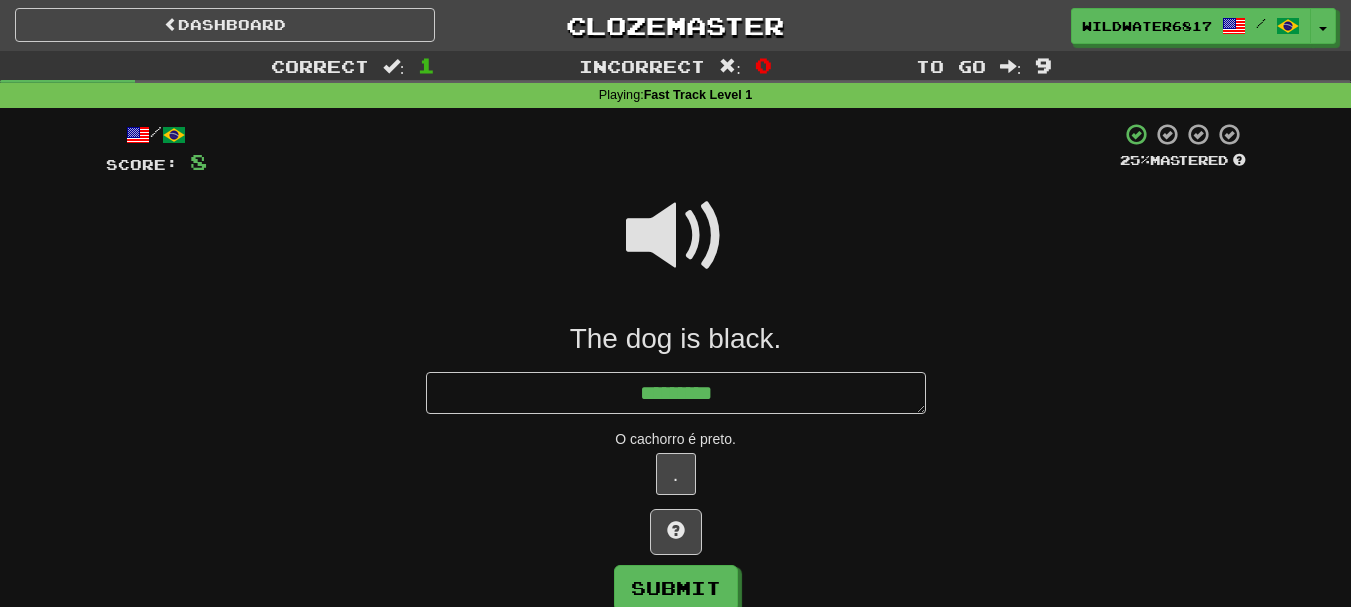type on "*" 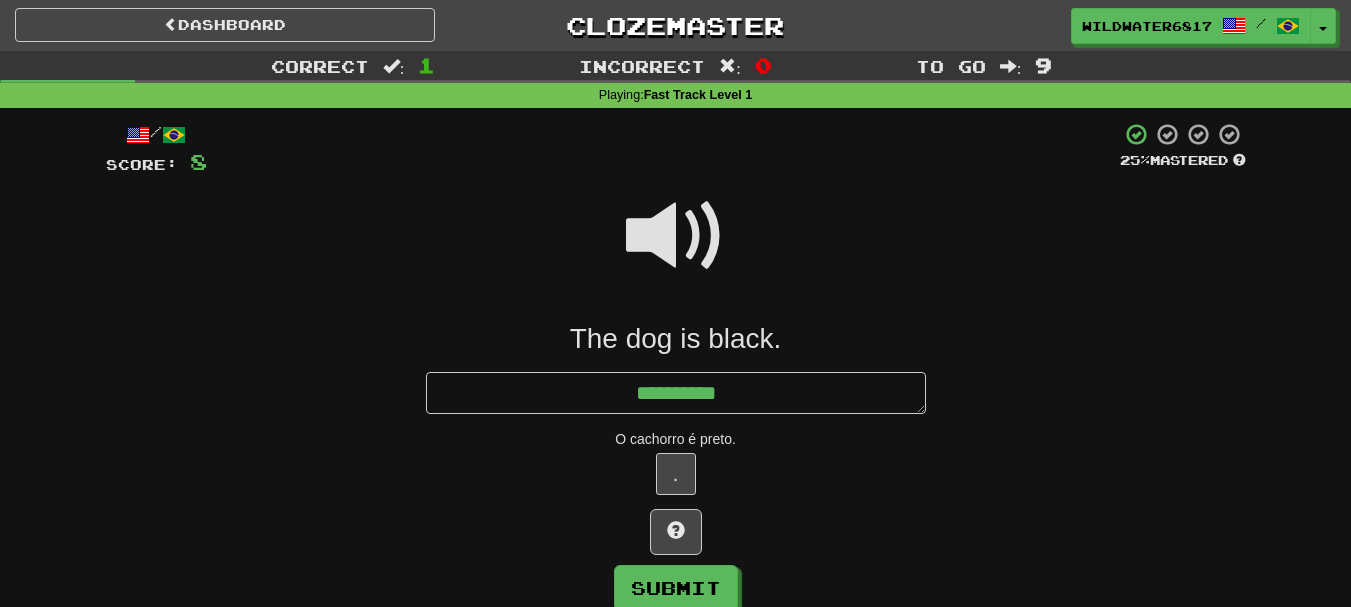type on "*" 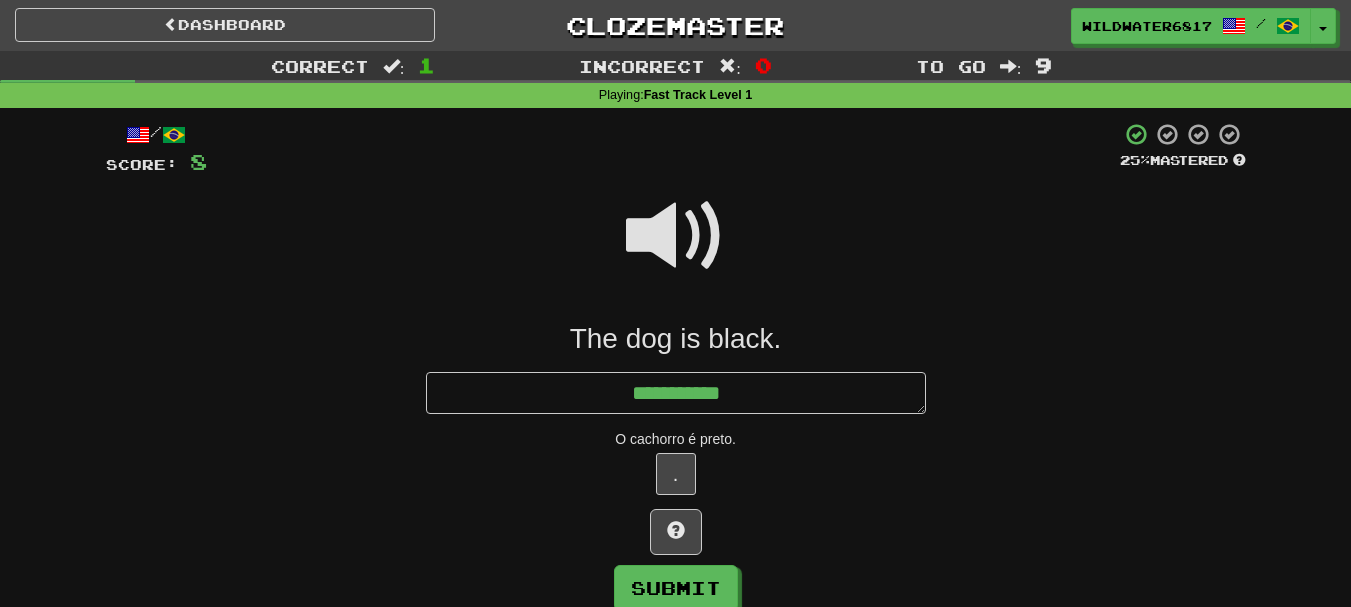 type on "*" 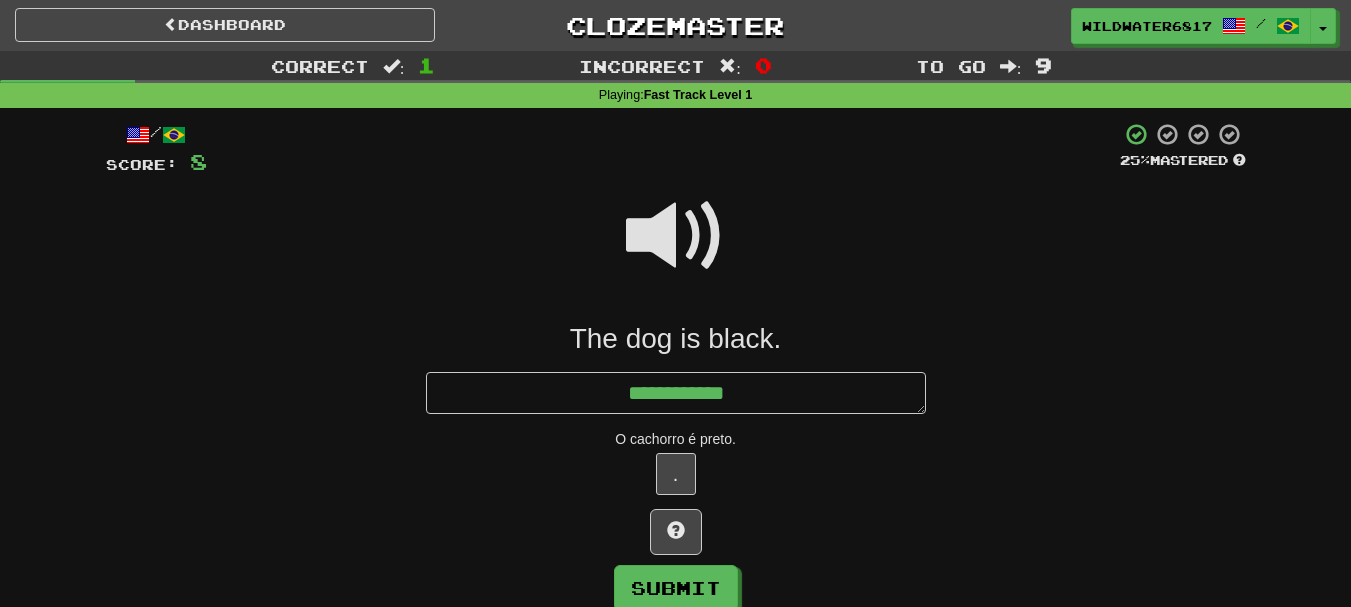 type on "*" 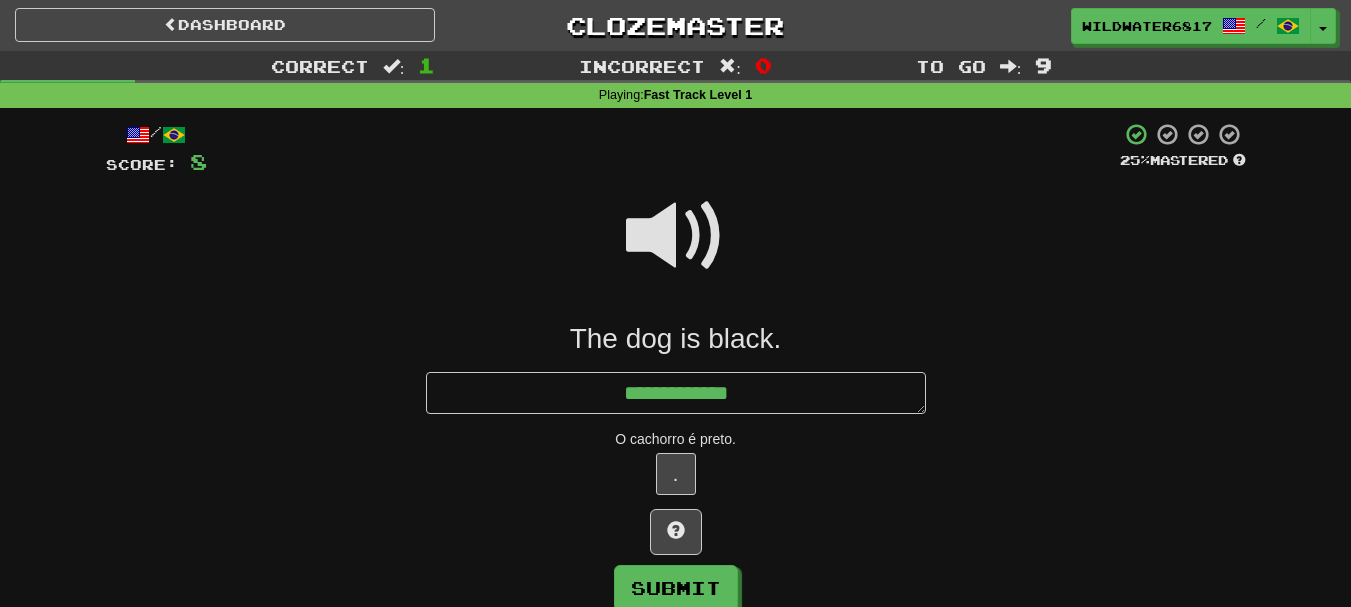 type on "*" 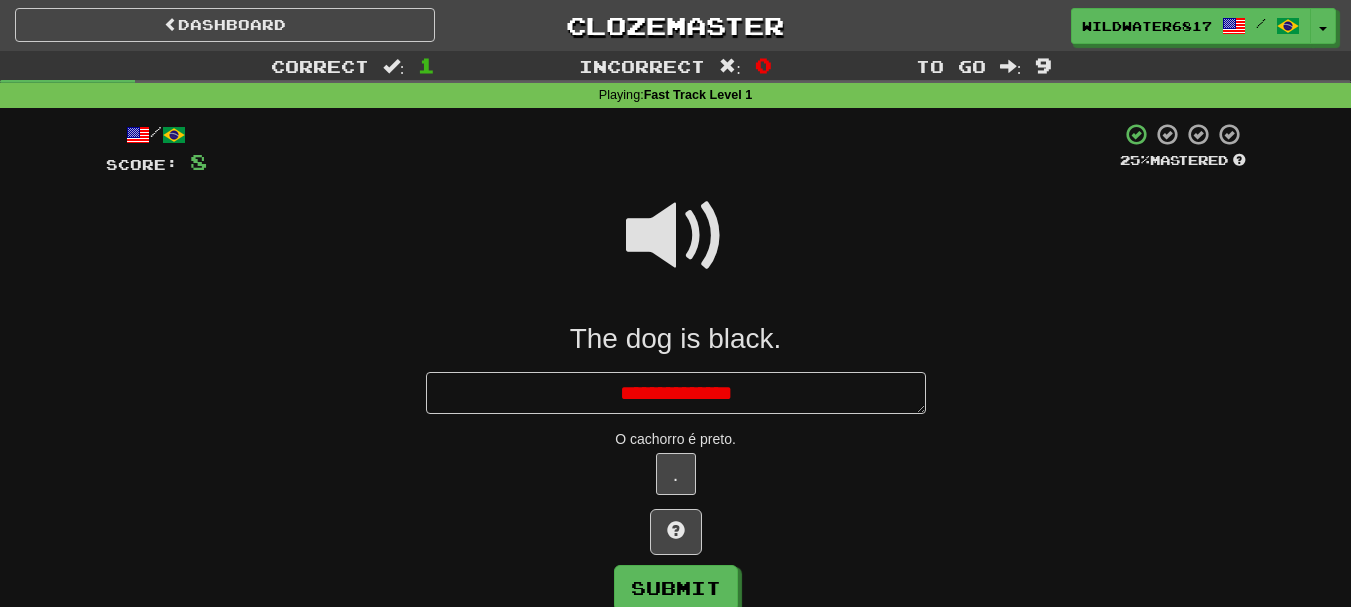 type on "*" 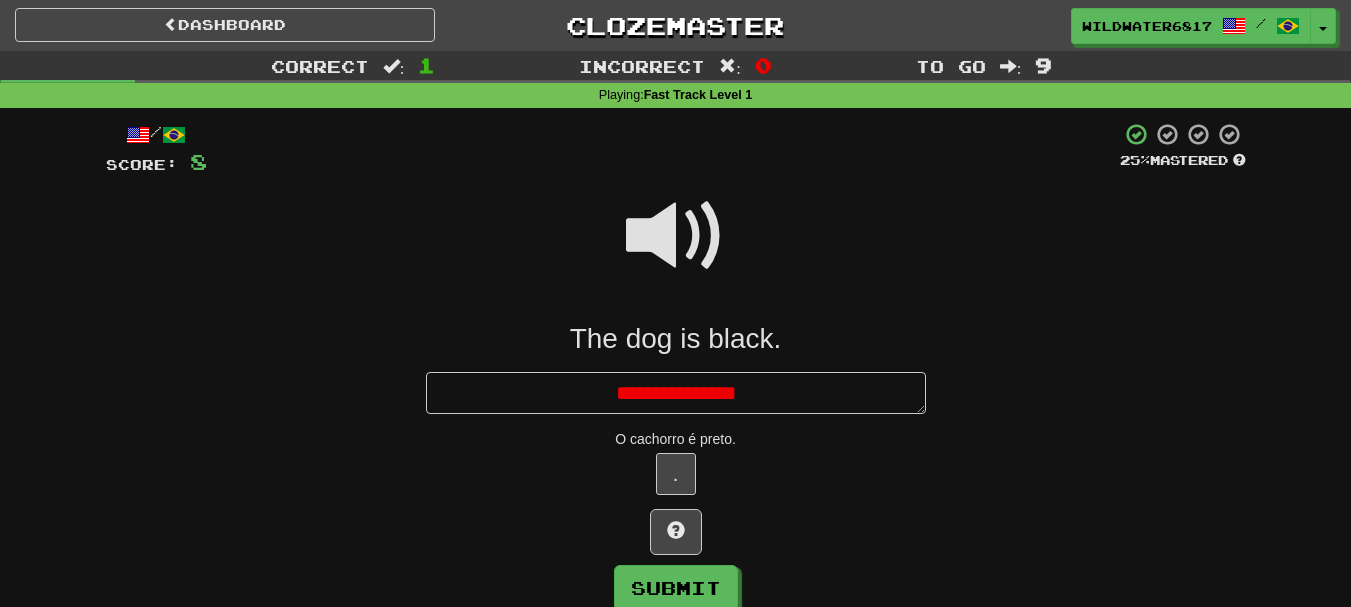 type on "*" 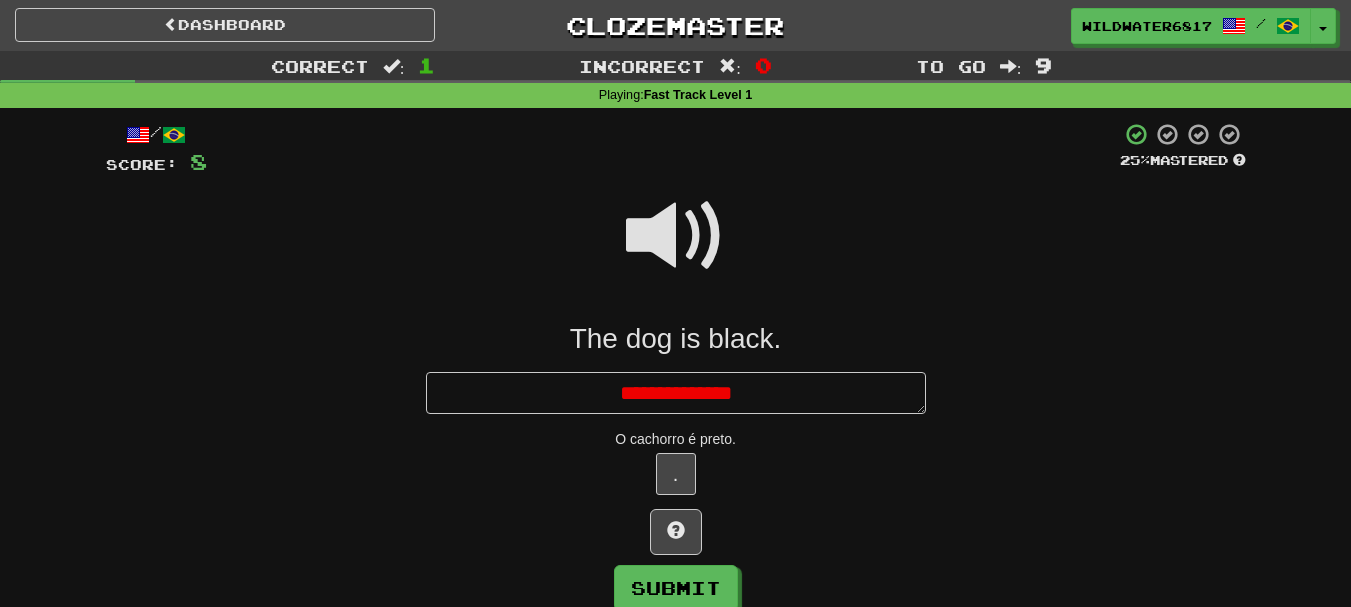 type on "*" 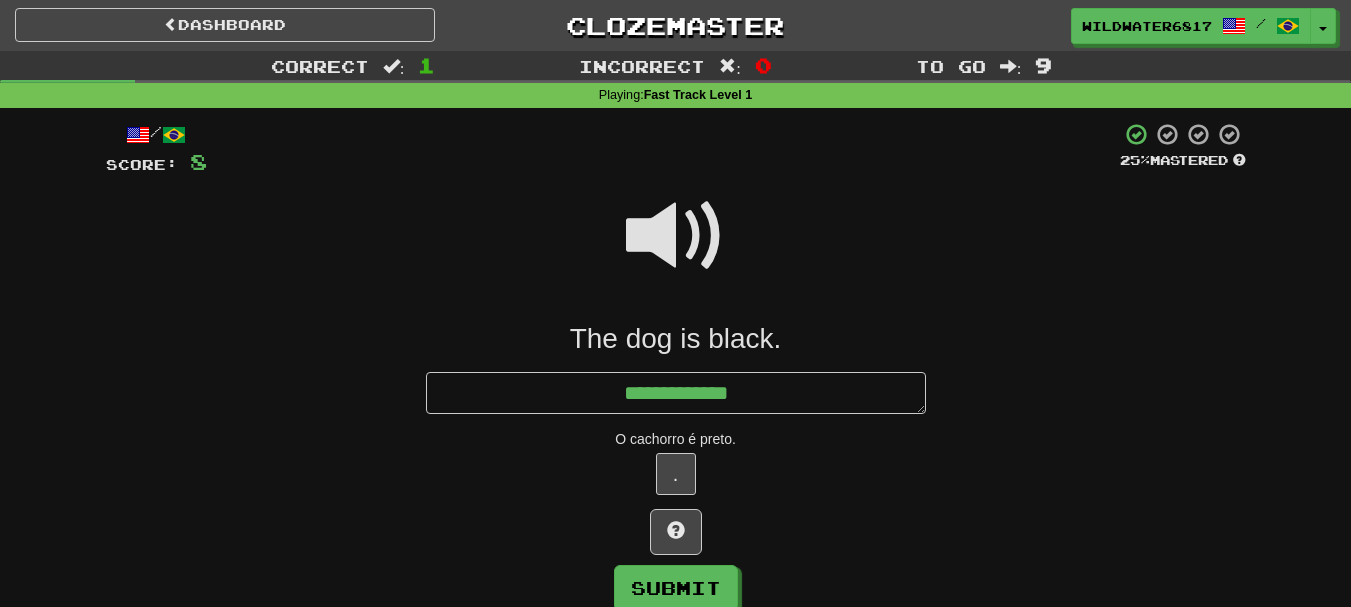 type on "*" 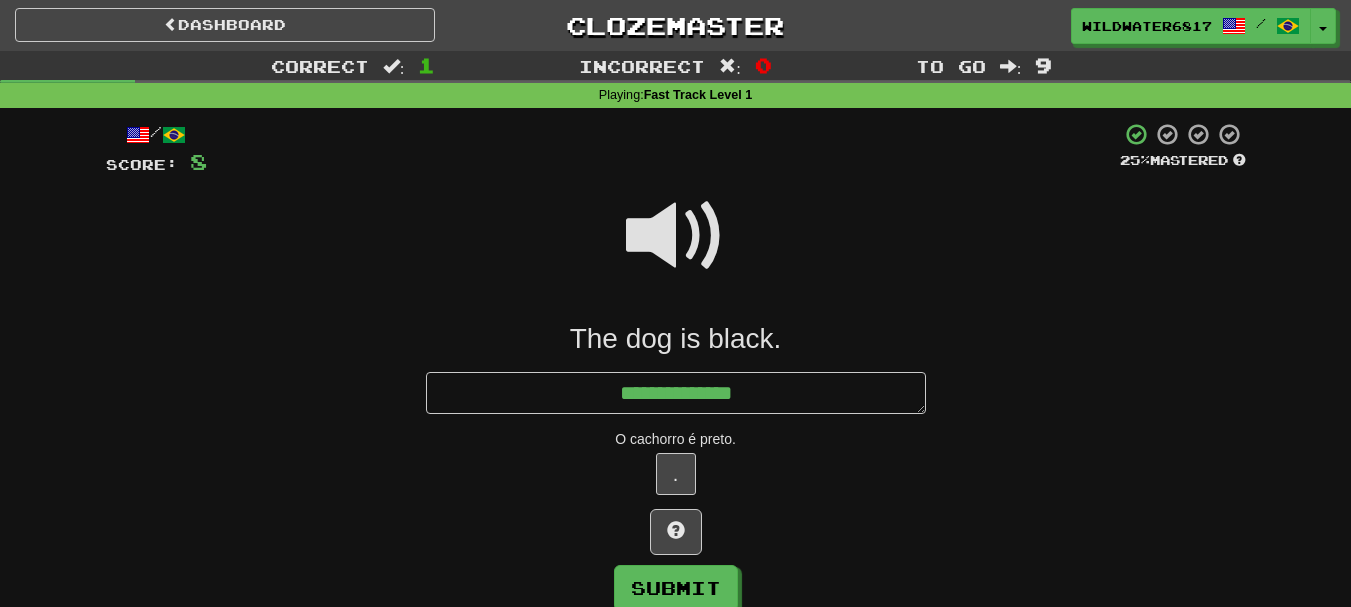 type on "*" 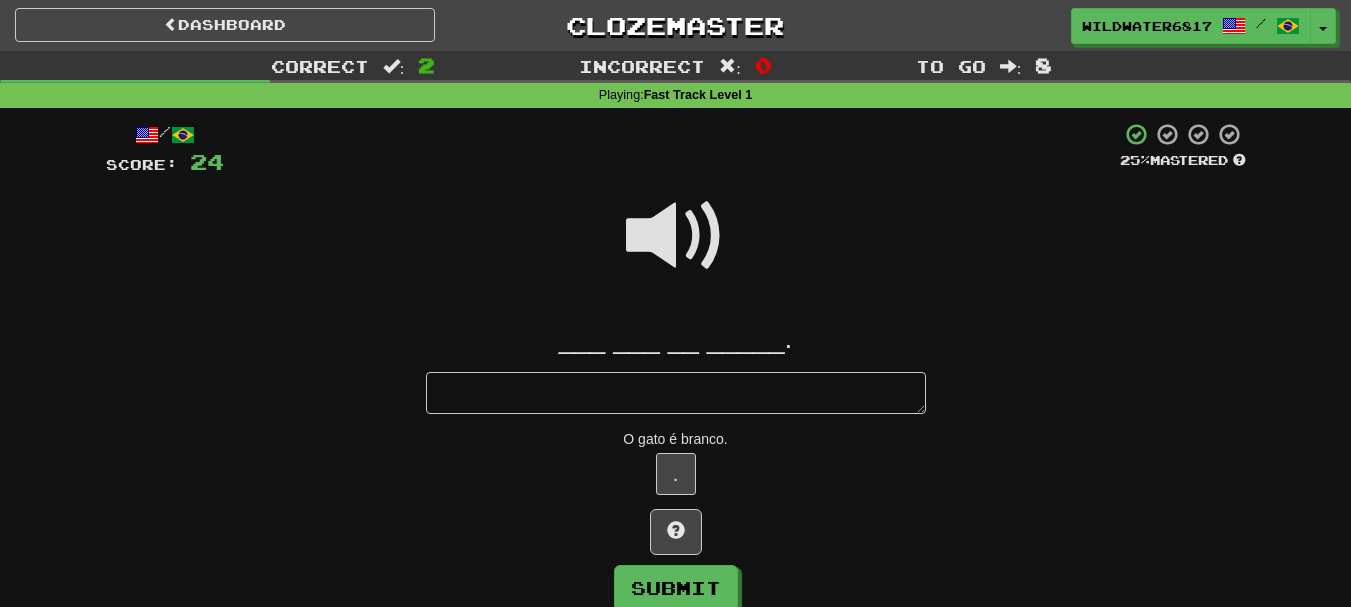 type on "*" 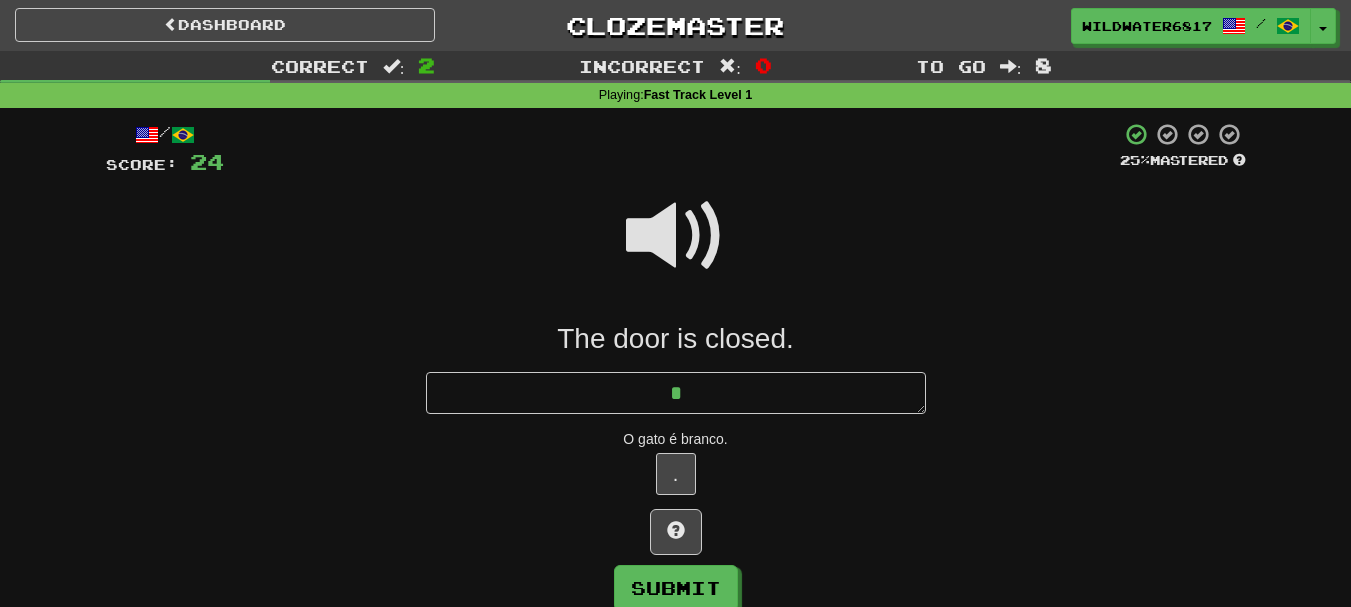 type on "*" 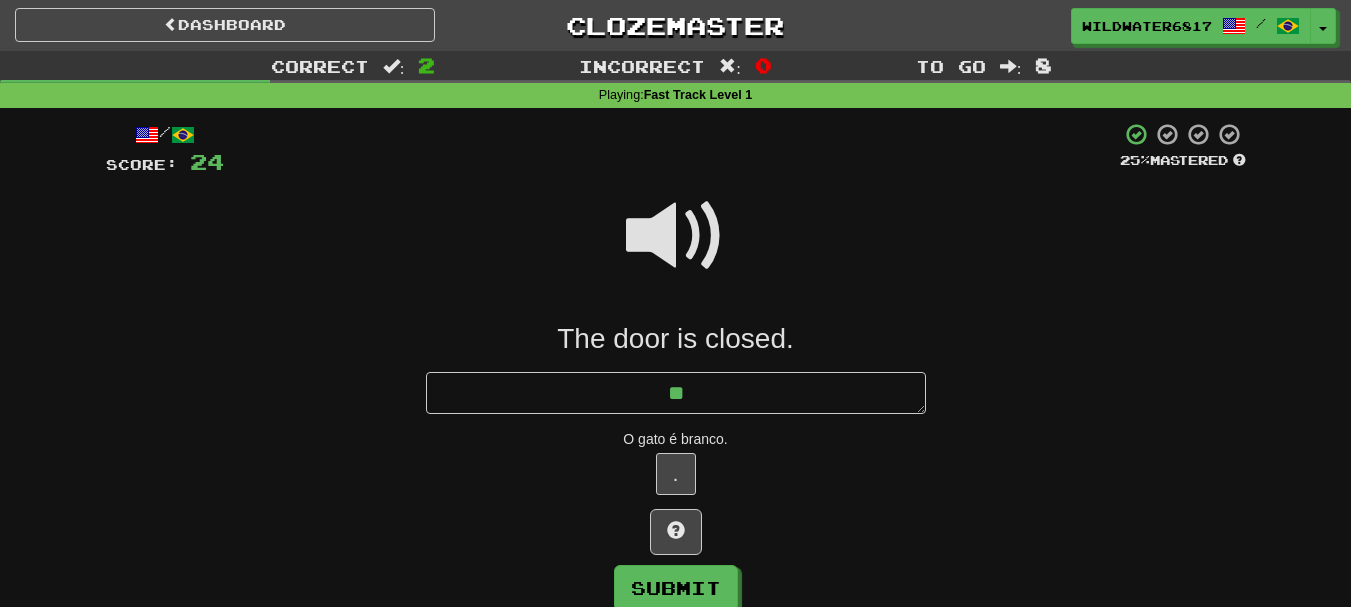 type on "*" 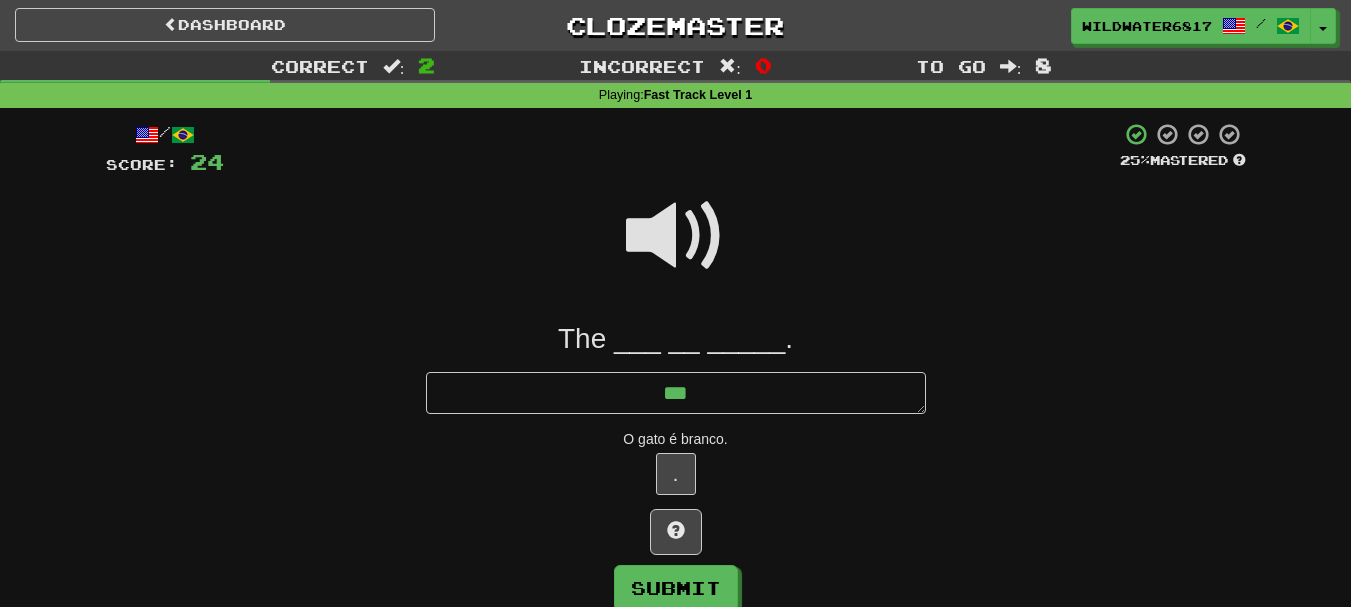 type on "*" 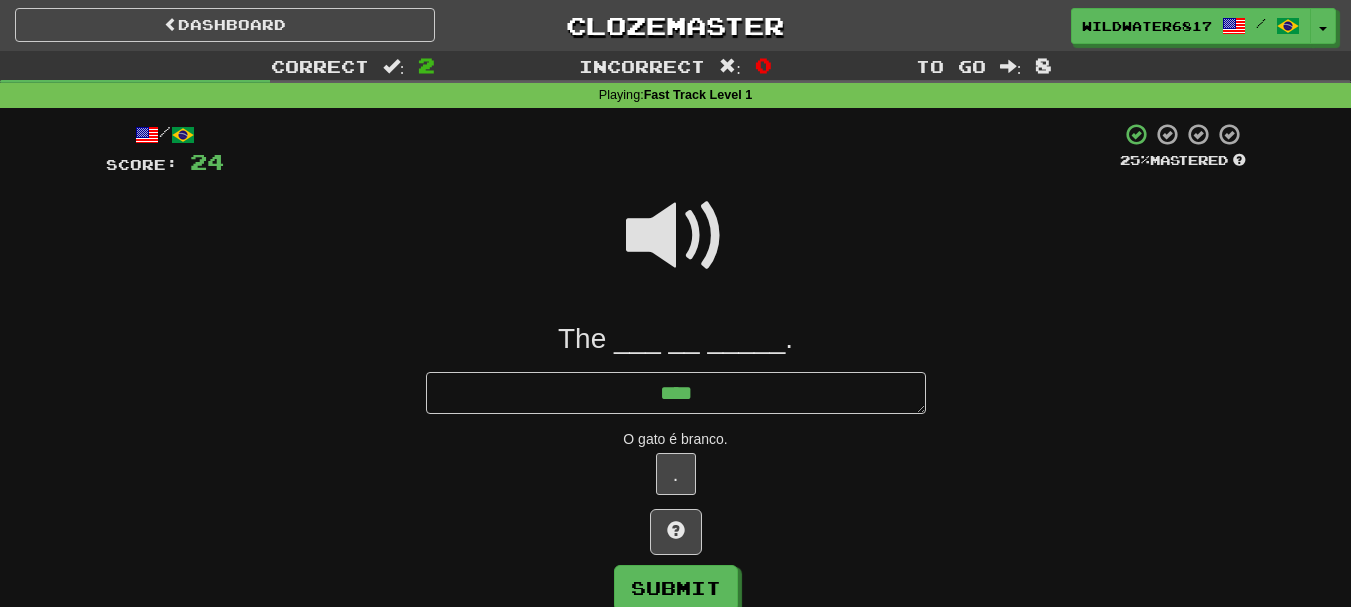 type on "*" 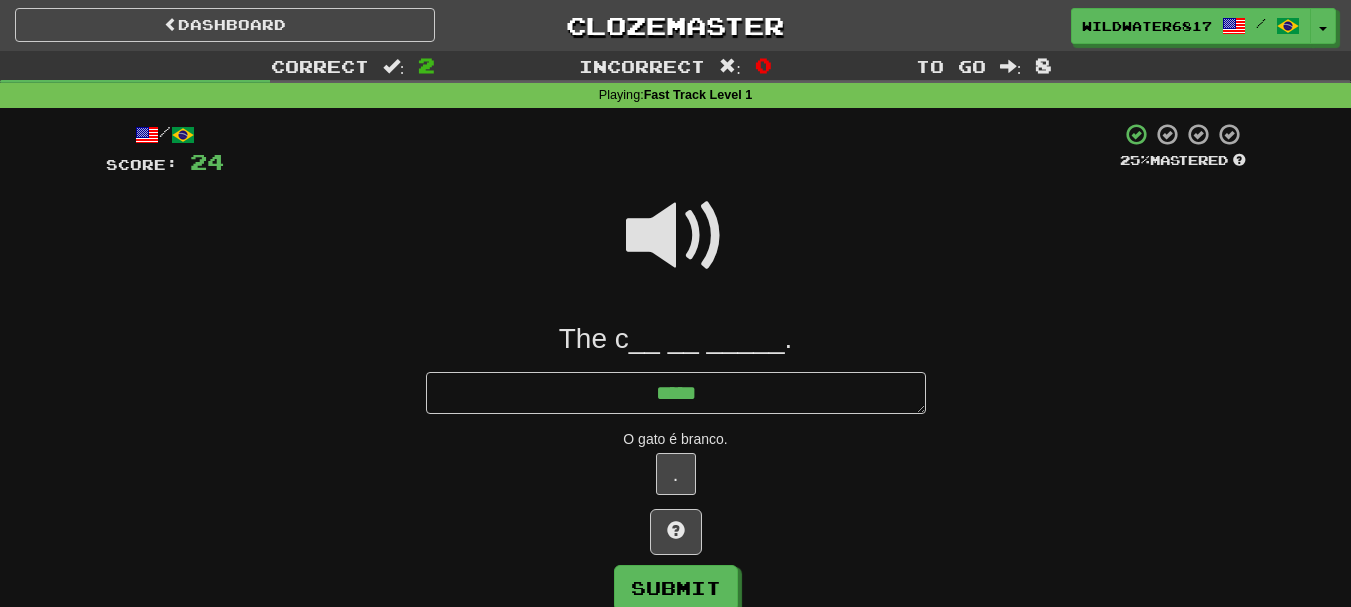 type on "*" 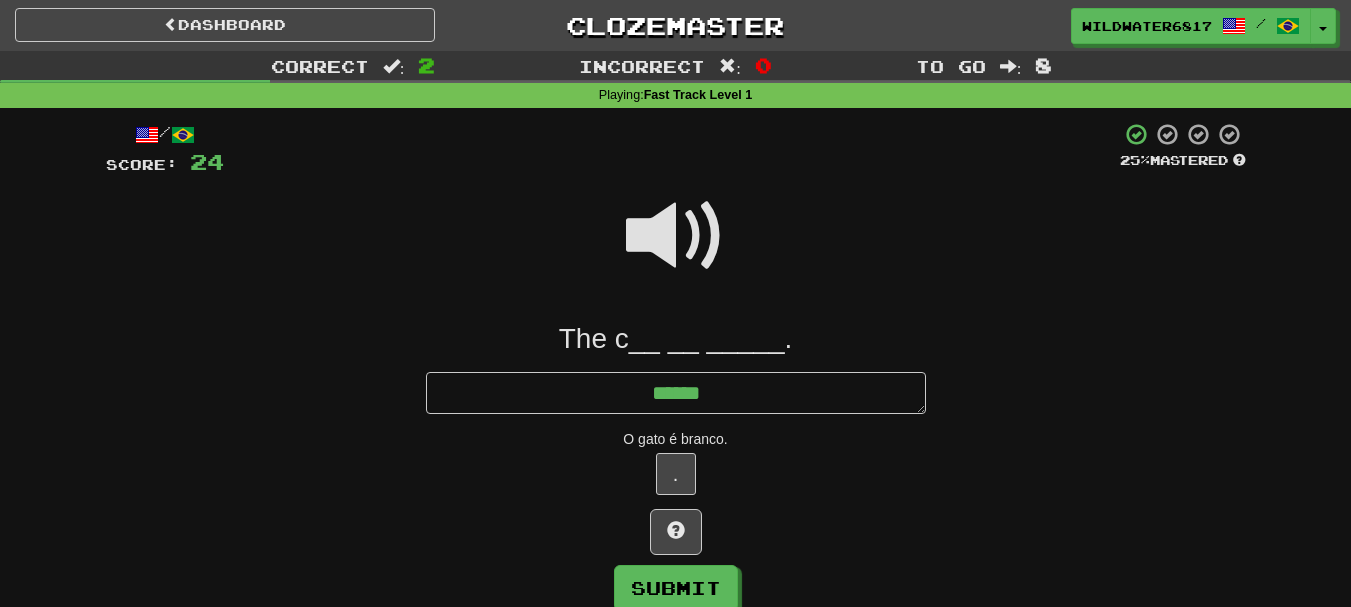 type on "*" 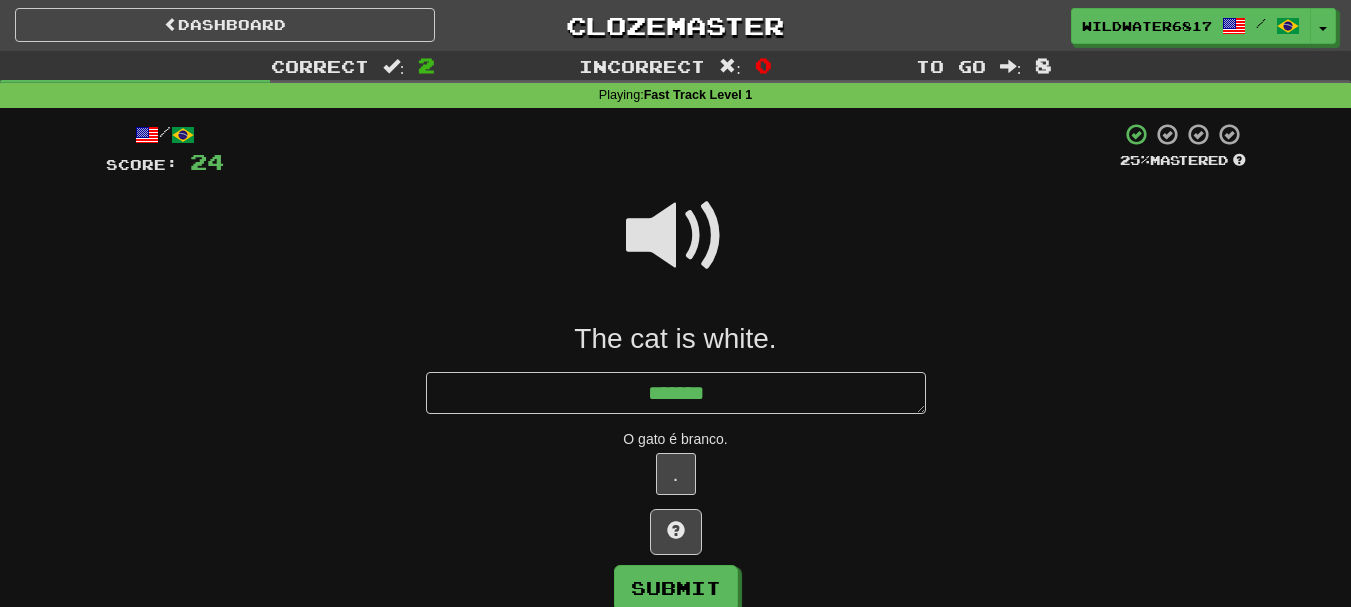 type on "*" 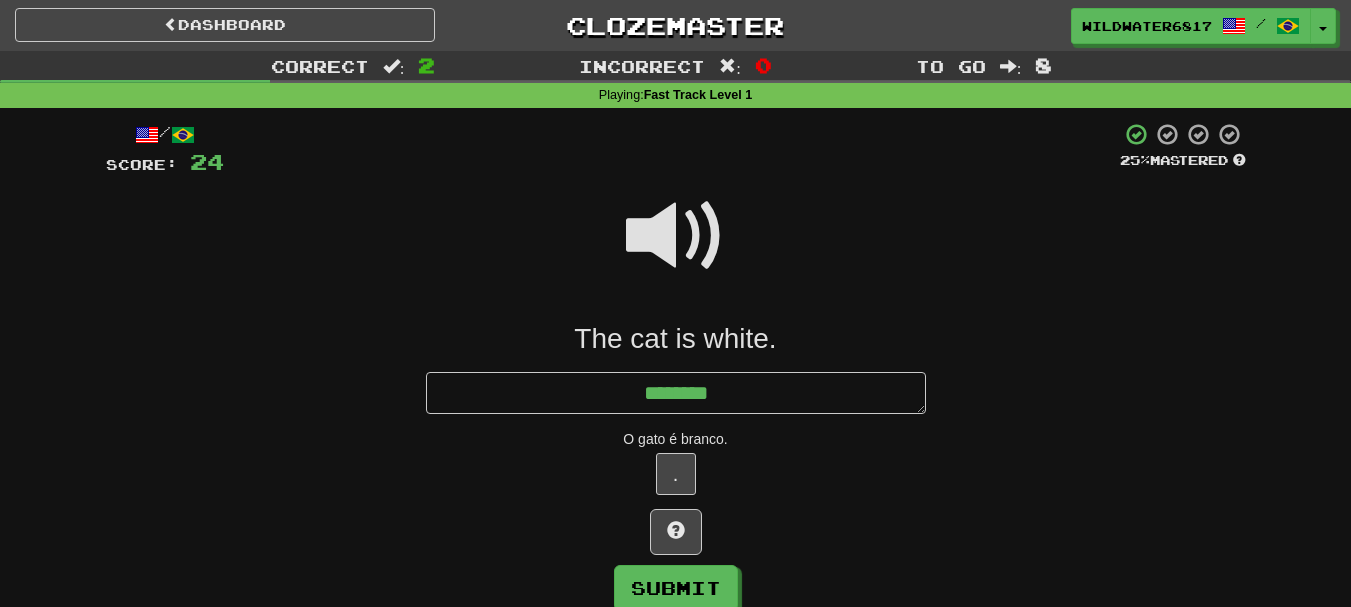 type on "*" 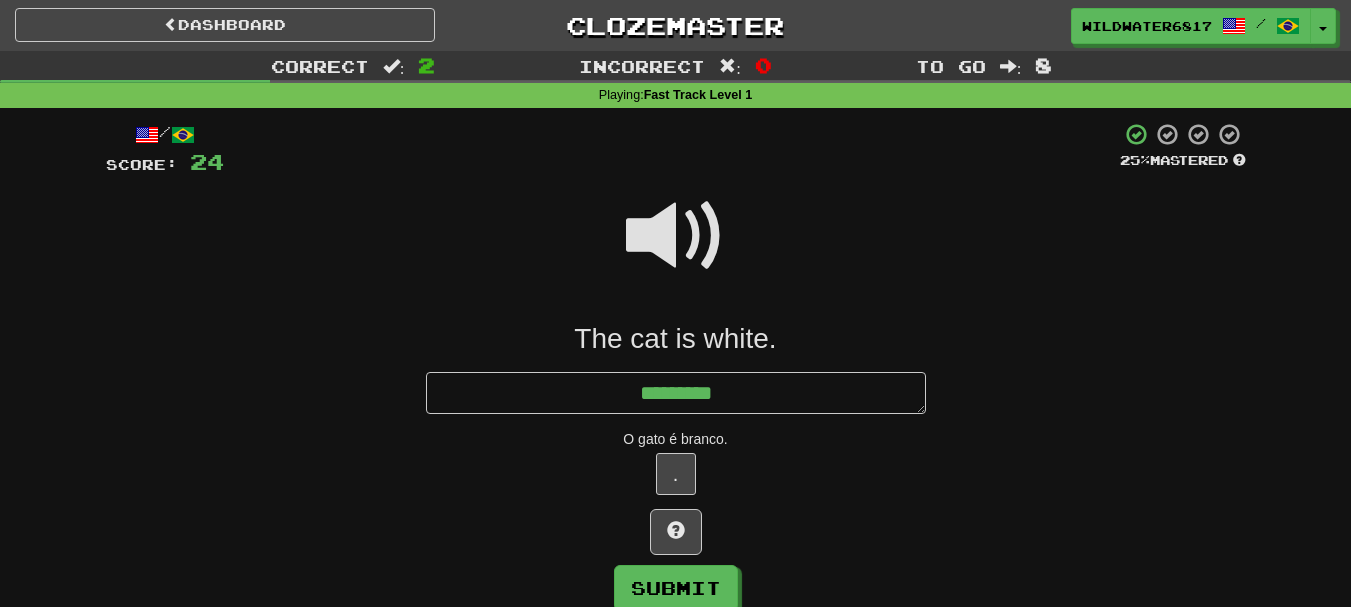 type on "*" 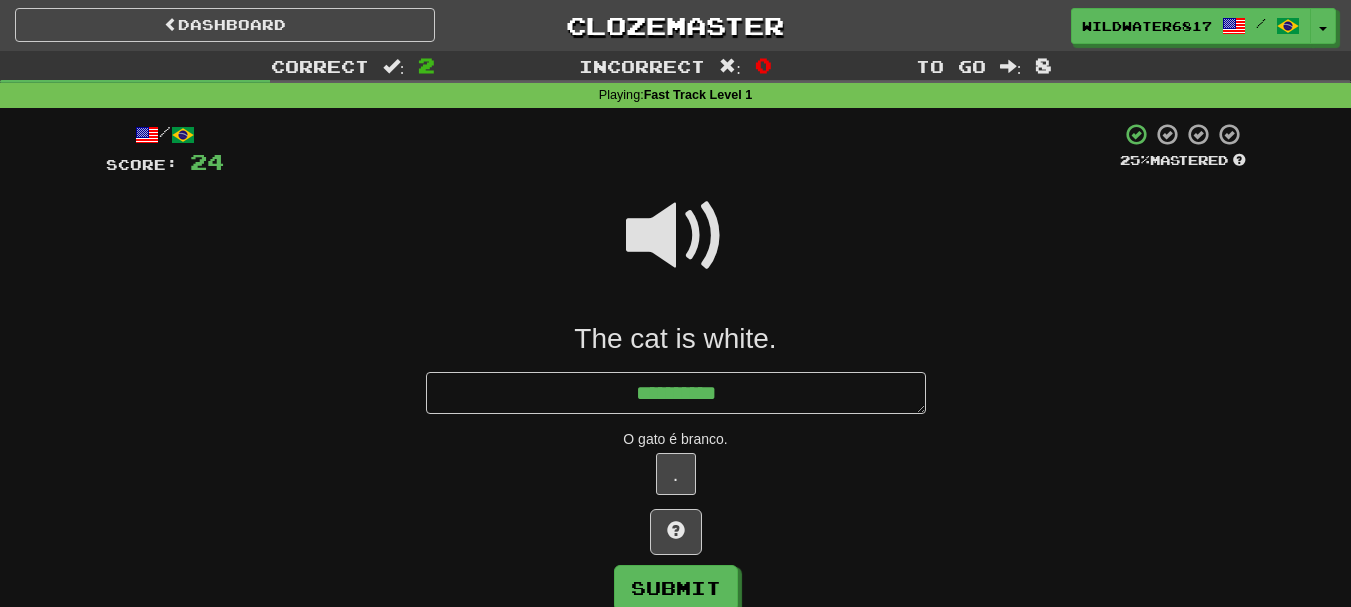 type on "*" 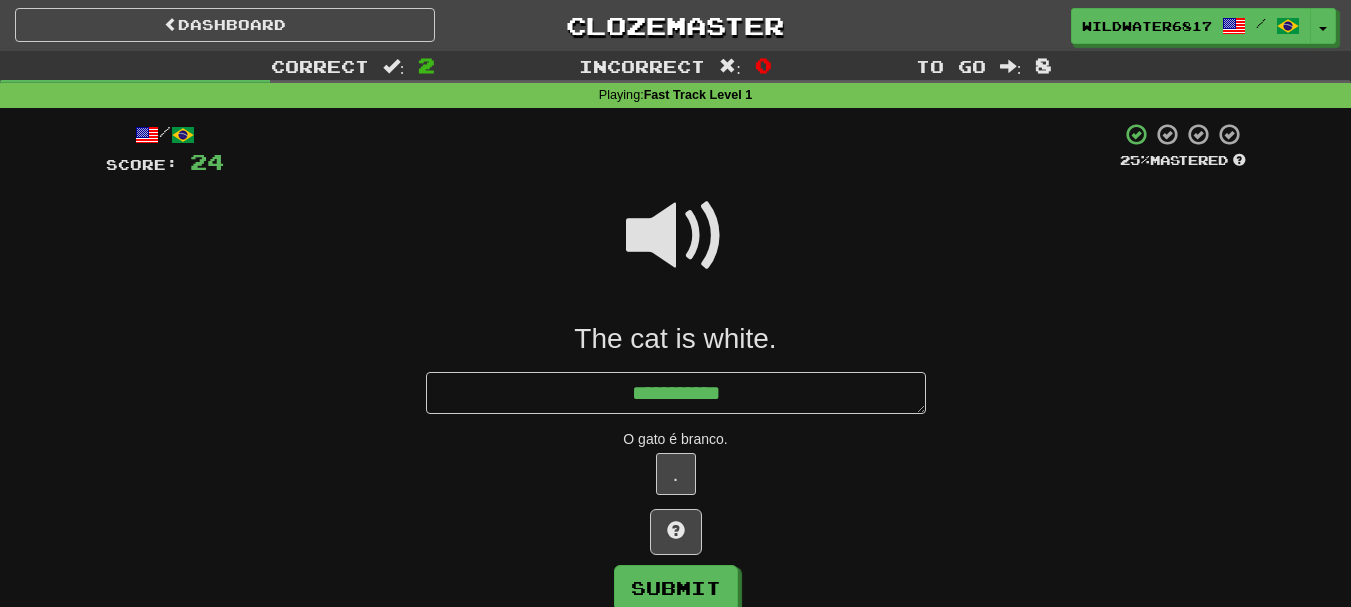 type on "*" 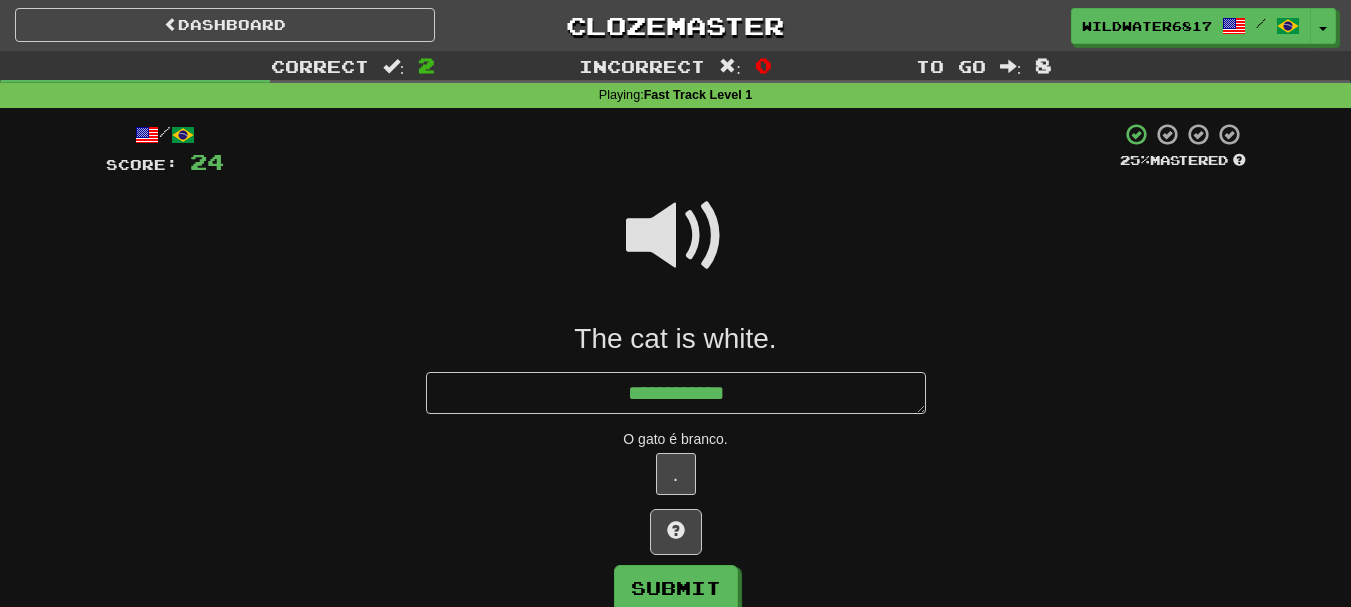 type on "*" 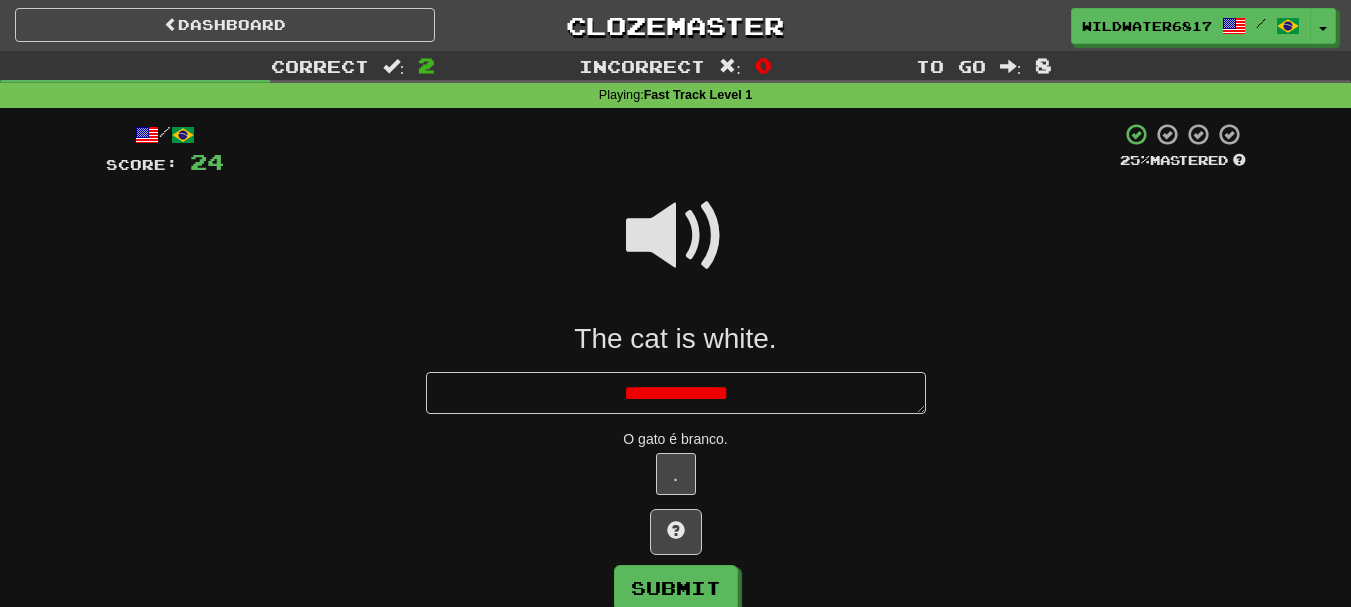 type on "*" 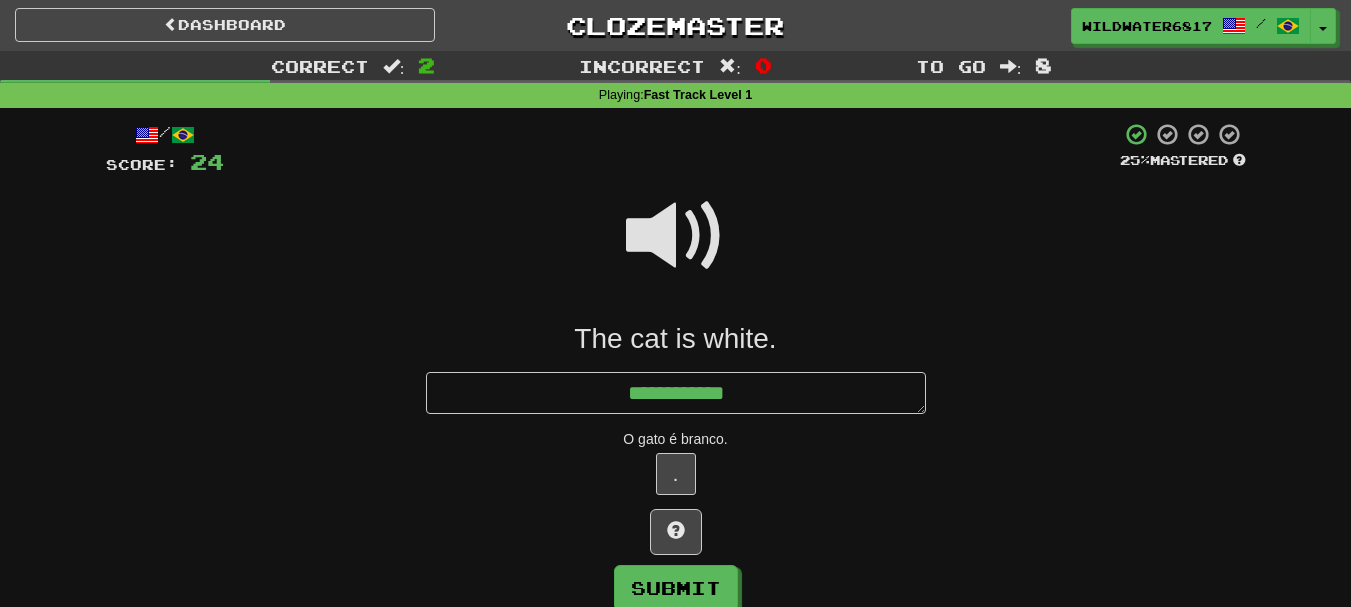 type on "*" 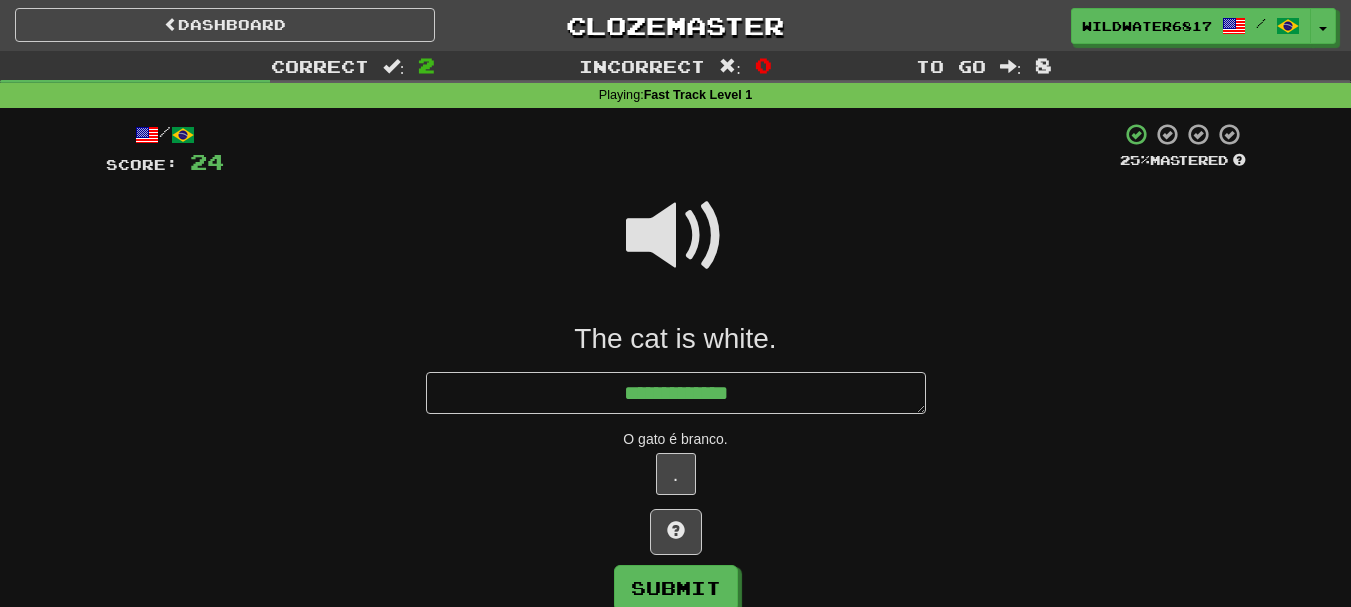type on "*" 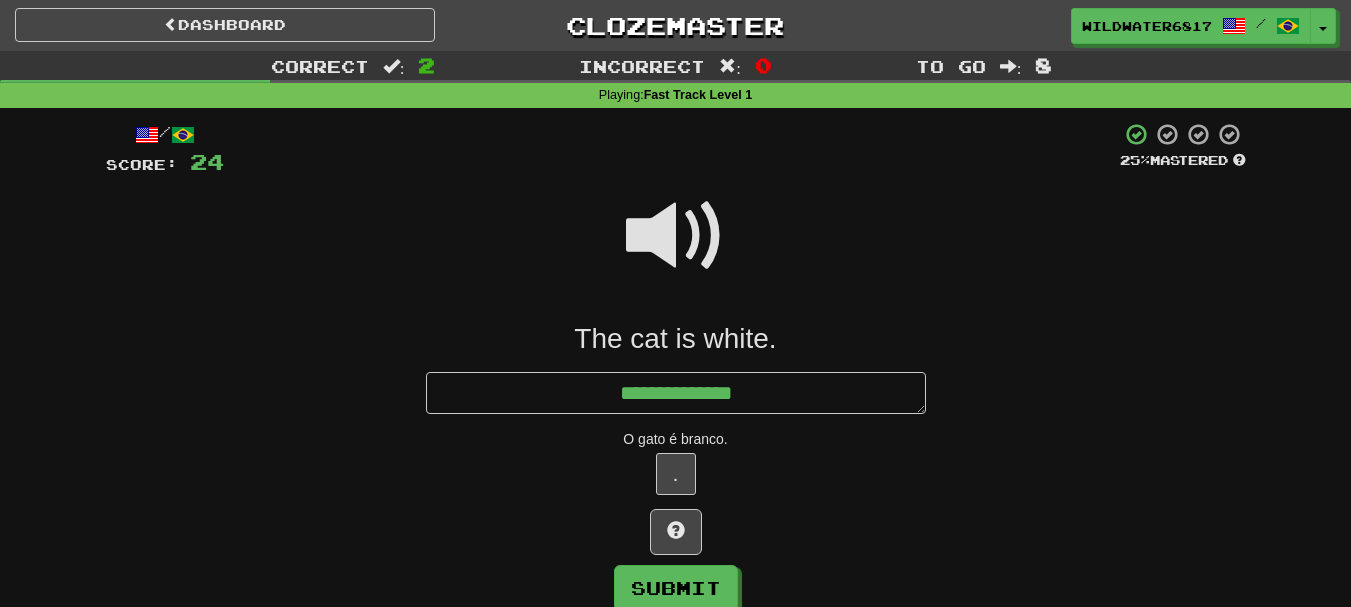 type on "*" 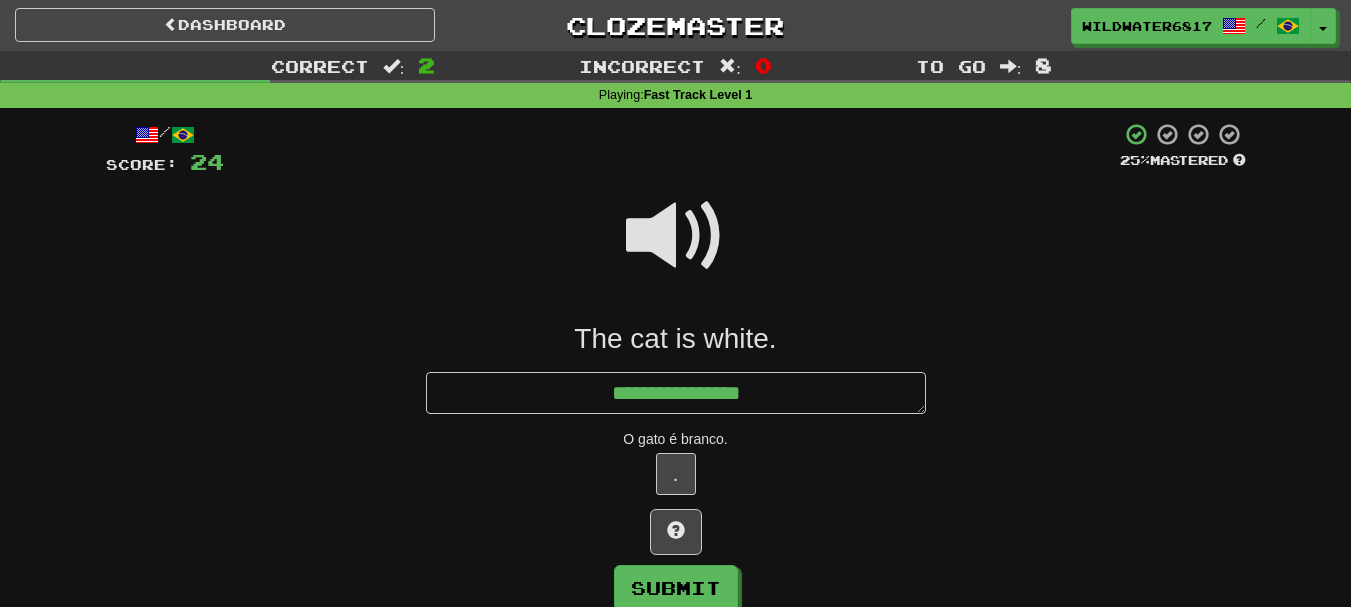 type on "*" 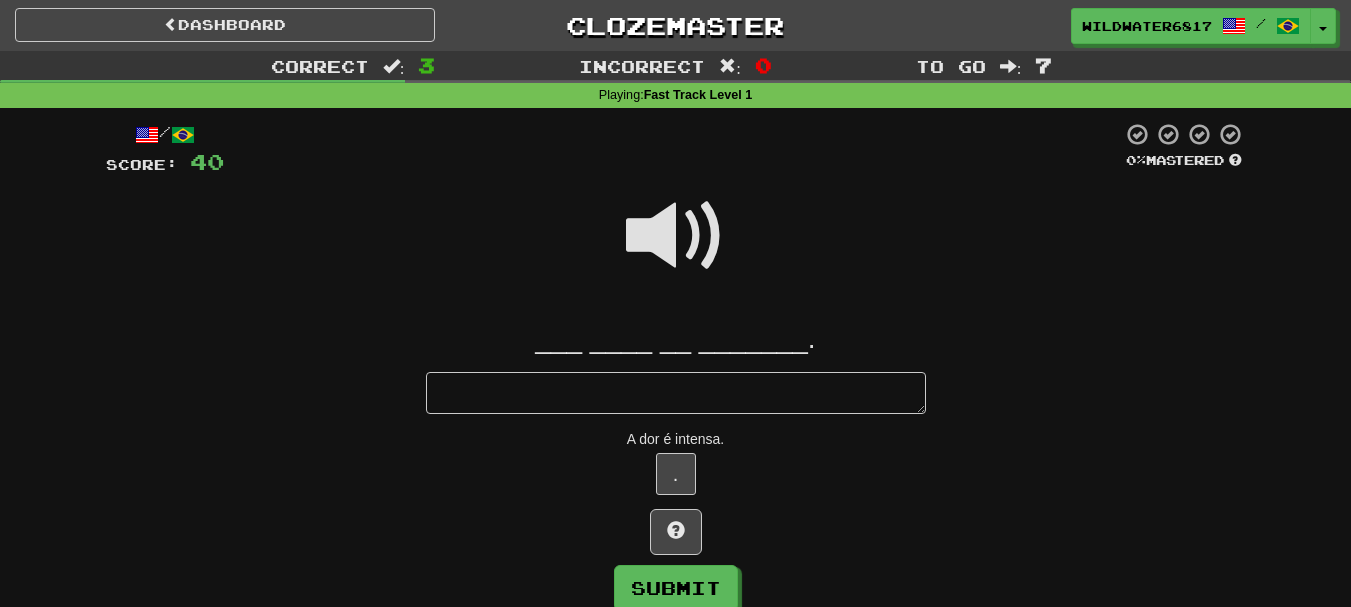 type on "*" 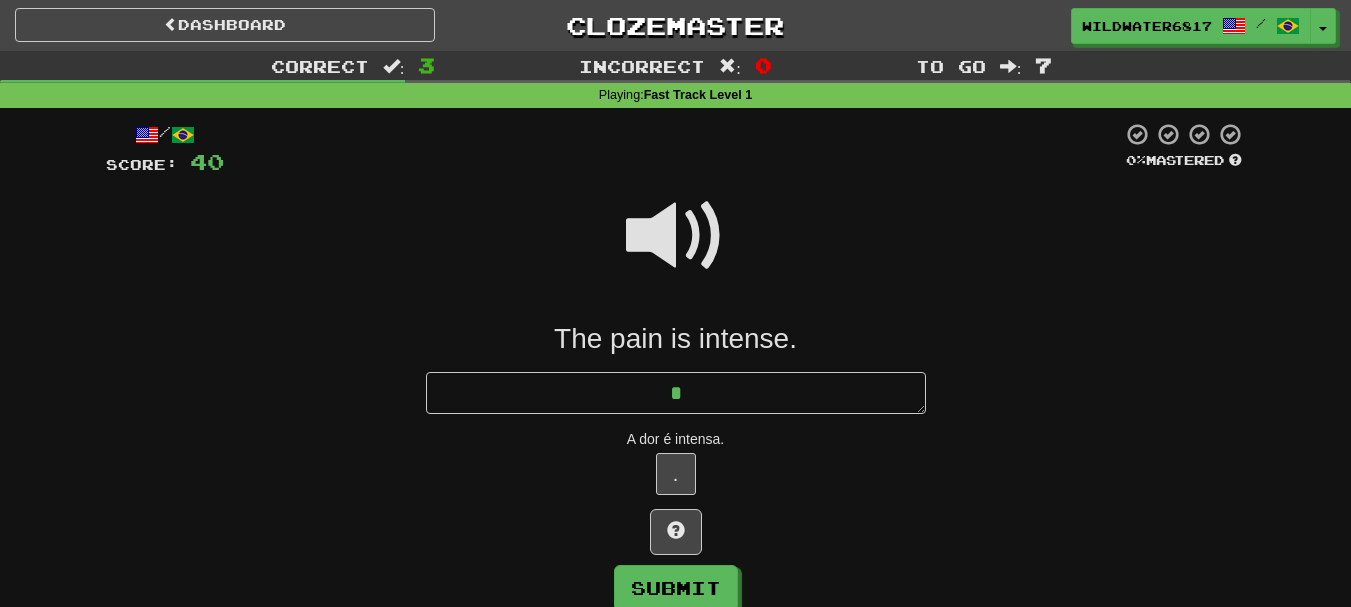 type on "*" 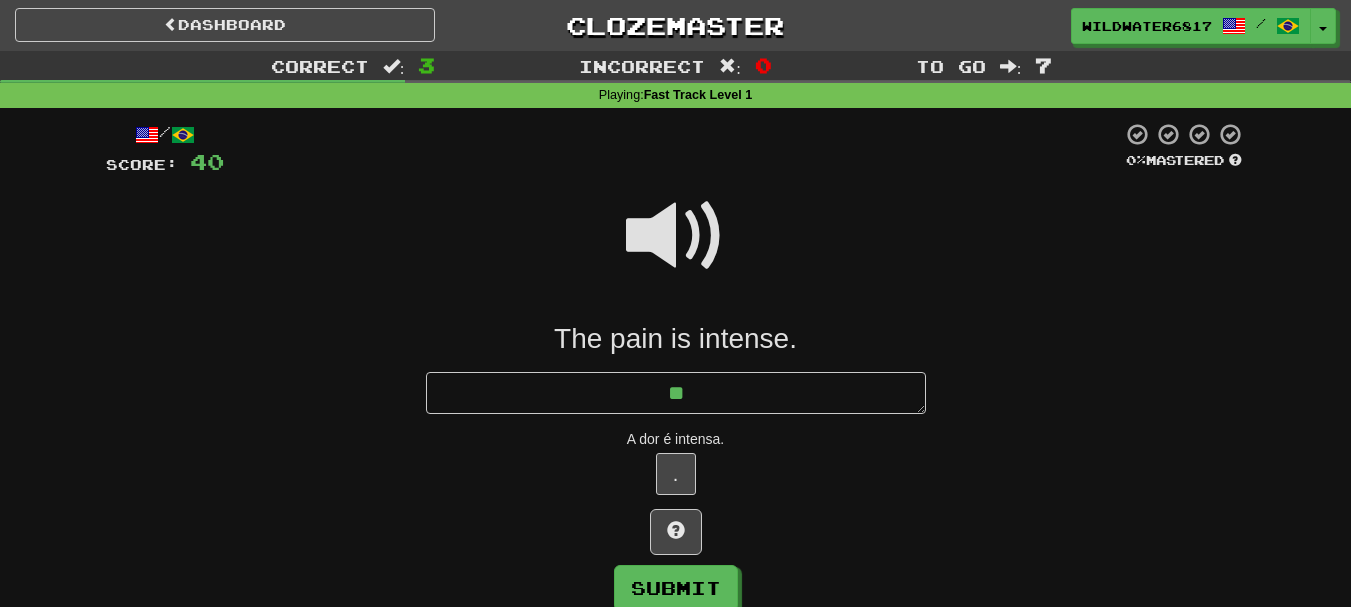 type on "*" 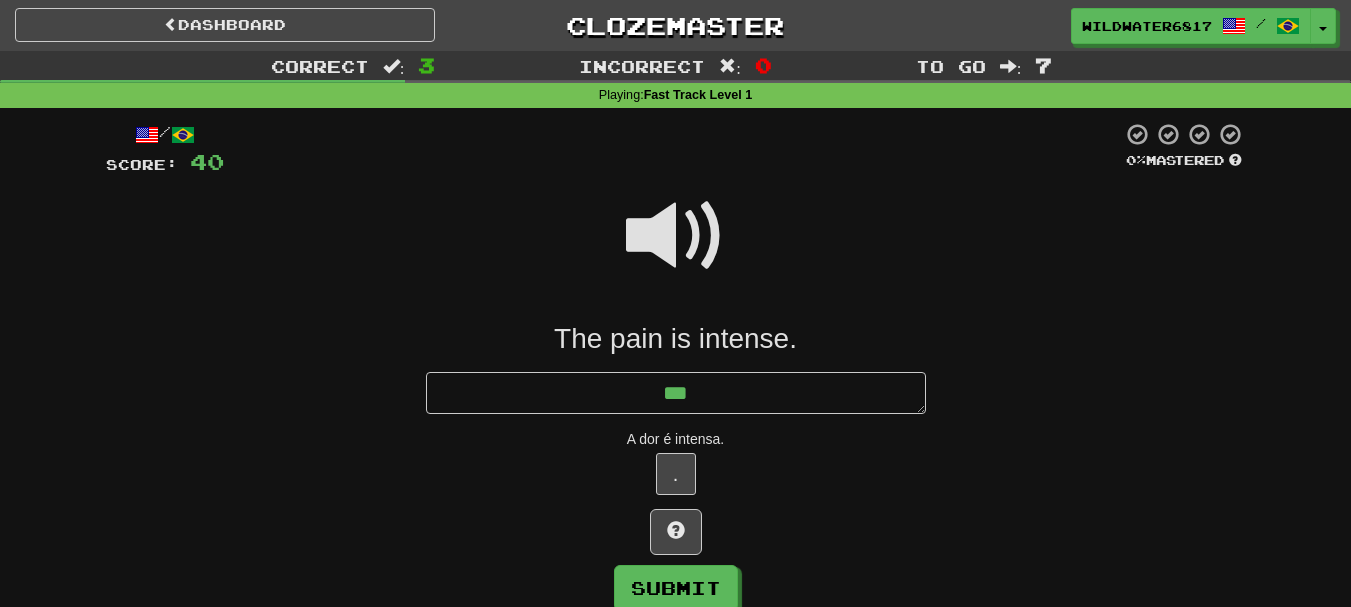 type on "*" 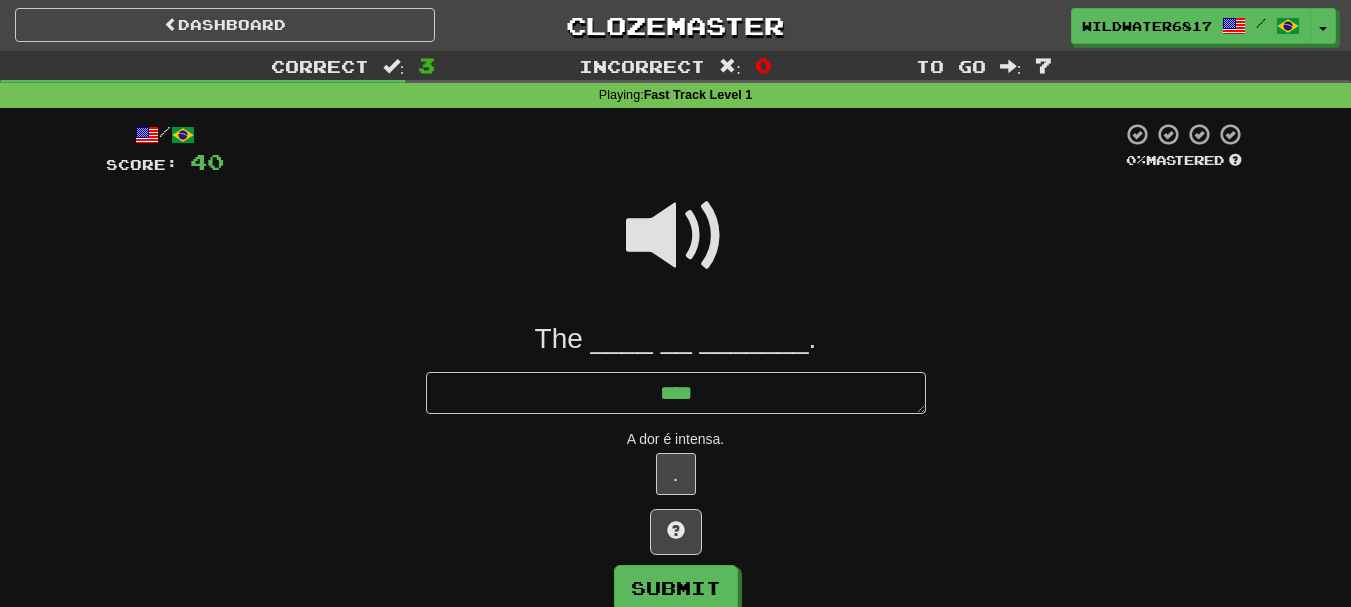 type on "*" 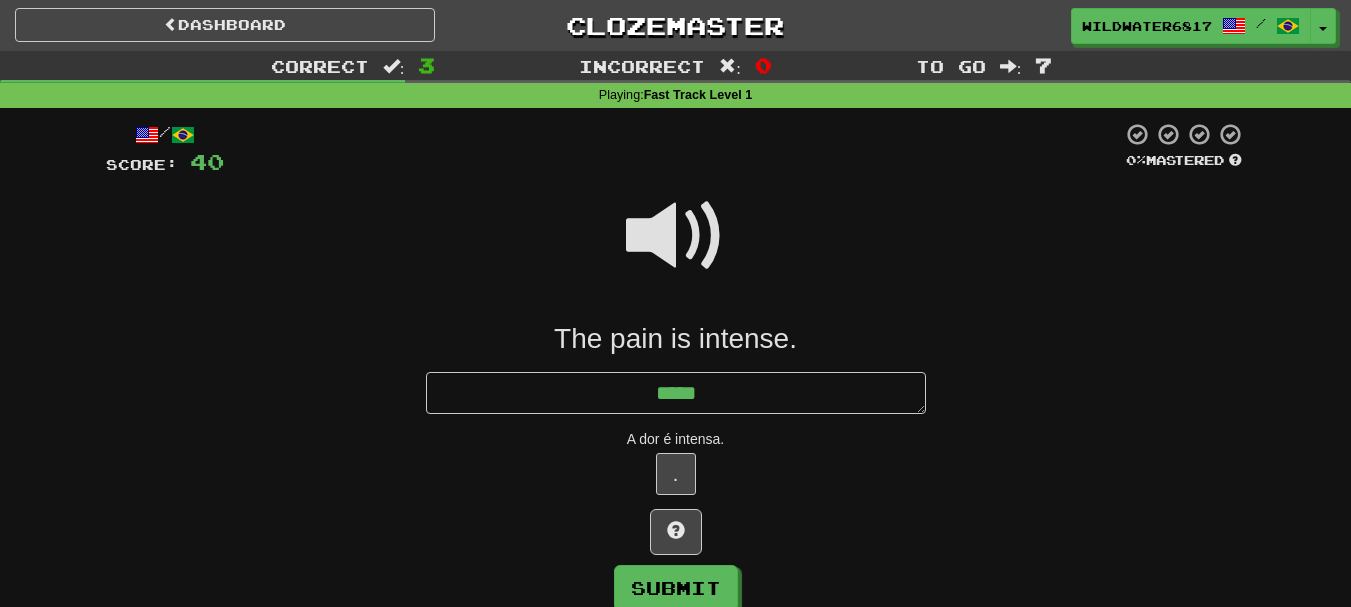 type on "*" 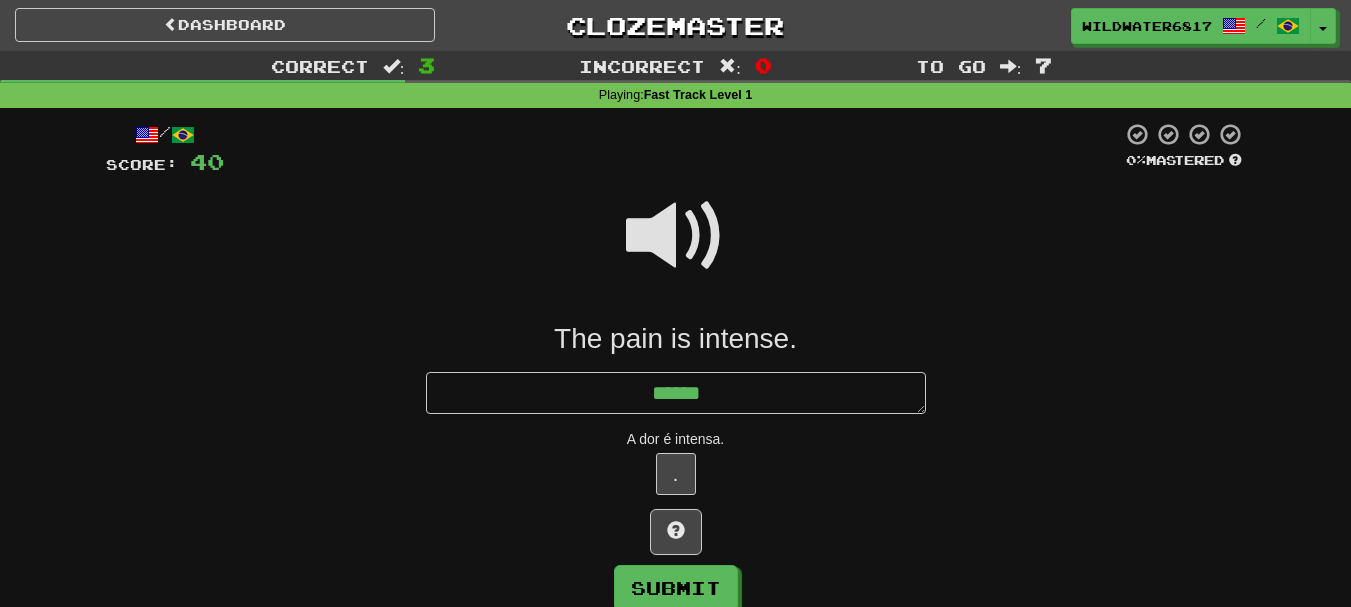 type on "*" 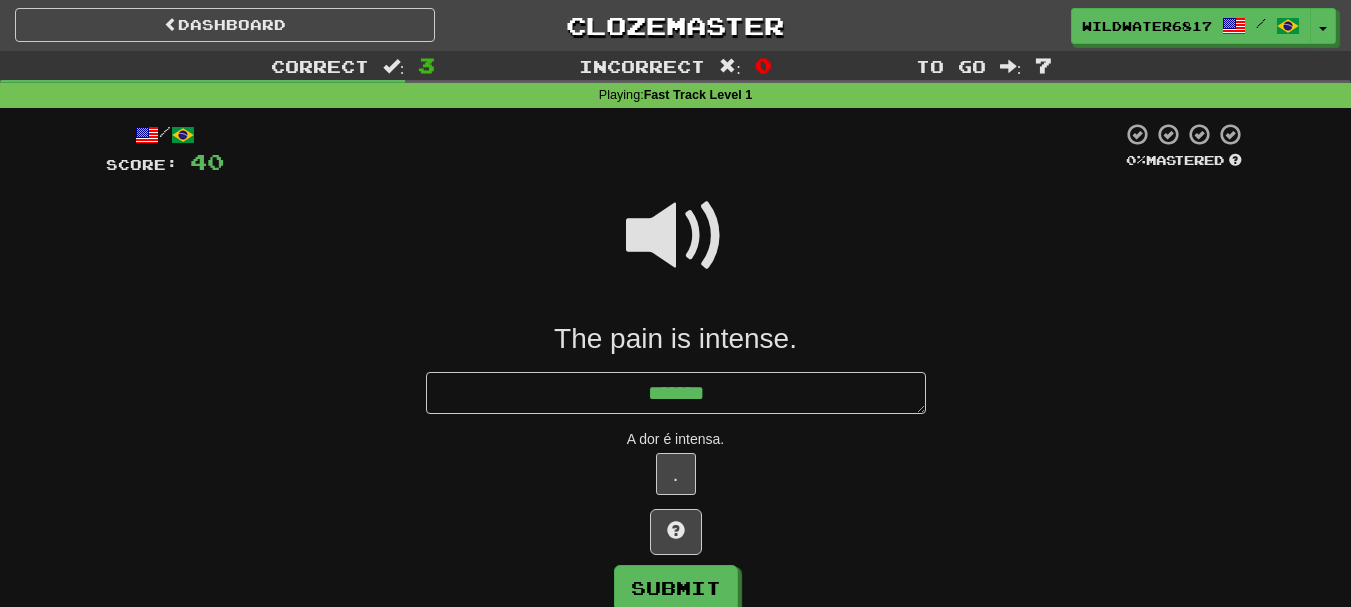 type on "*" 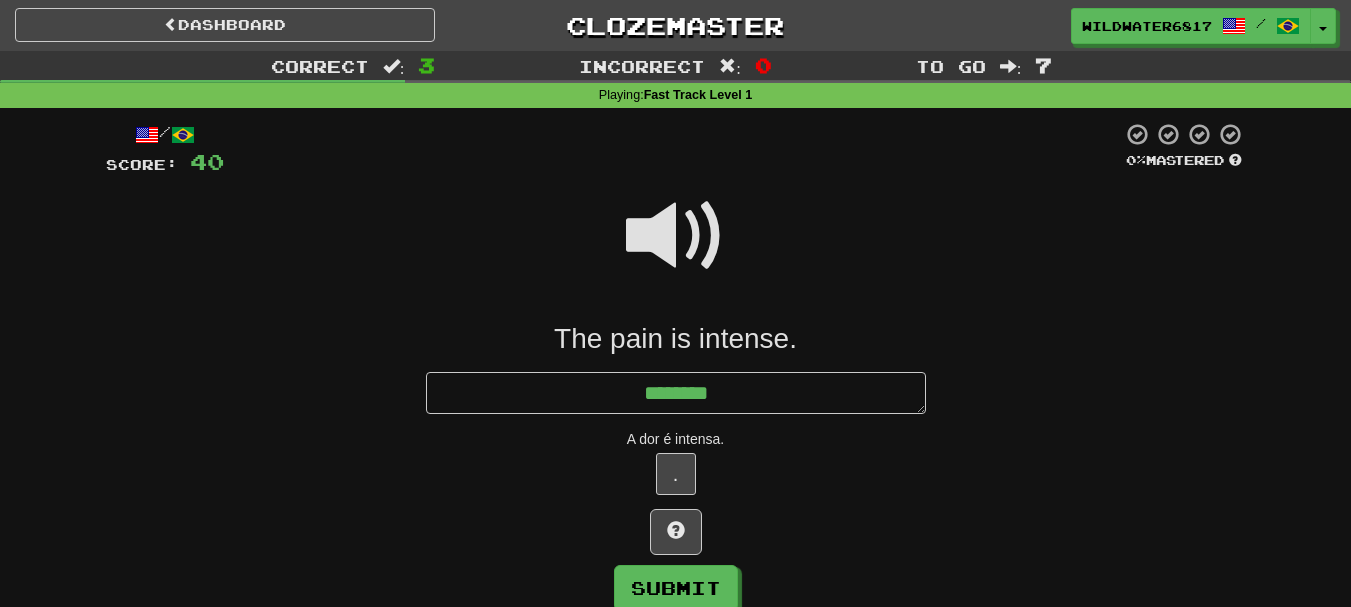 type on "*" 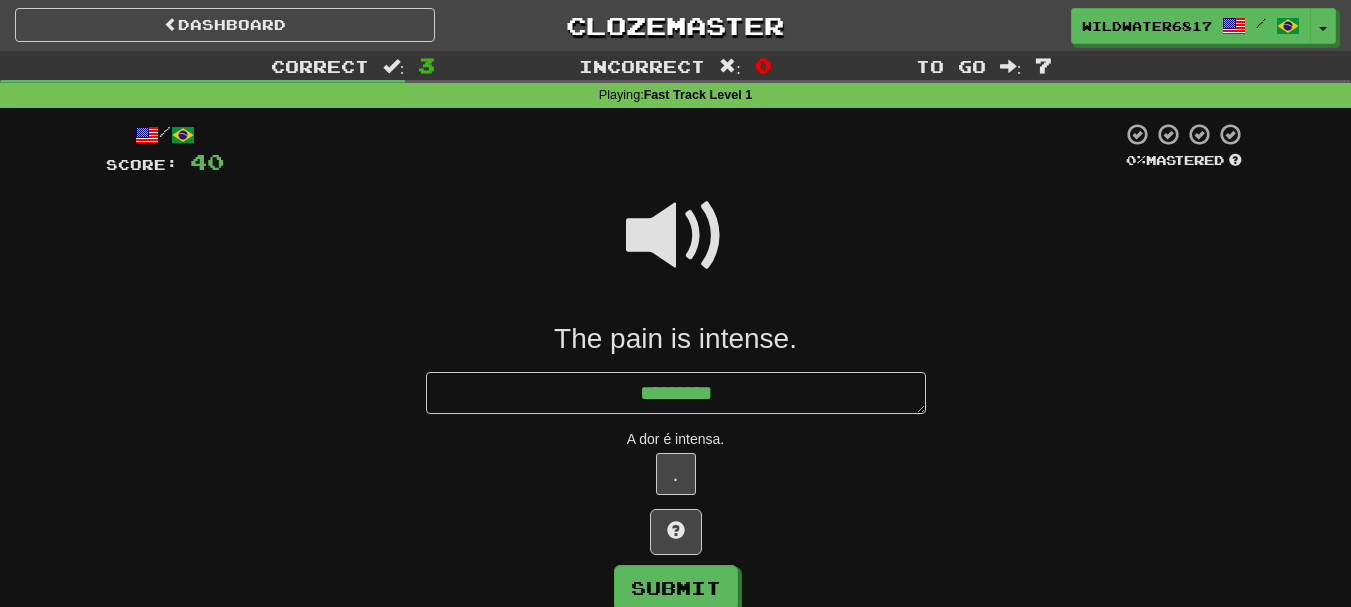 type on "*" 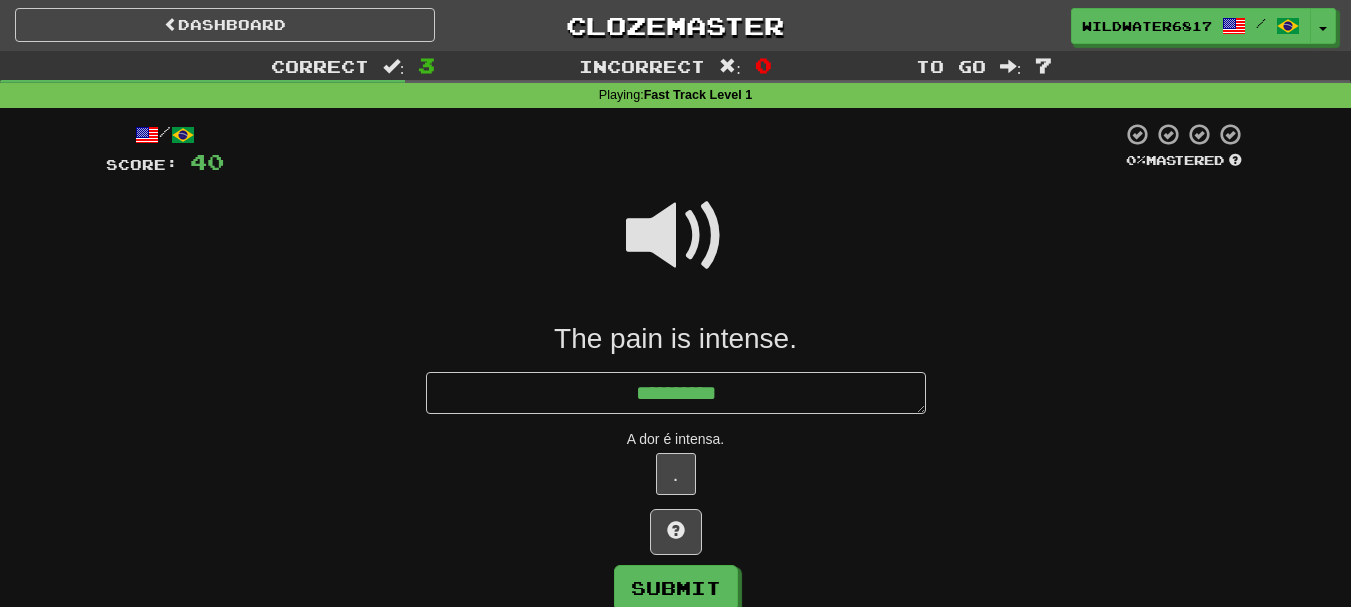 type on "*" 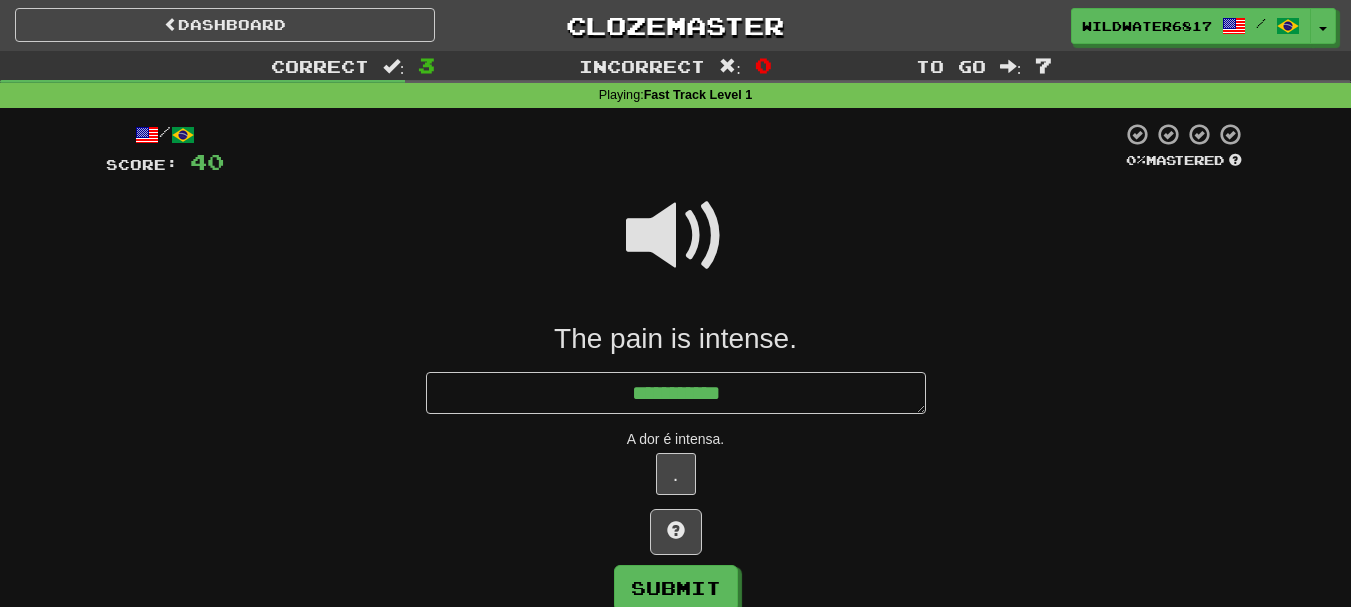 type on "*" 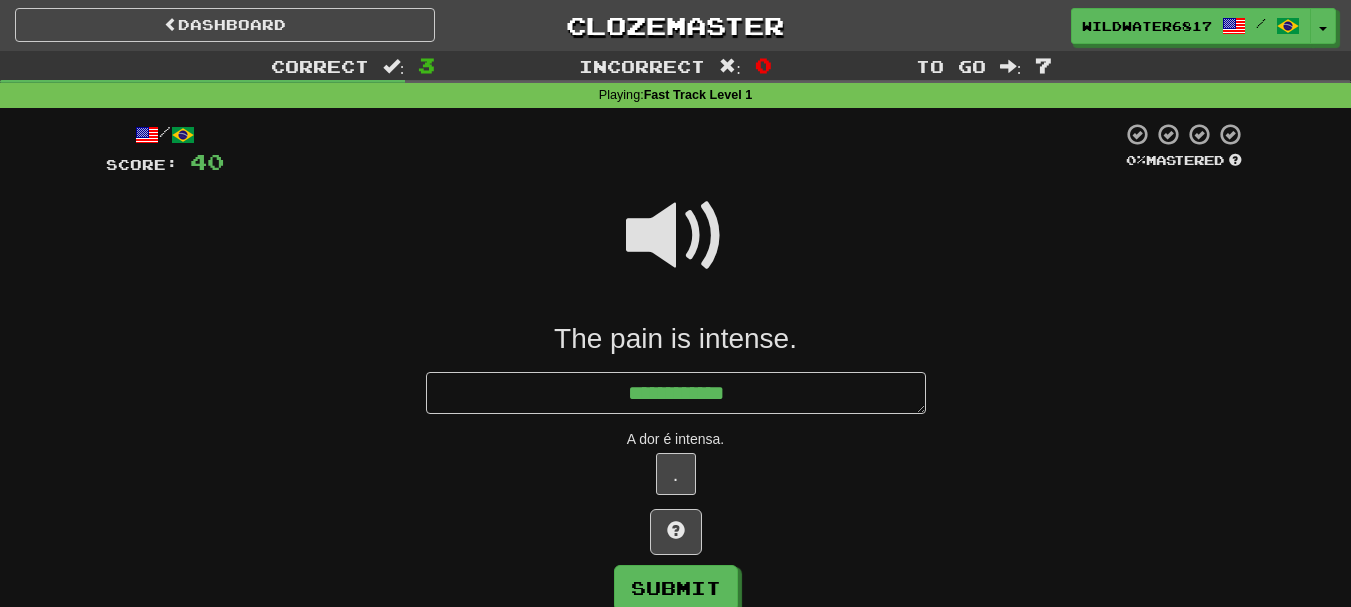 type on "*" 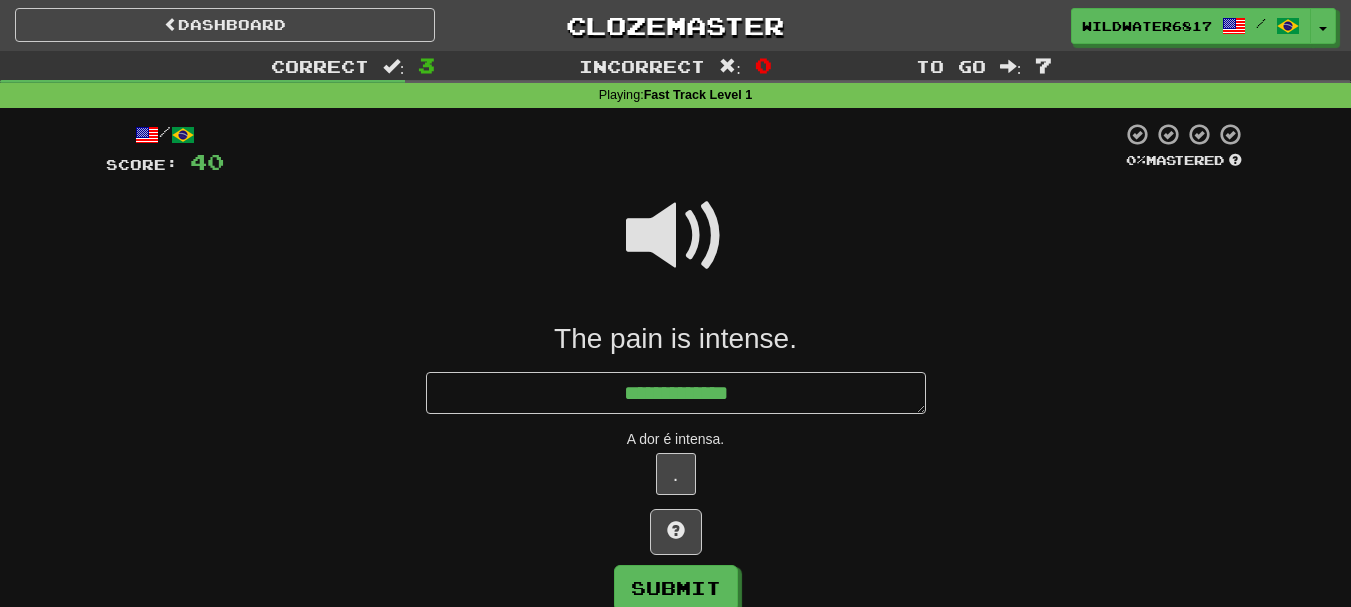 type on "*" 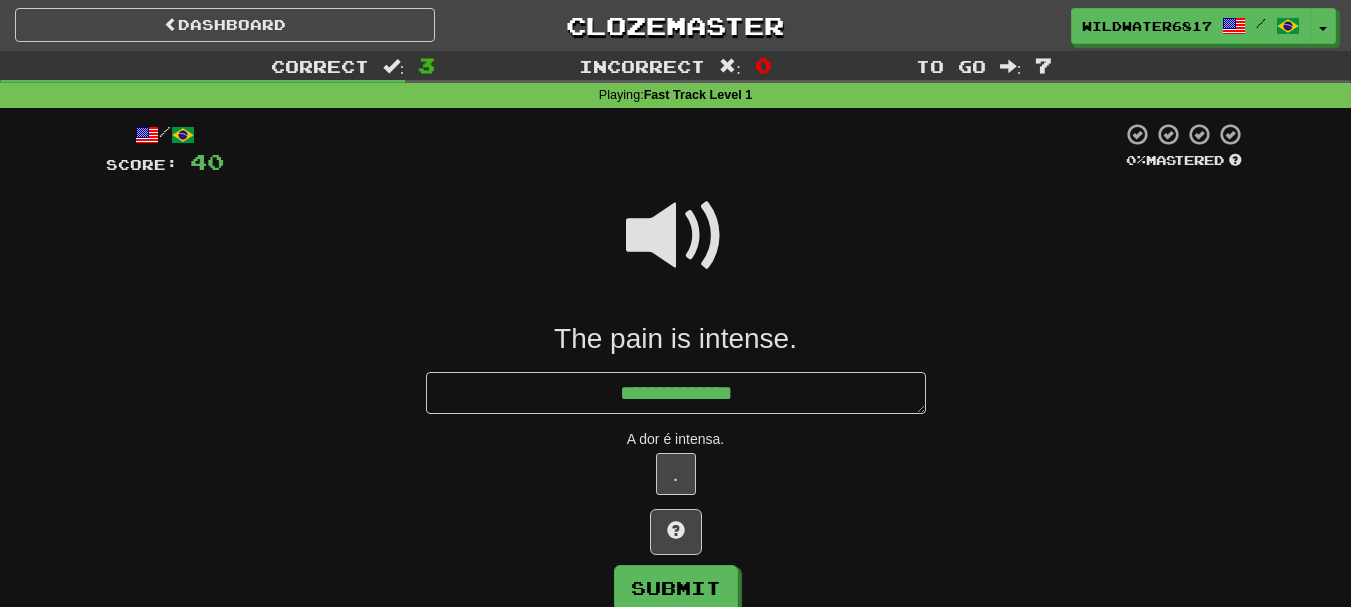 type on "*" 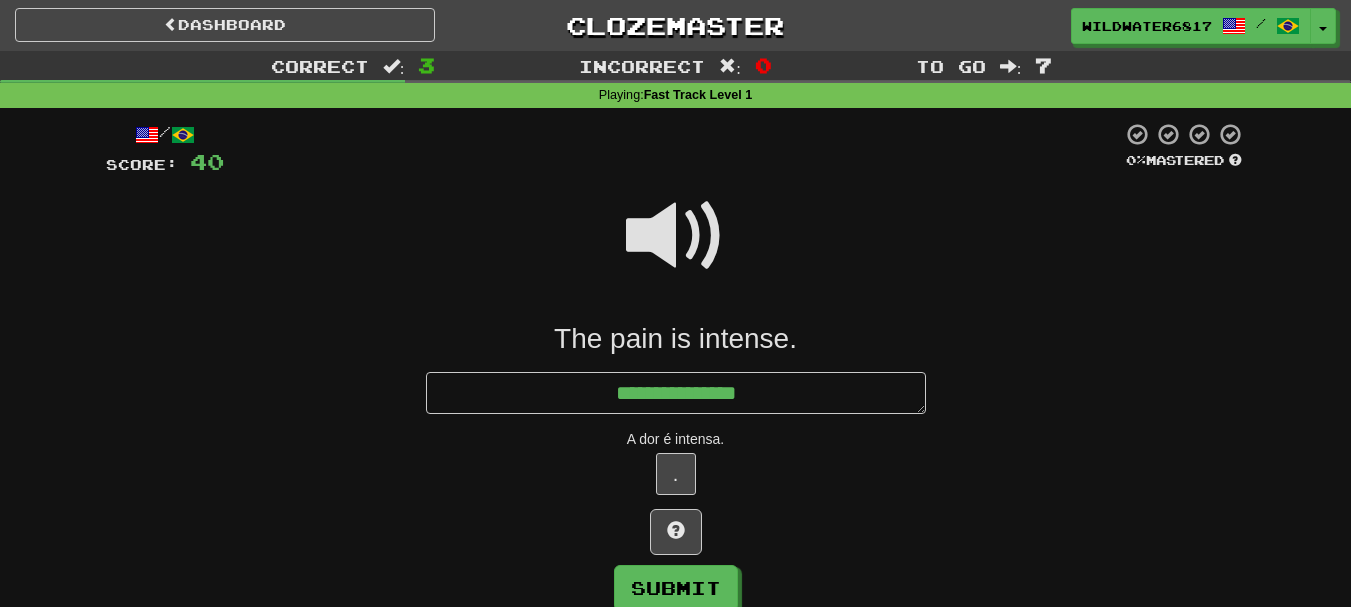 type on "*" 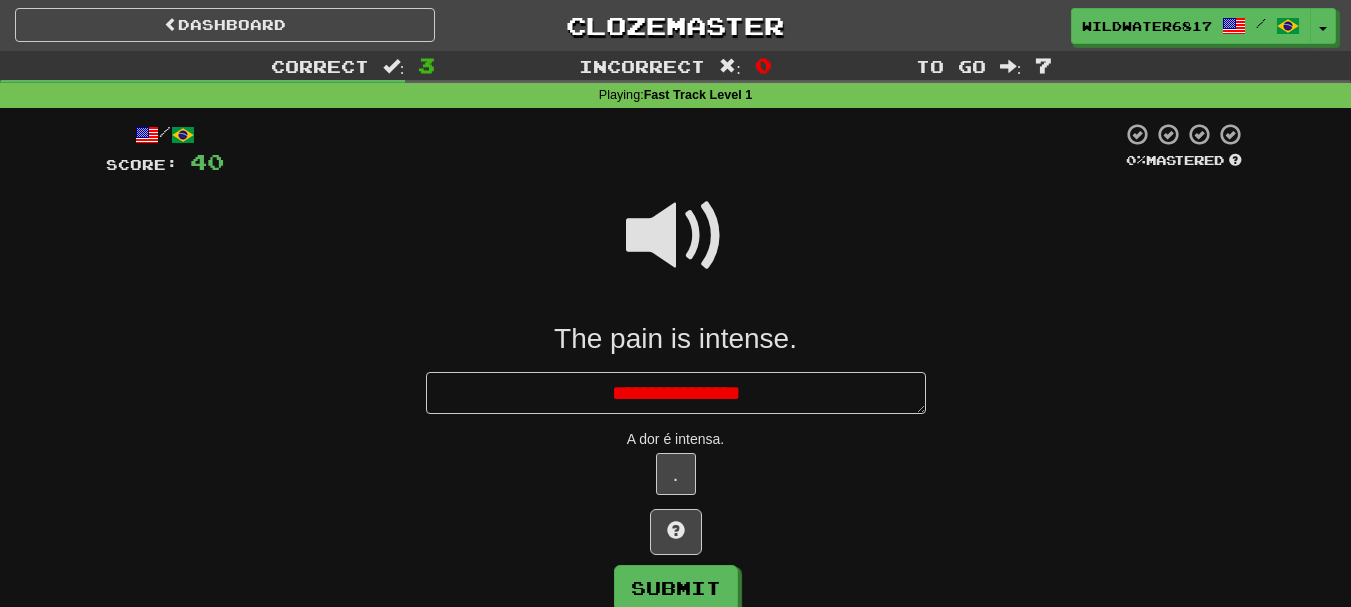 type on "*" 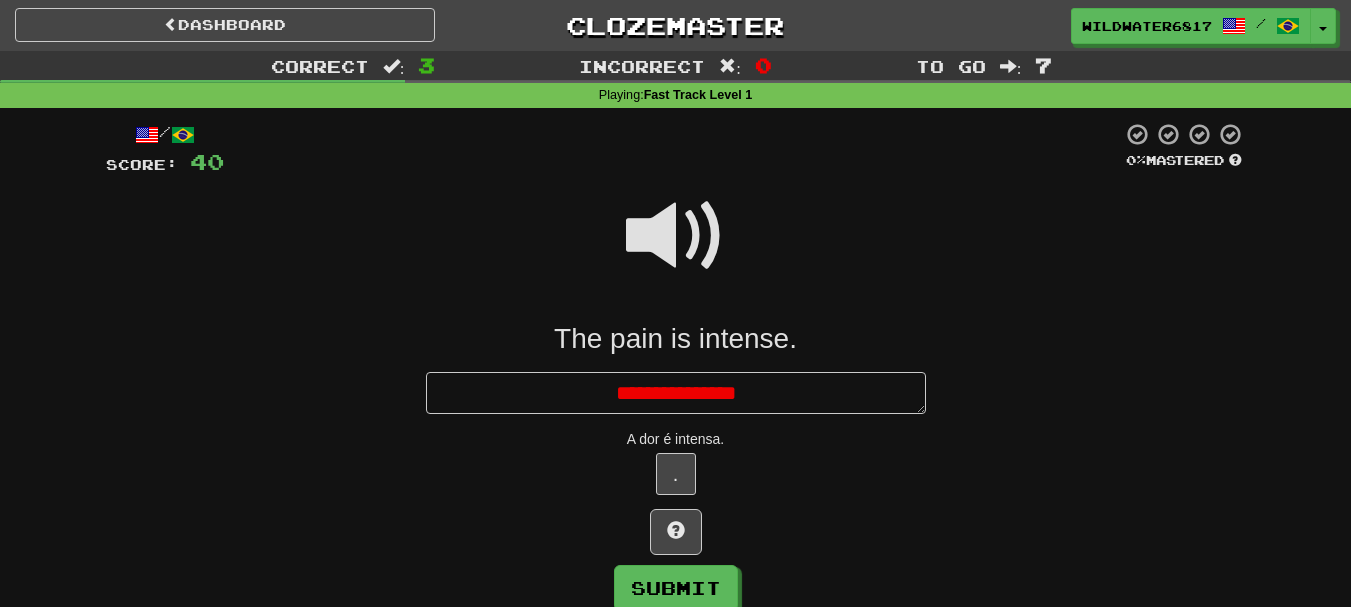 type on "*" 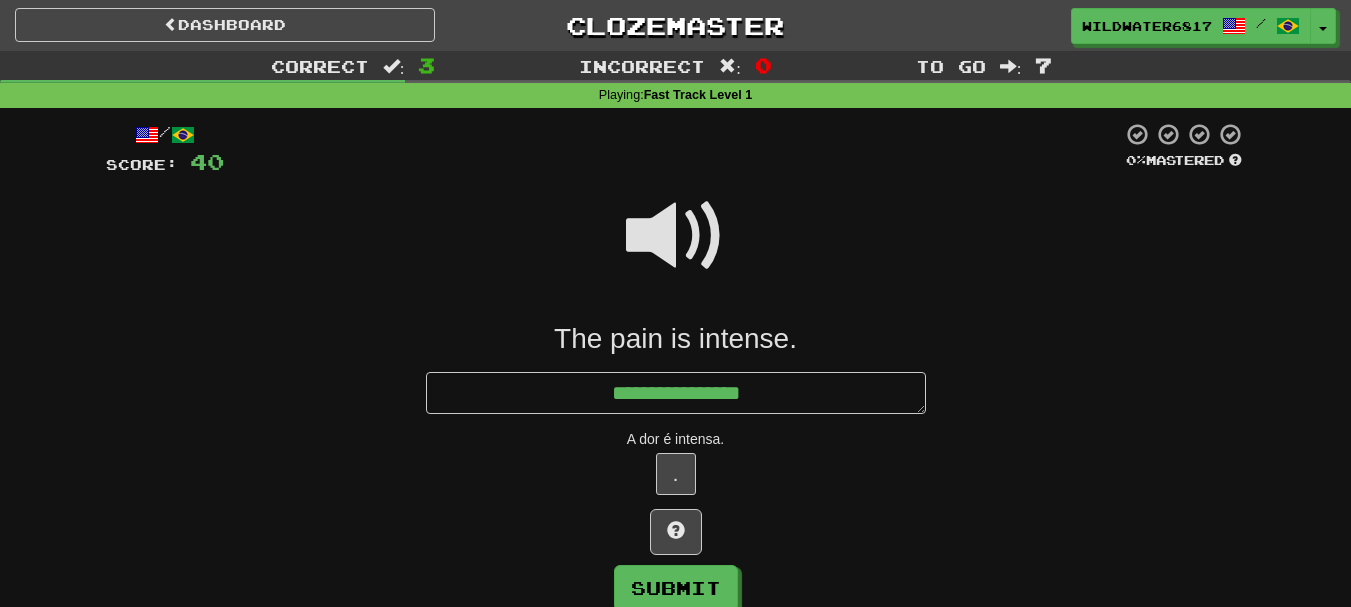 type on "*" 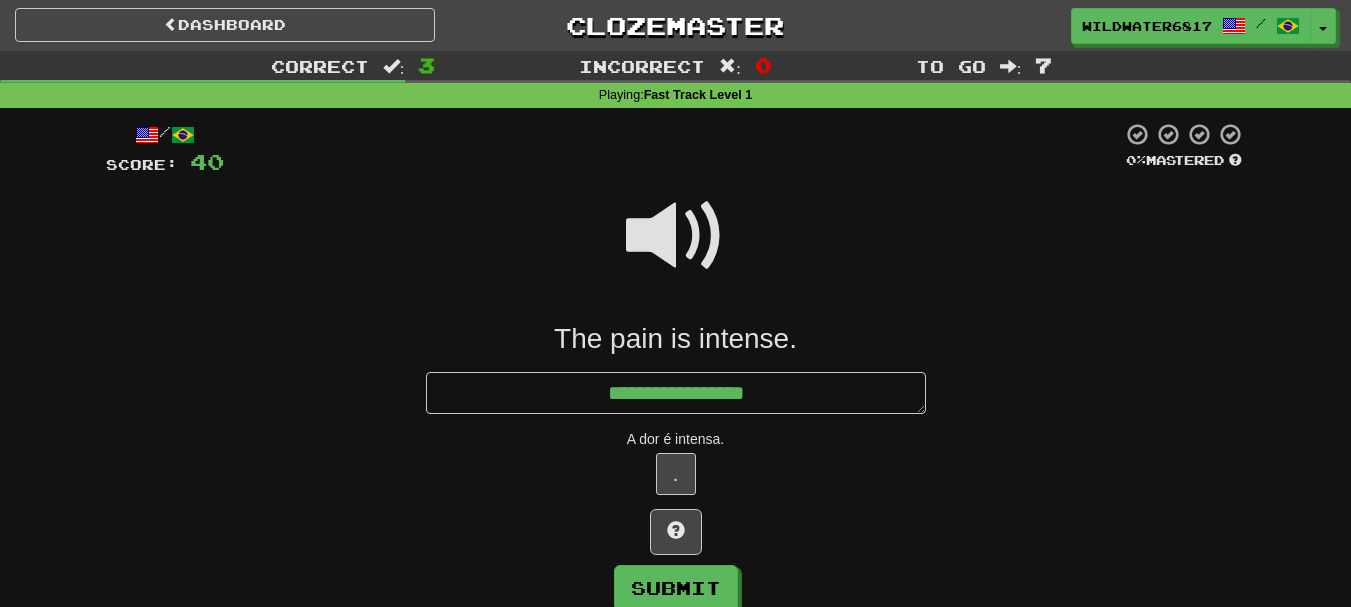 type on "*" 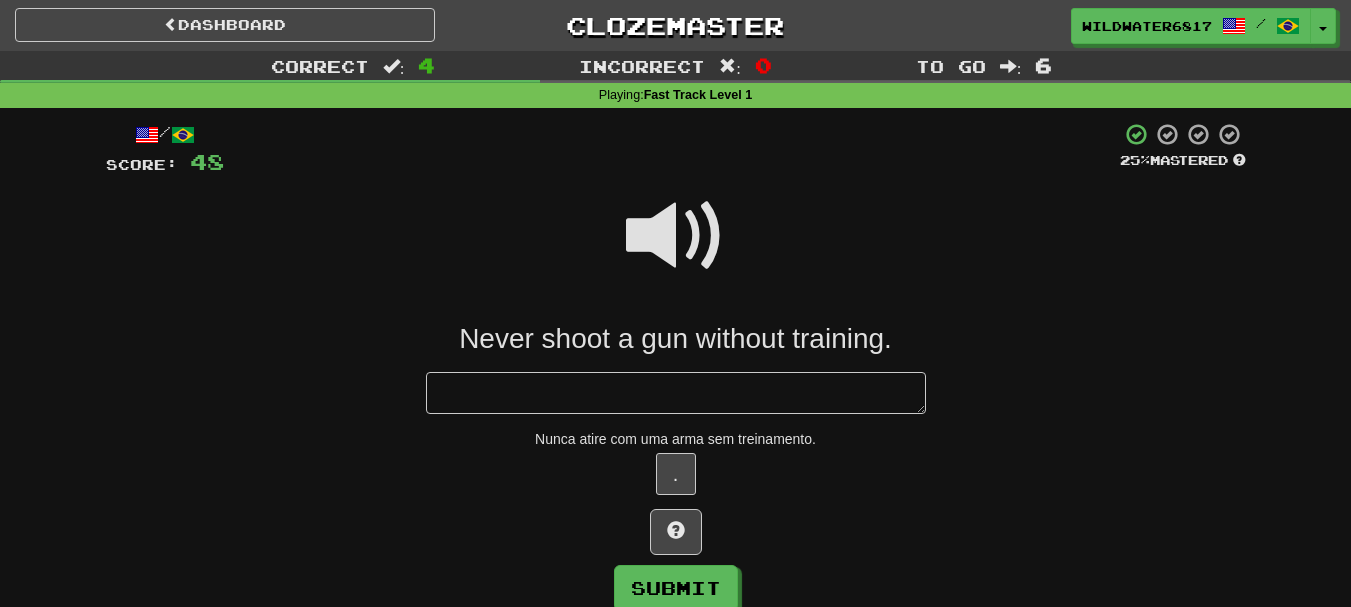 type on "*" 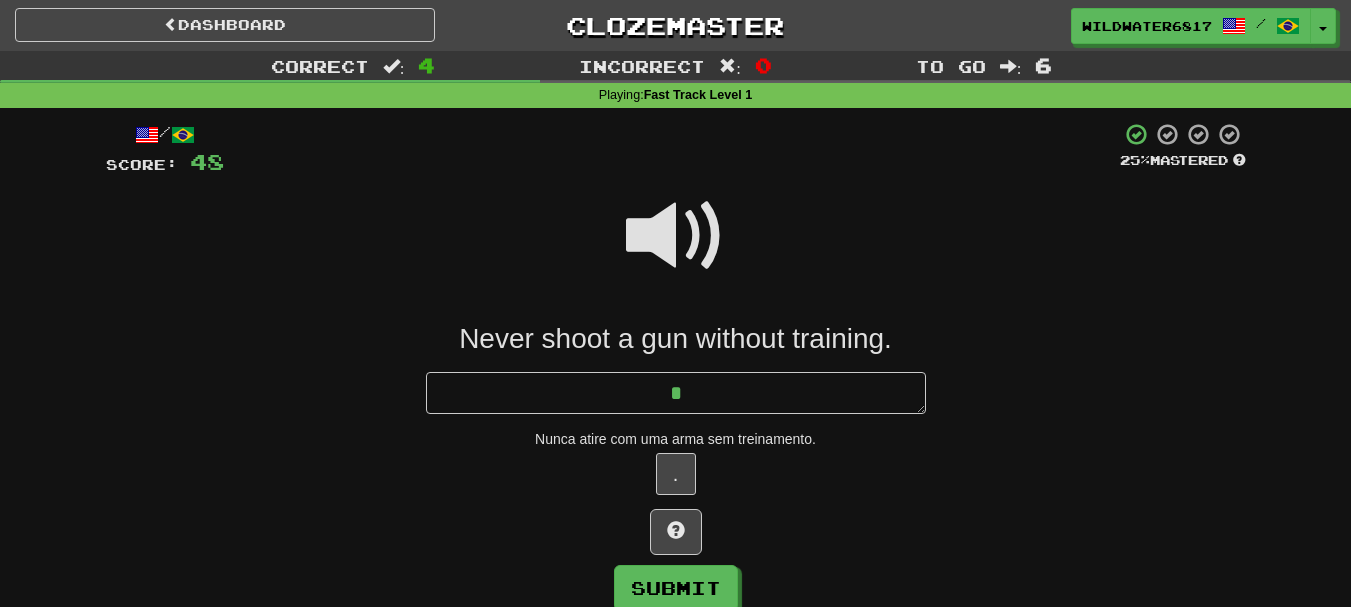 type on "*" 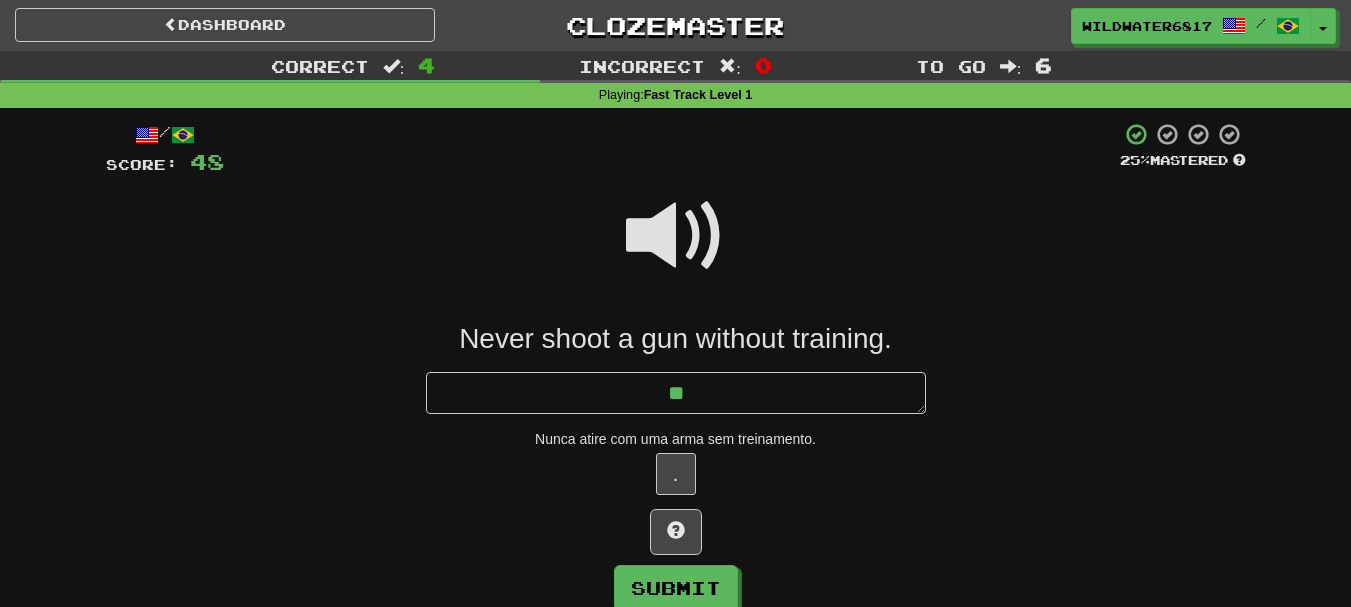 type on "*" 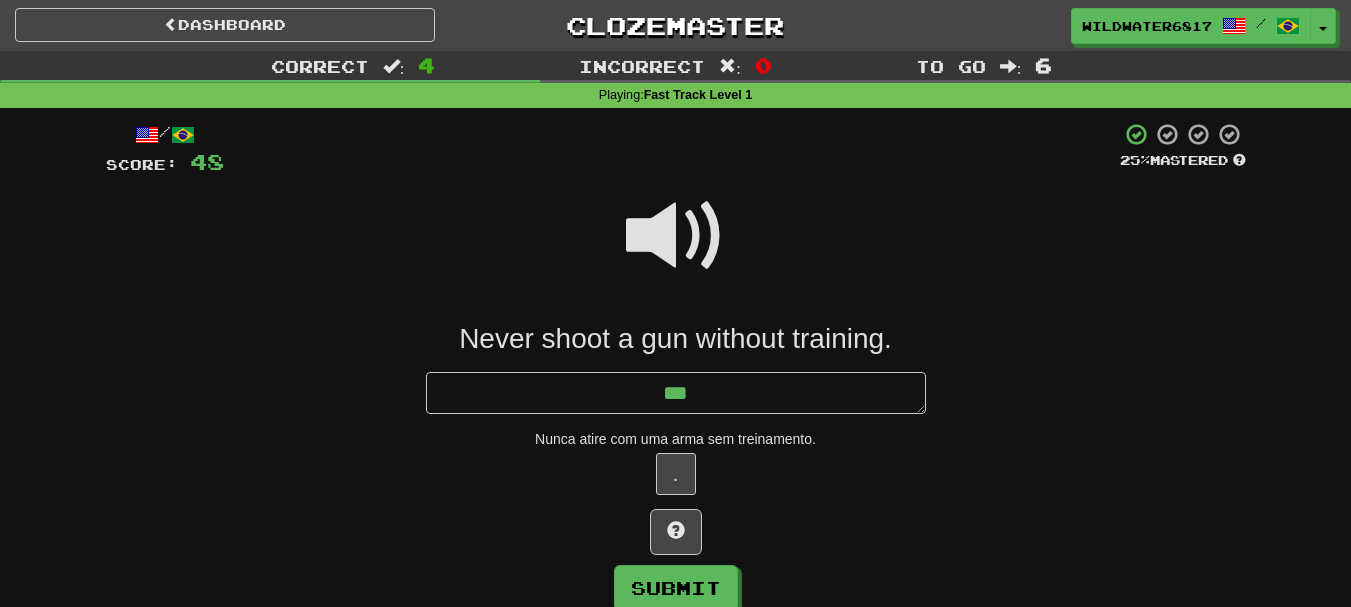 type on "*" 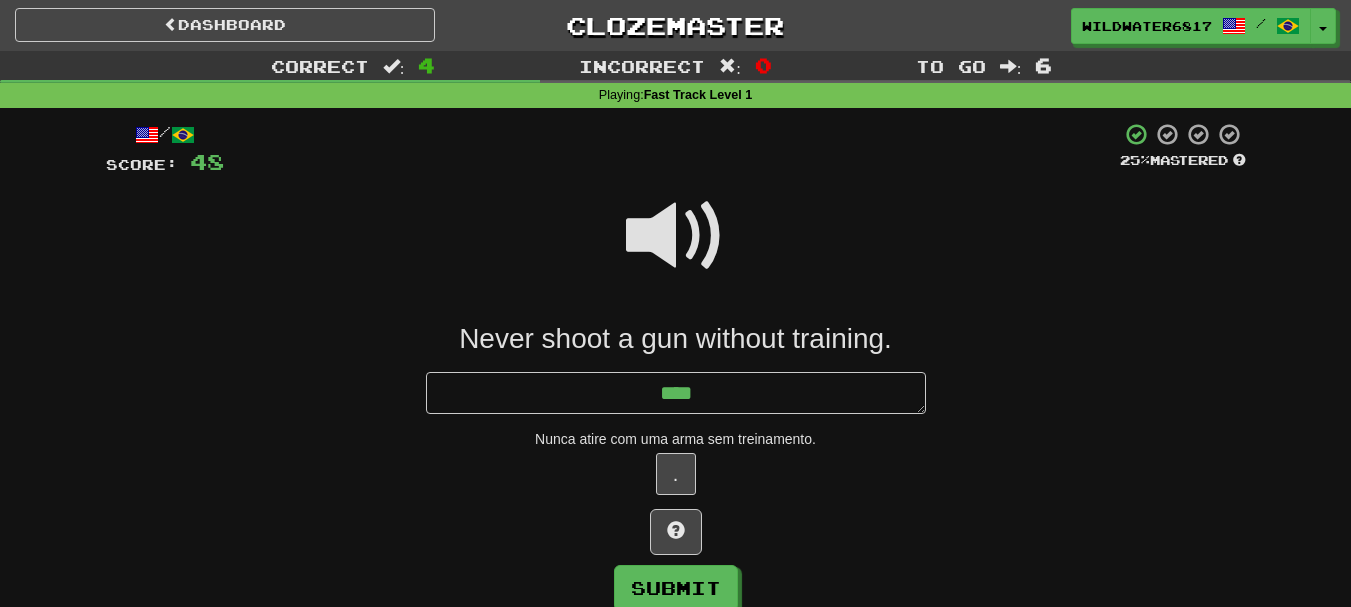 type on "*" 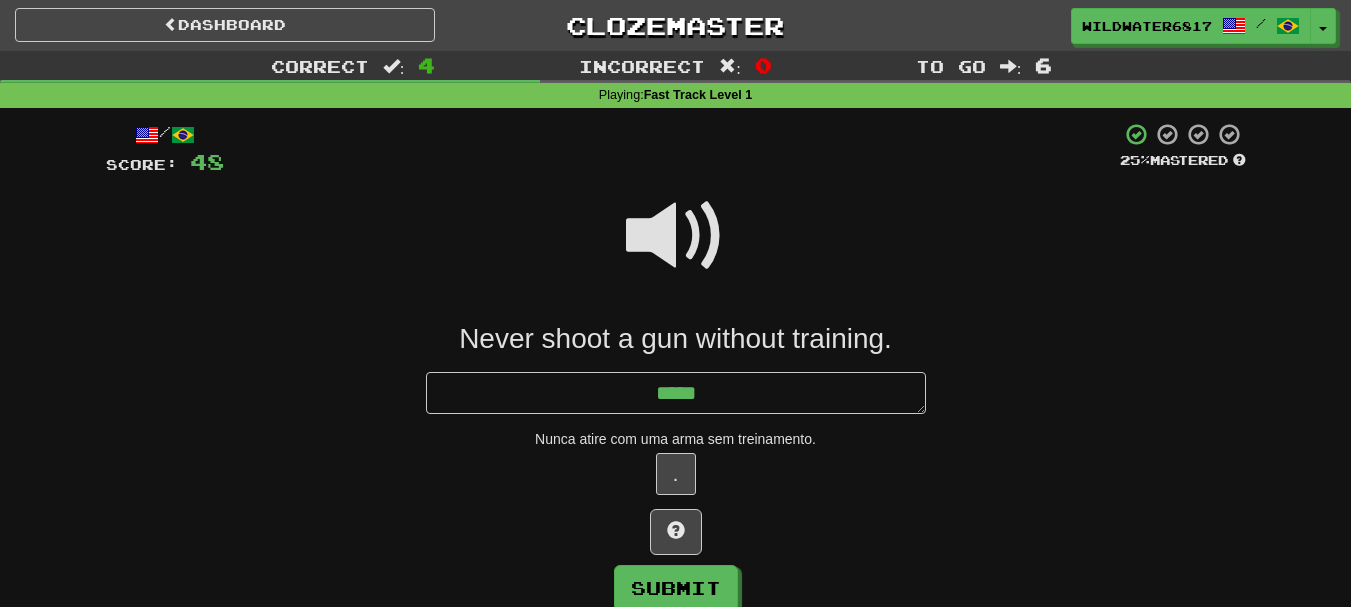 type on "*" 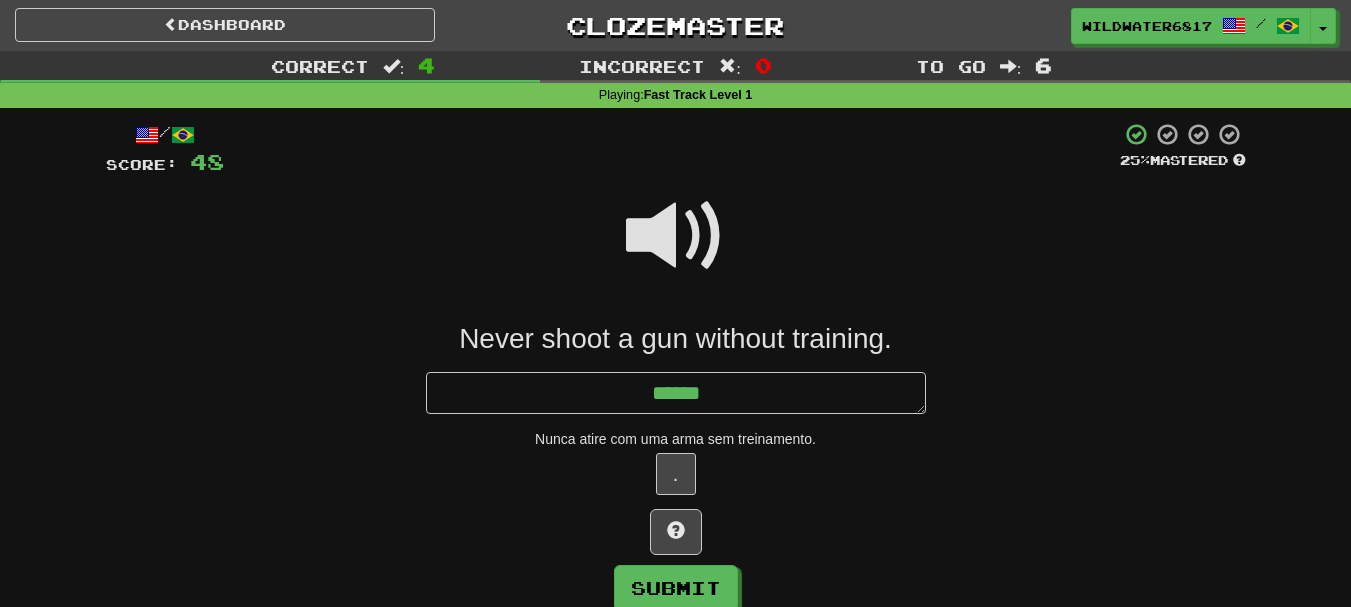 type on "*" 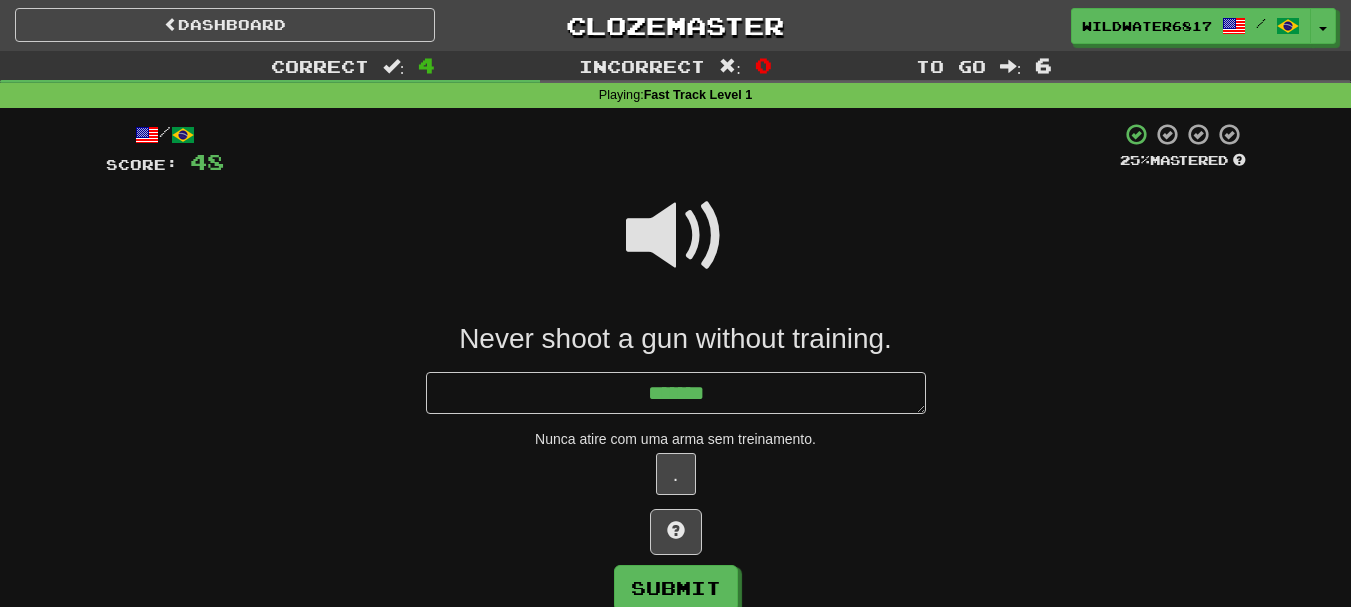 type on "*" 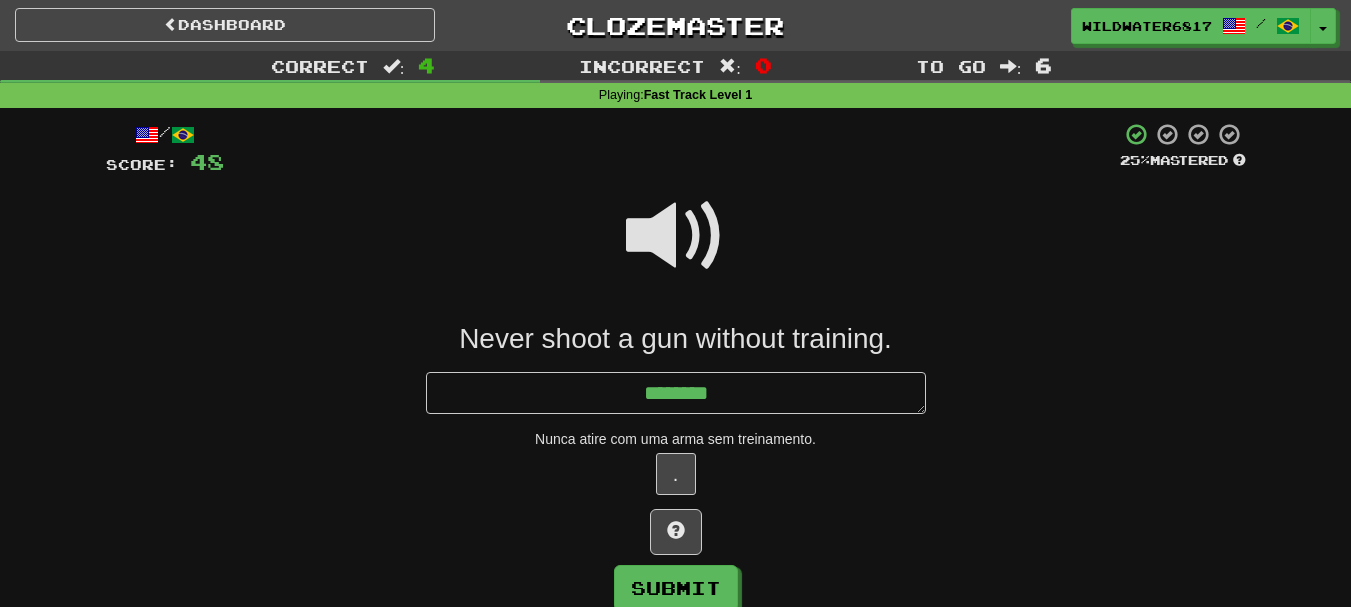type on "*" 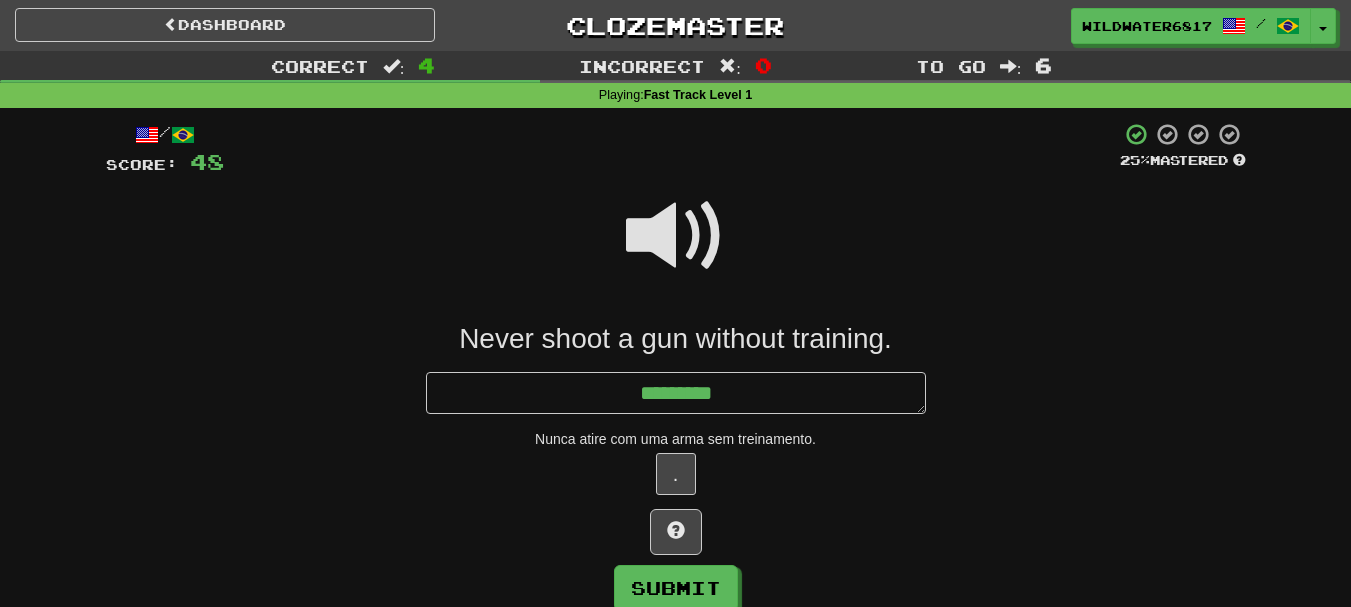 type on "*" 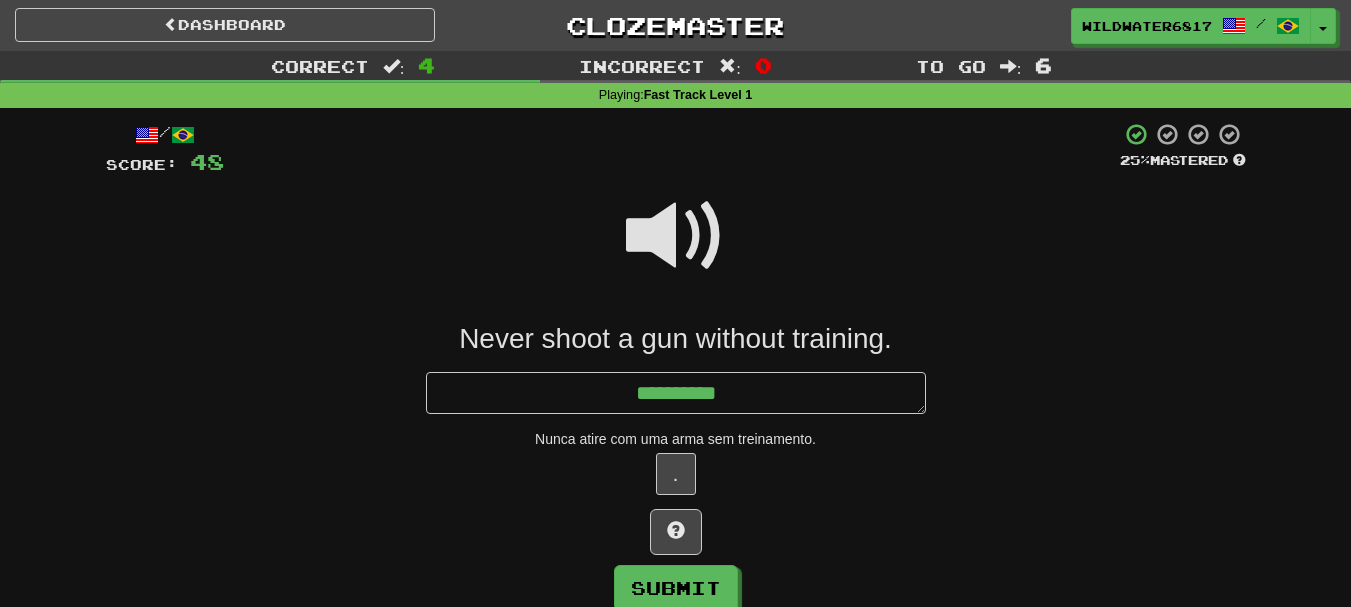 type on "**********" 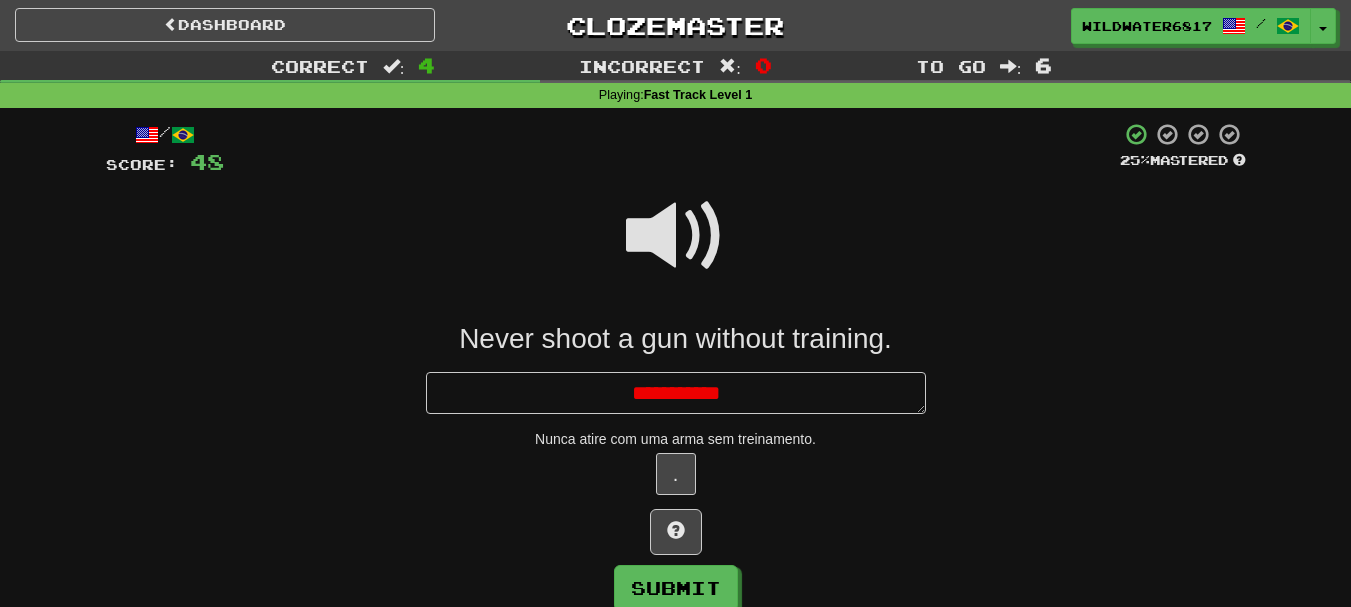 type on "*" 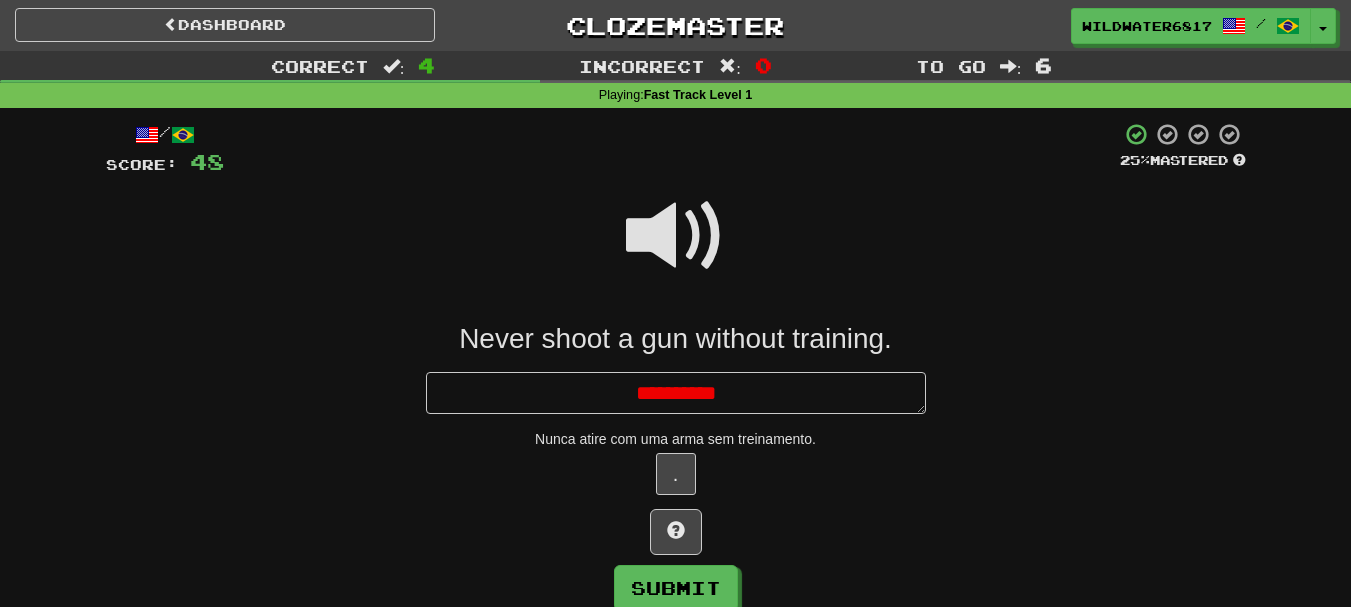 type on "*" 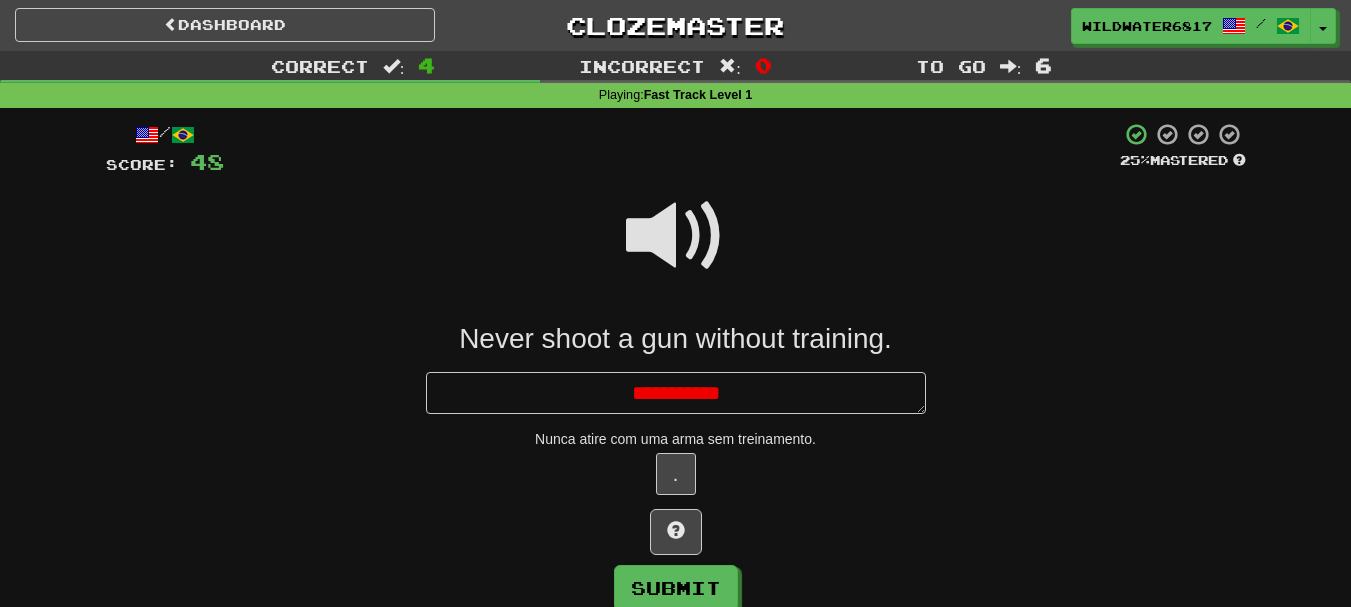 type on "*" 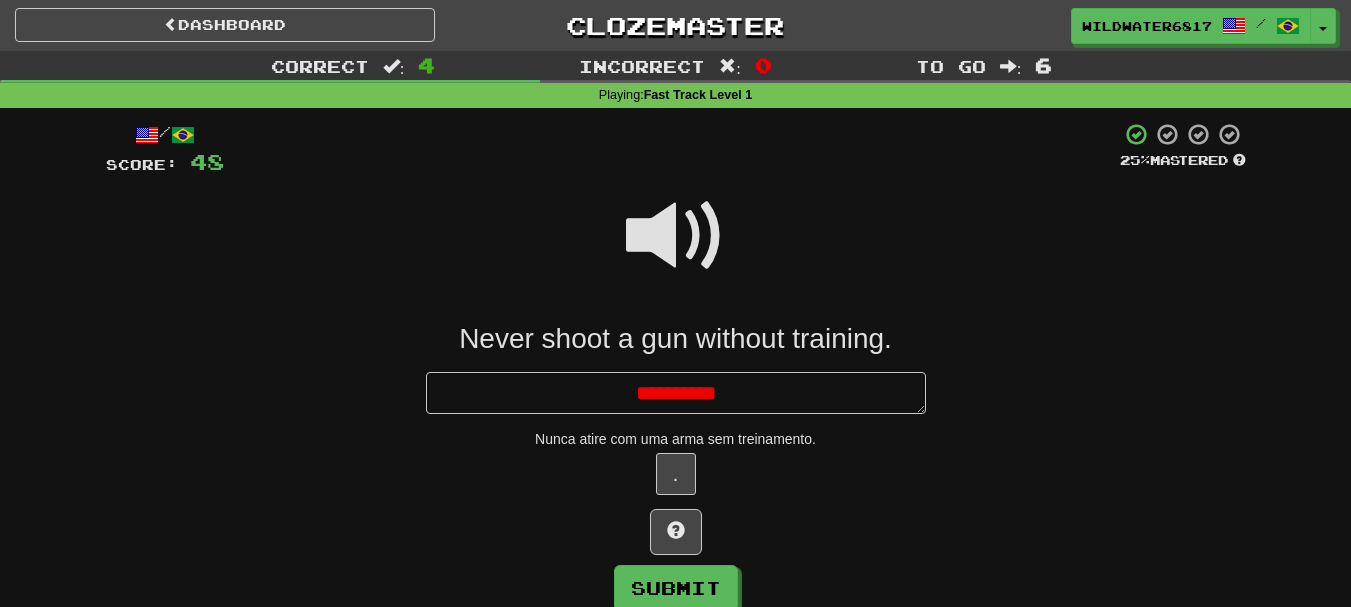 type on "*" 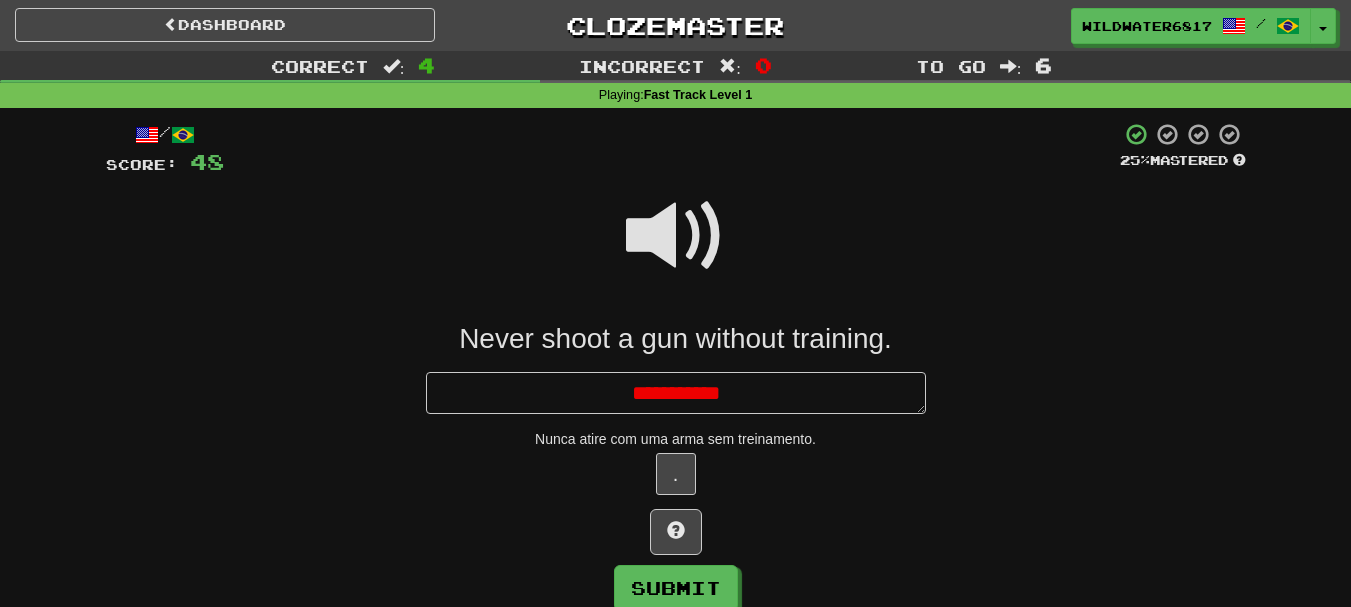 type on "*" 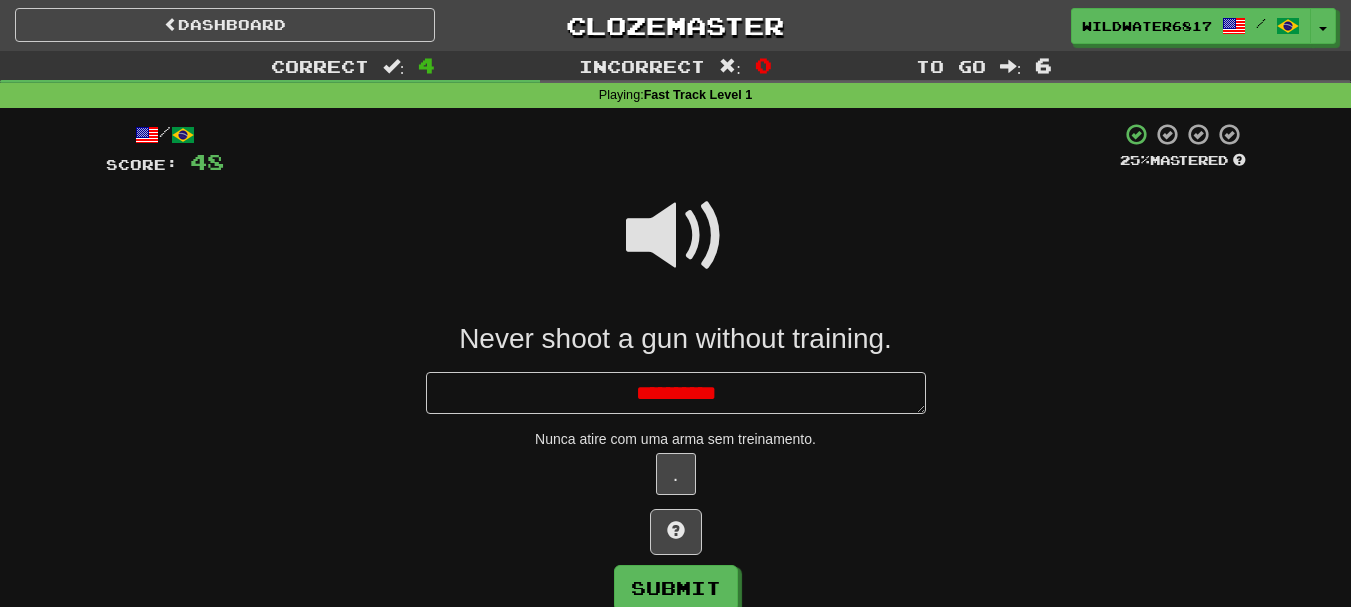 type on "*" 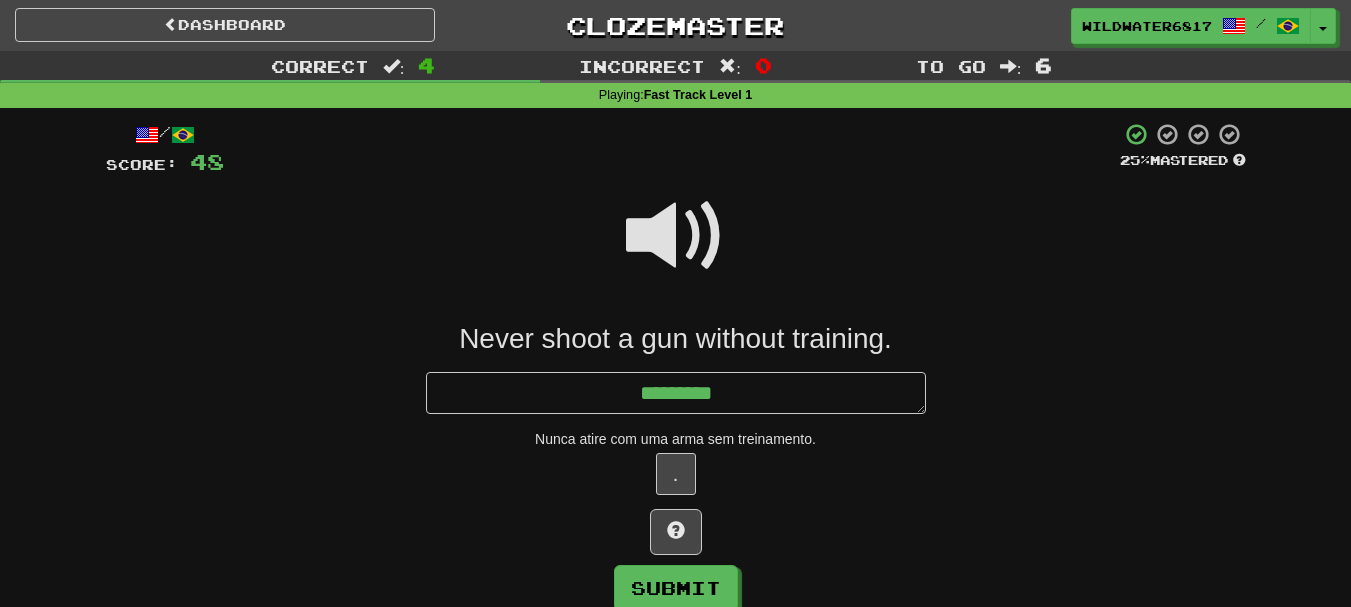 type on "*" 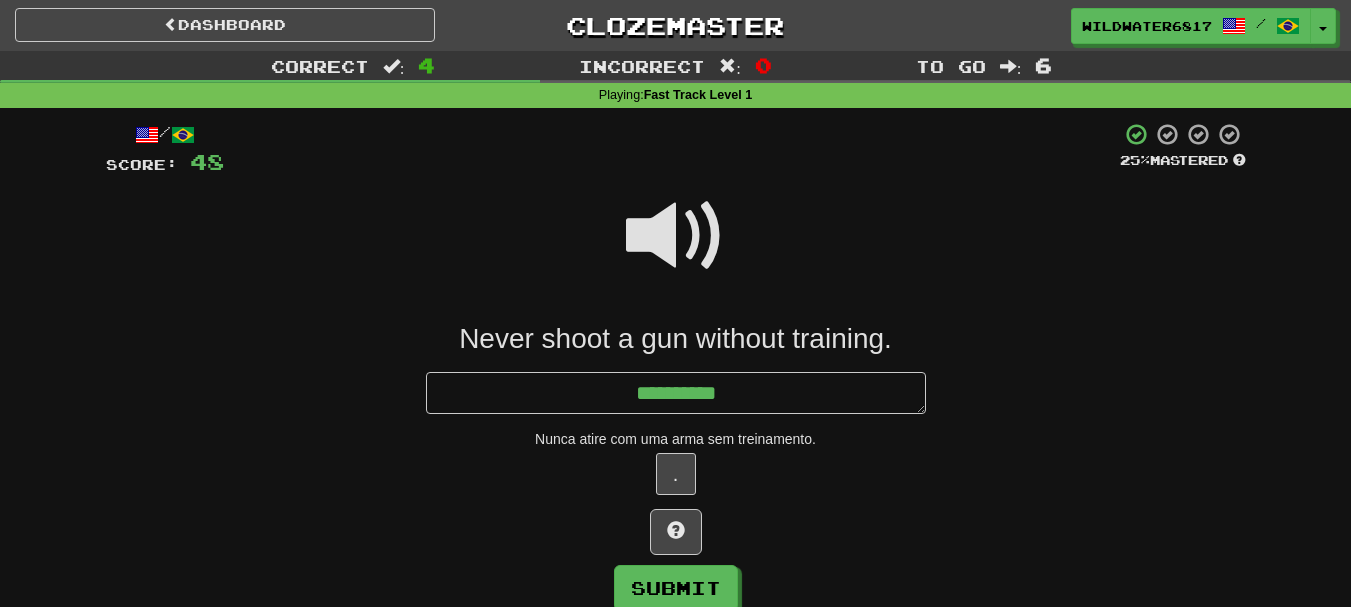 type on "*" 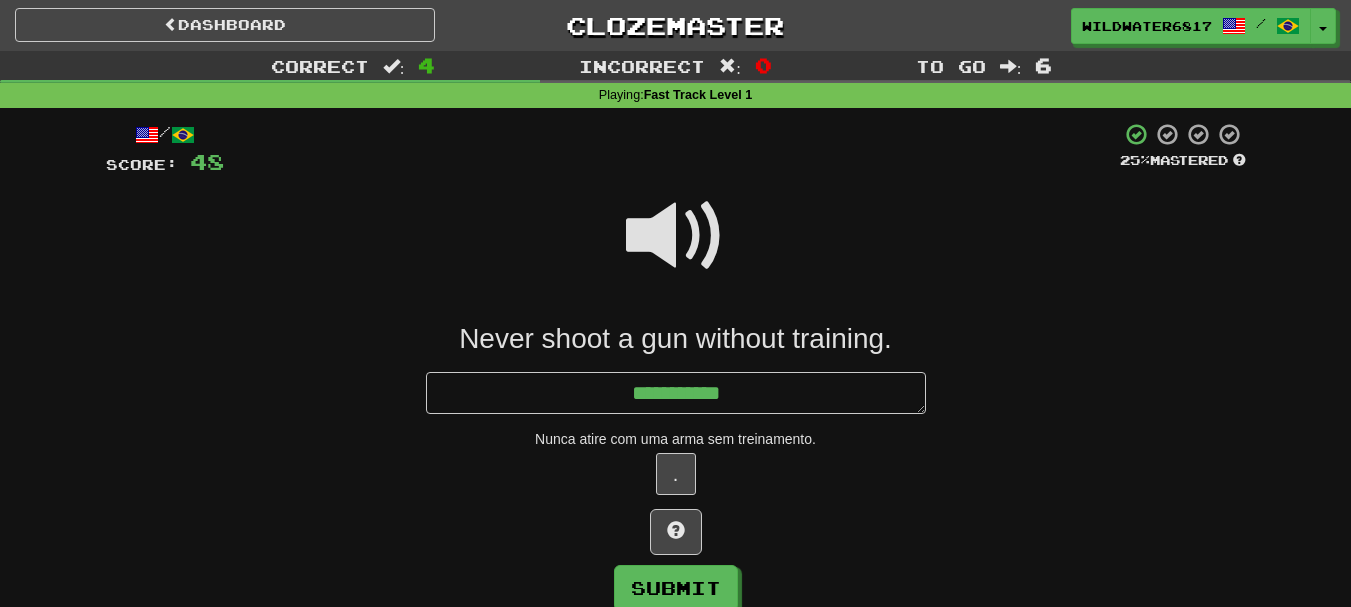type on "*" 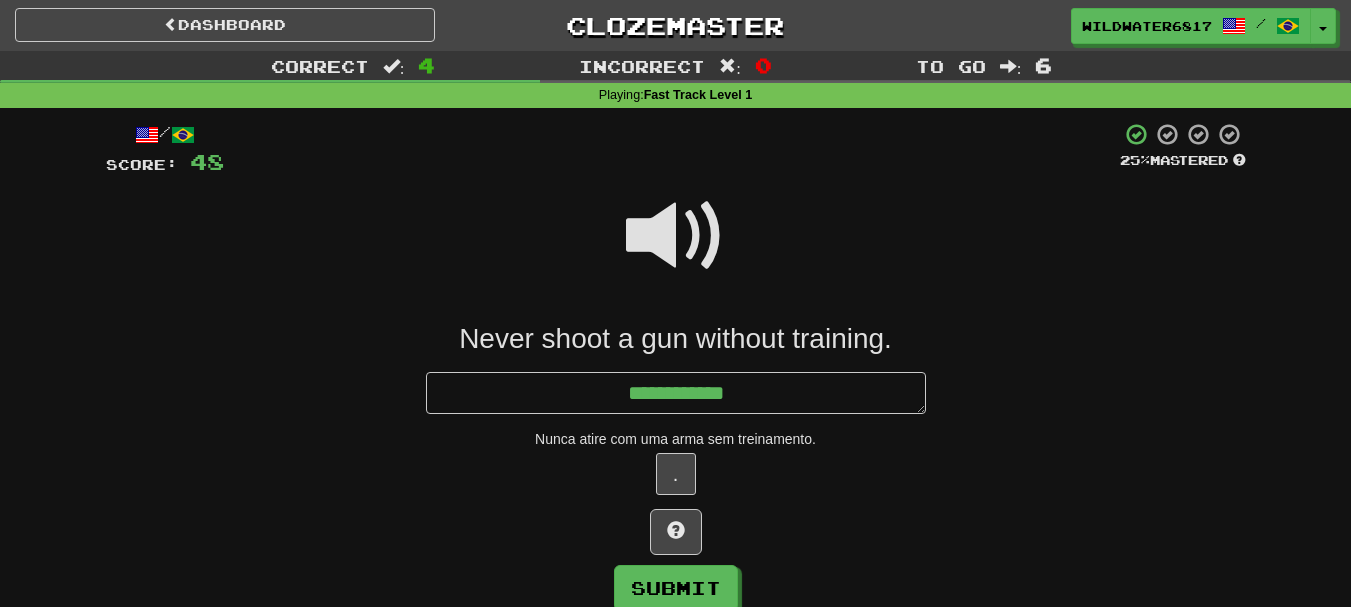 type on "*" 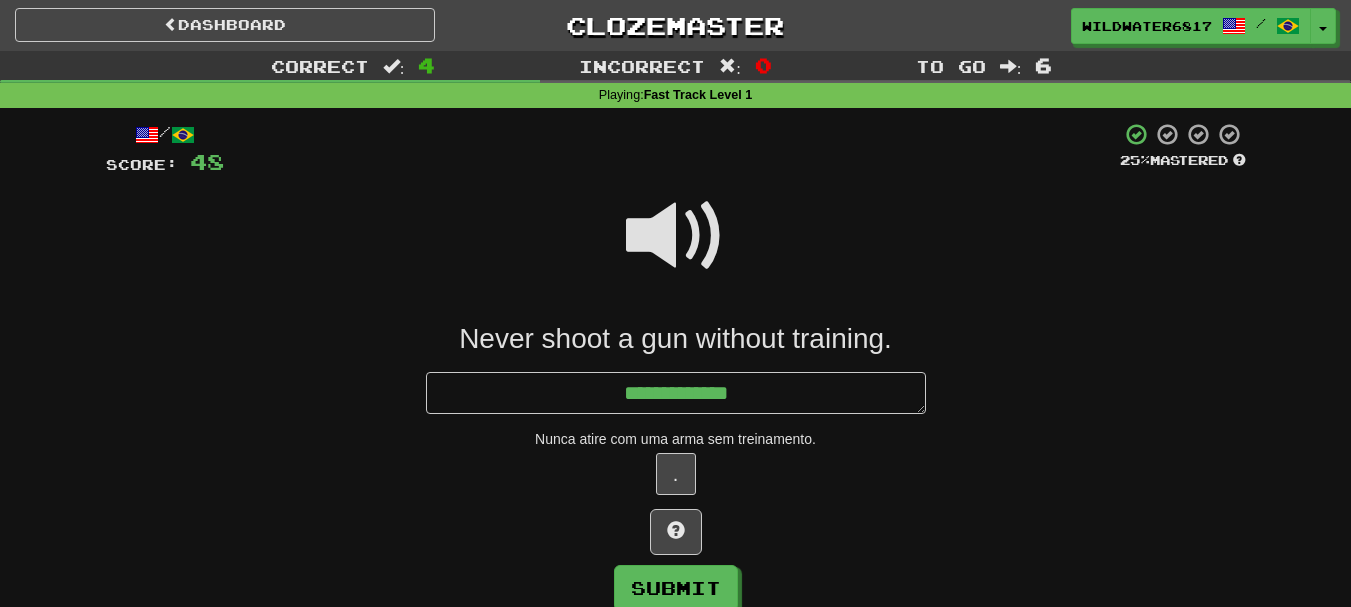 type on "*" 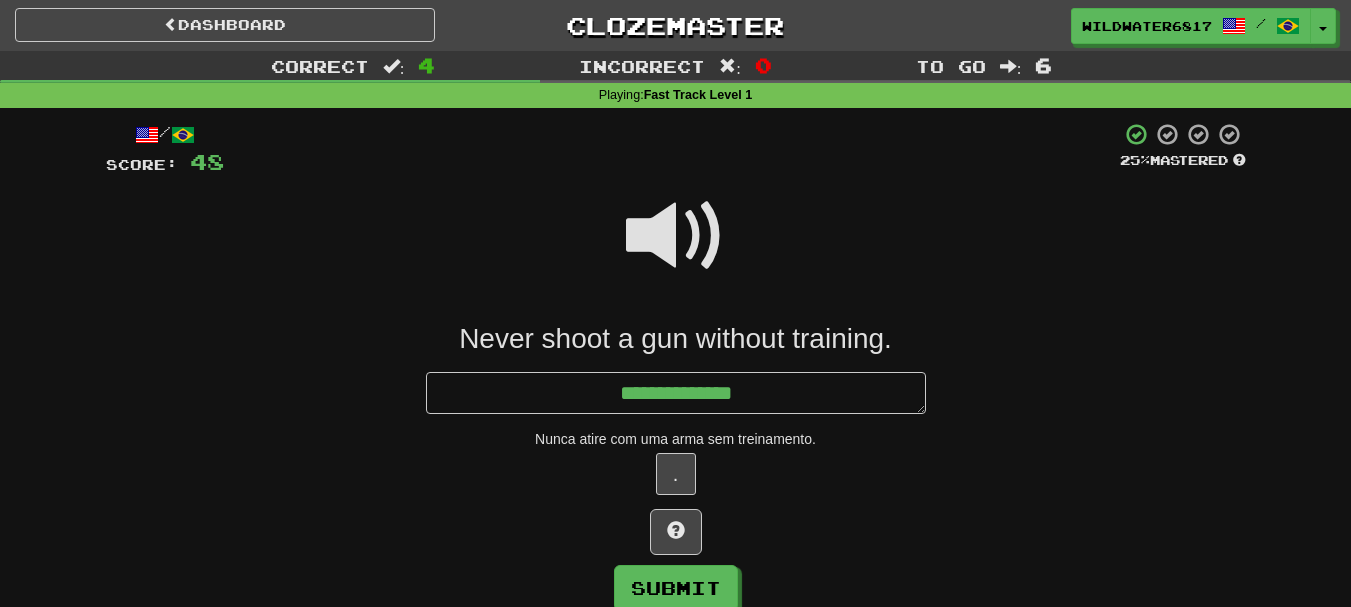 type on "*" 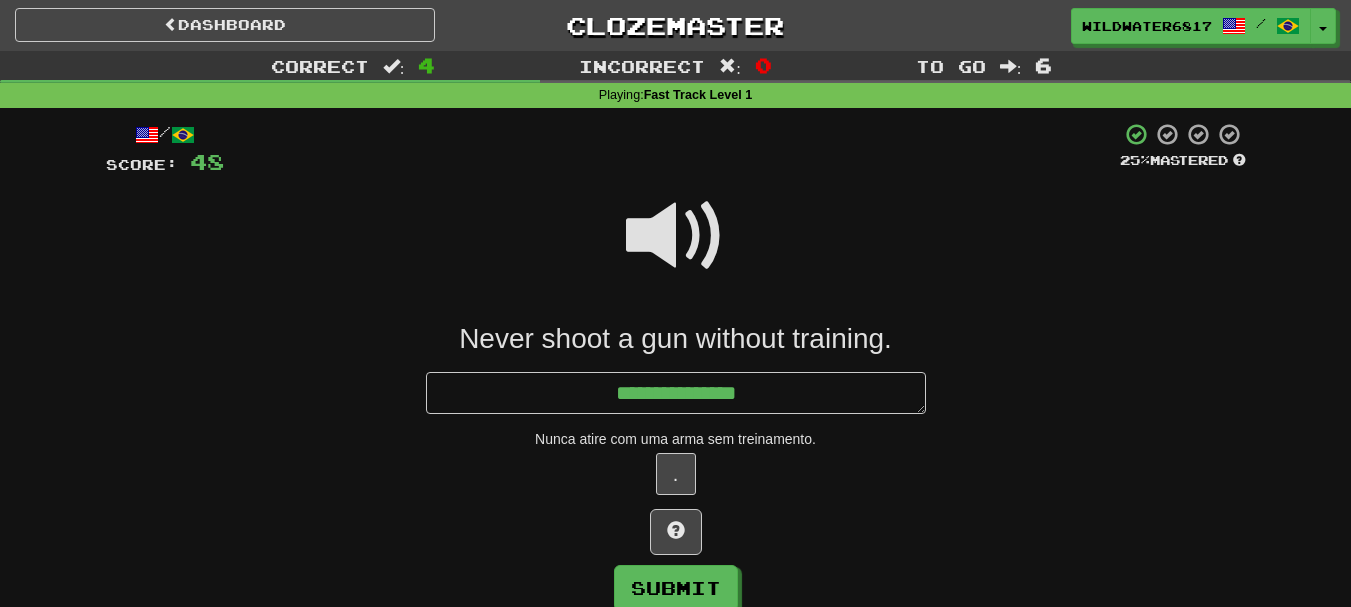 type on "*" 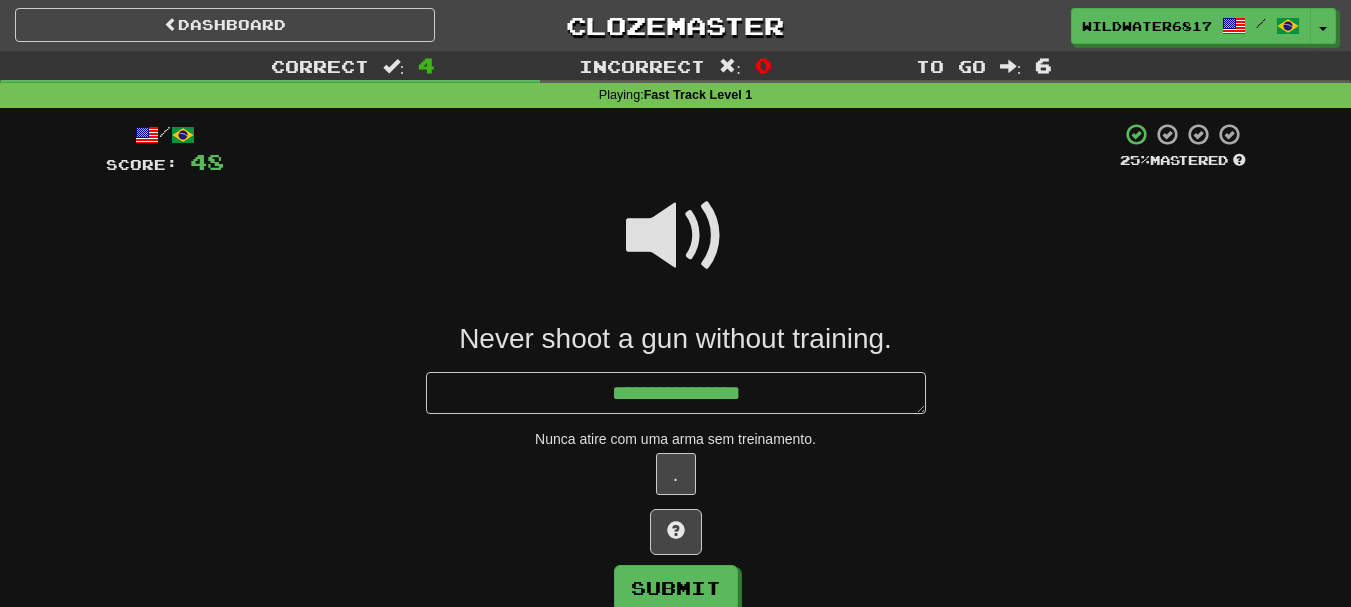 type on "*" 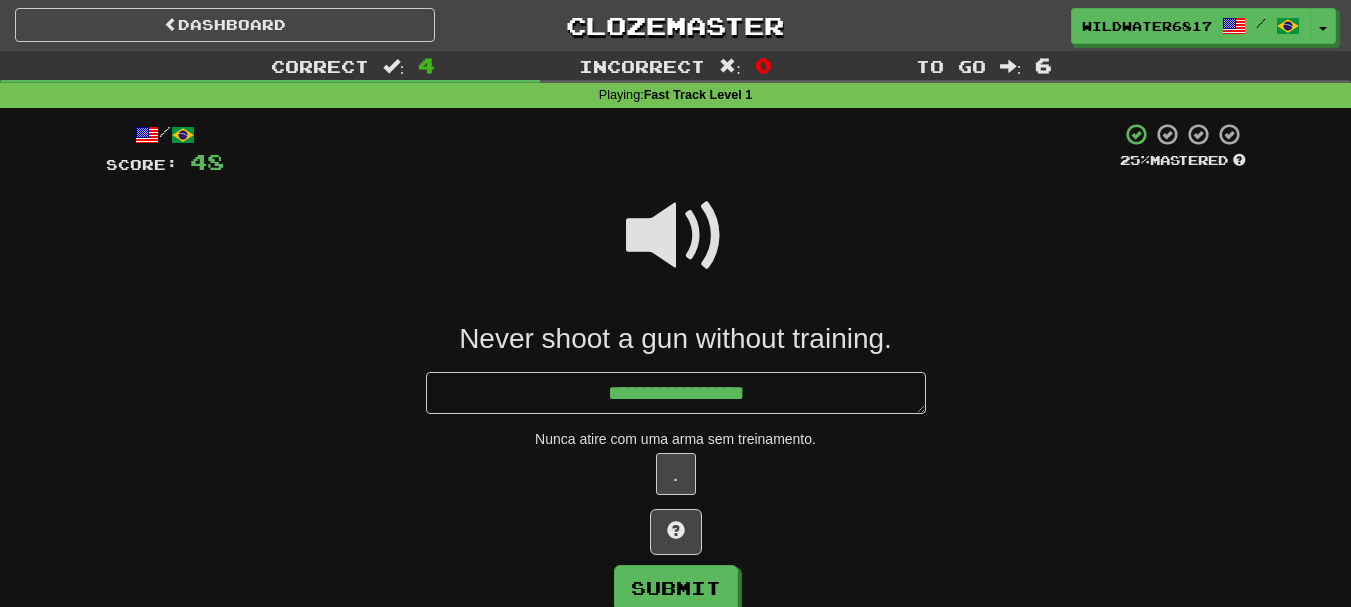 type on "*" 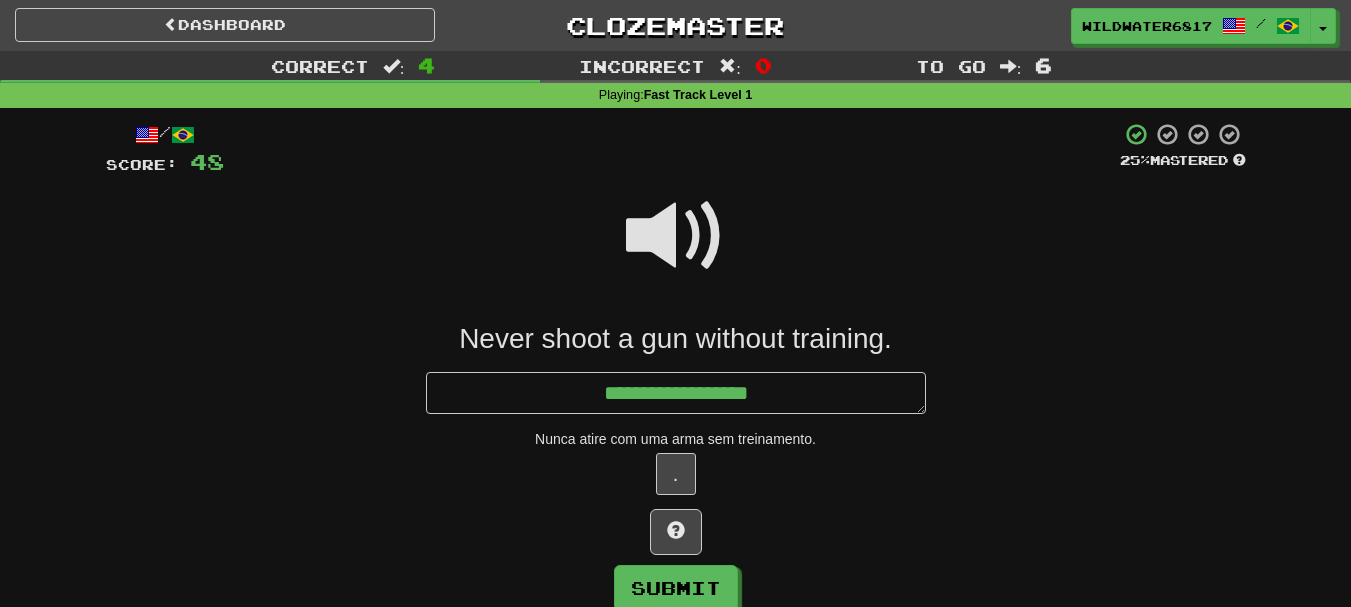 type on "*" 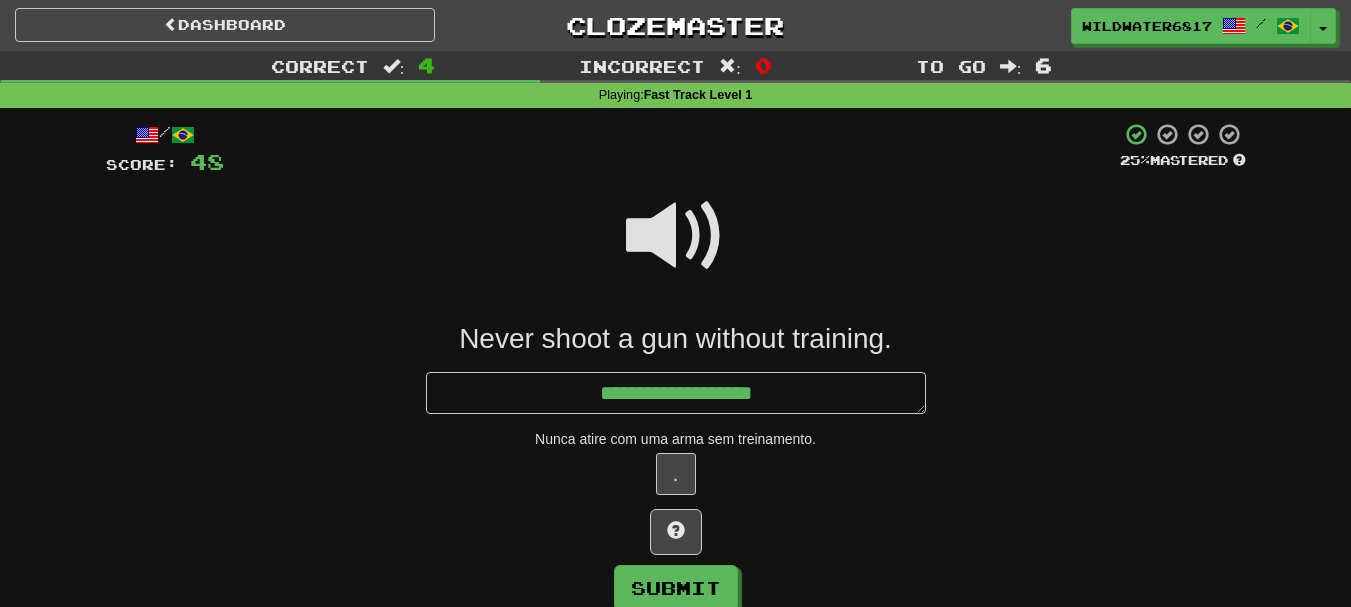 type on "*" 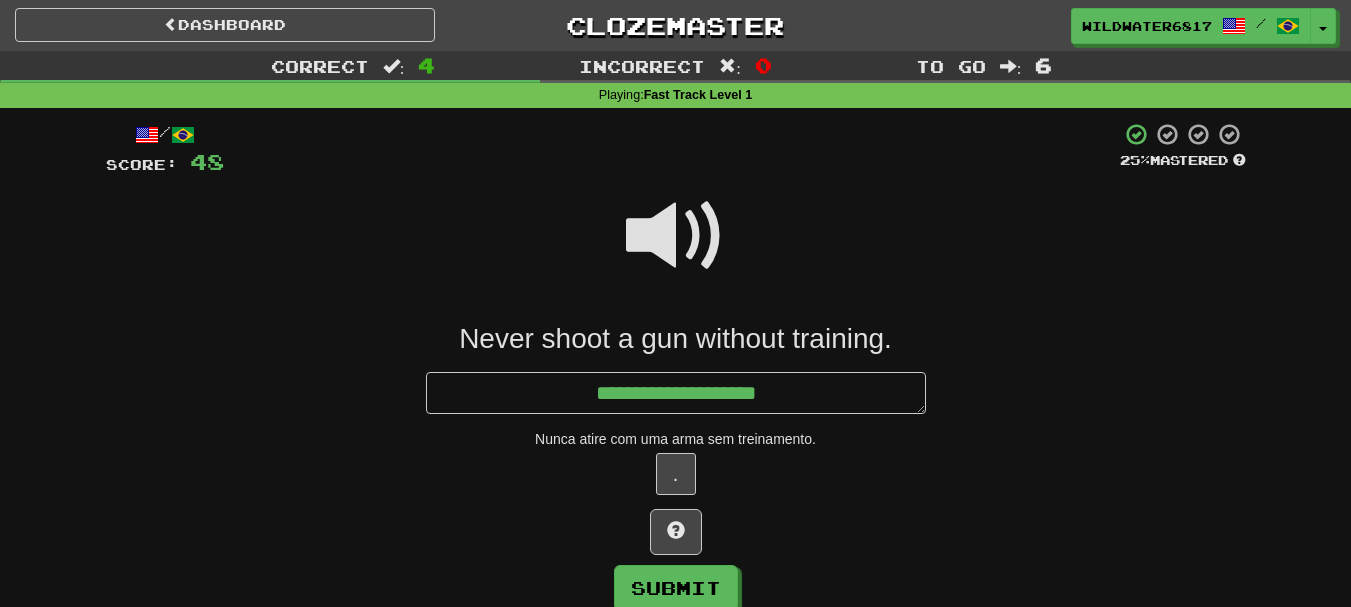 type 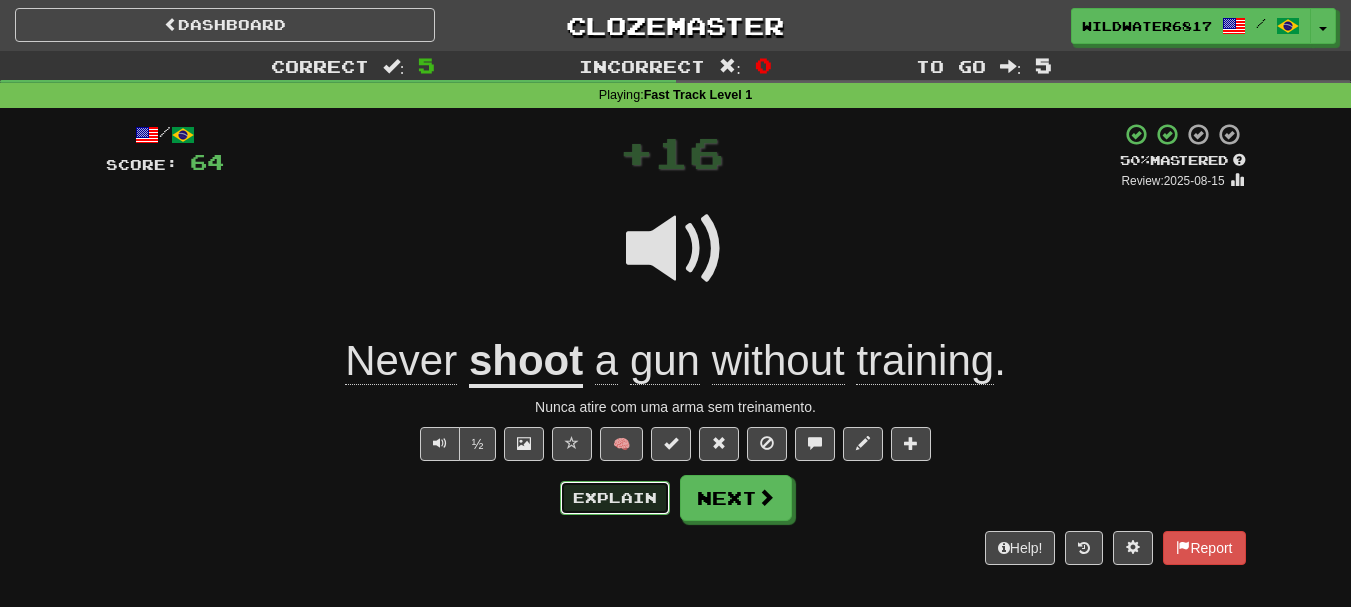 click on "Explain" at bounding box center (615, 498) 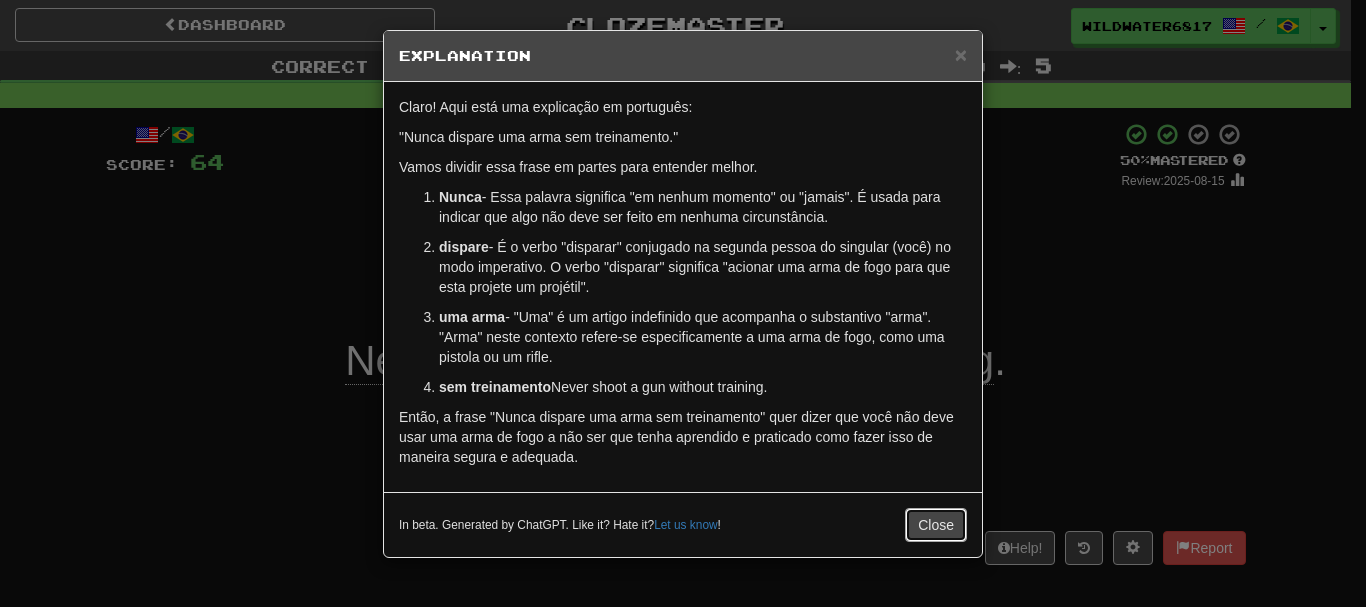 click on "Close" at bounding box center (936, 525) 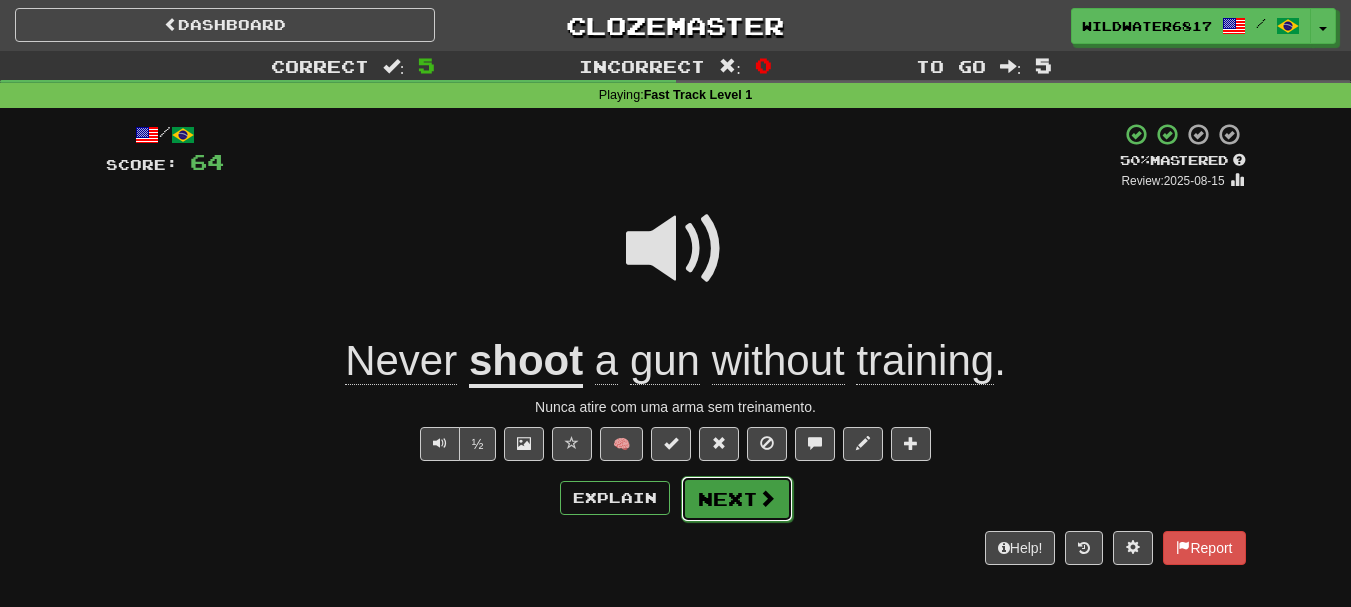 click on "Next" at bounding box center [737, 499] 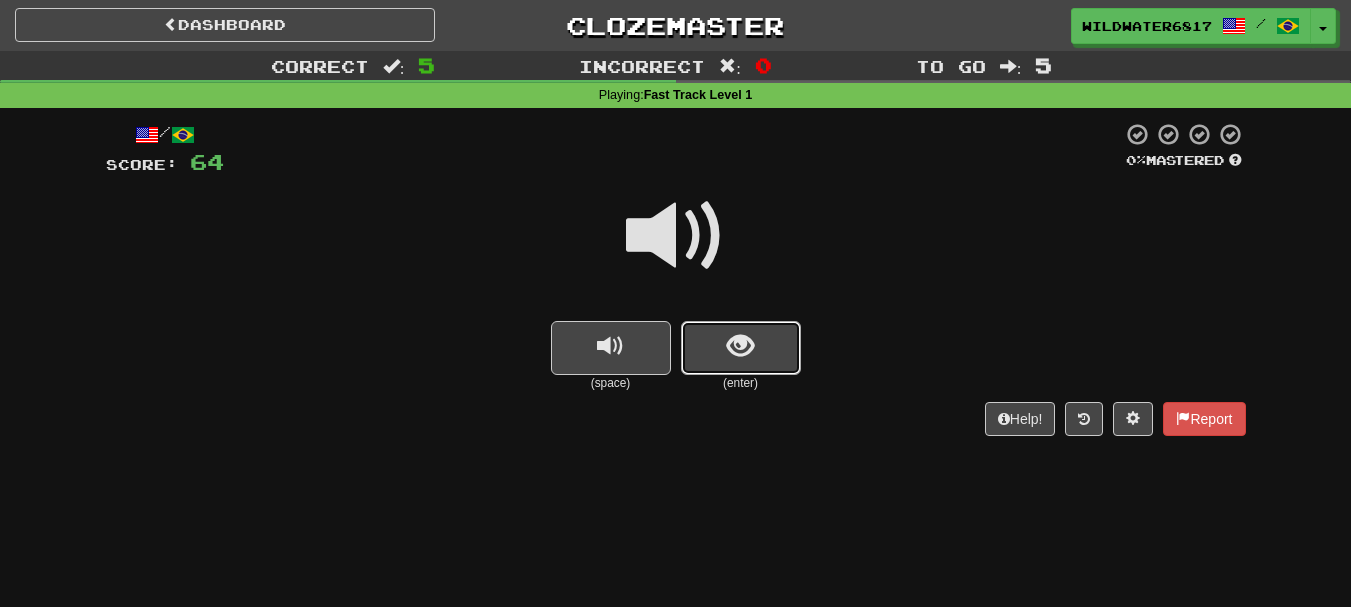 click at bounding box center [740, 346] 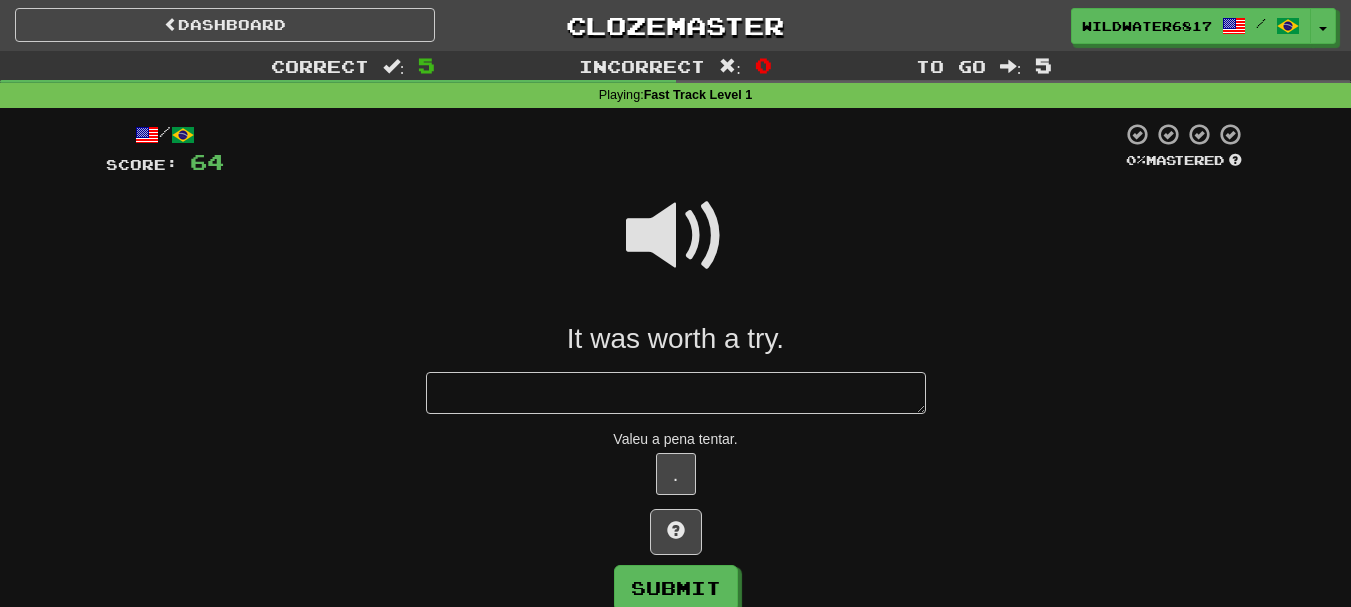 click at bounding box center (676, 236) 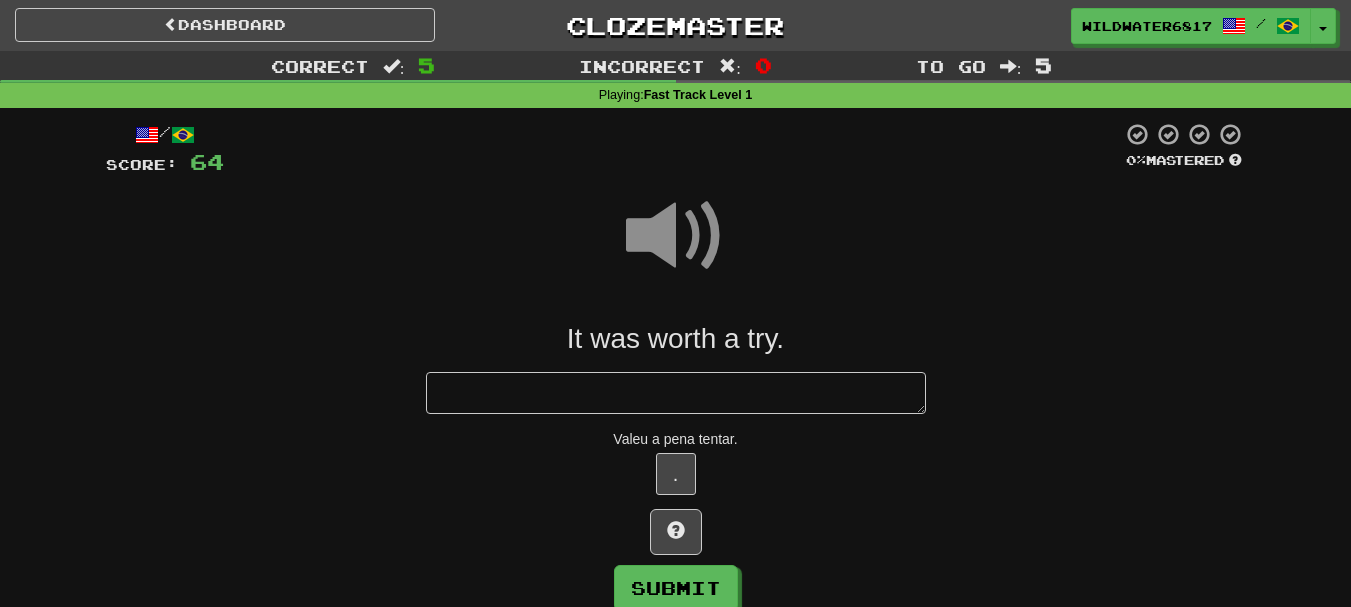 click at bounding box center [676, 236] 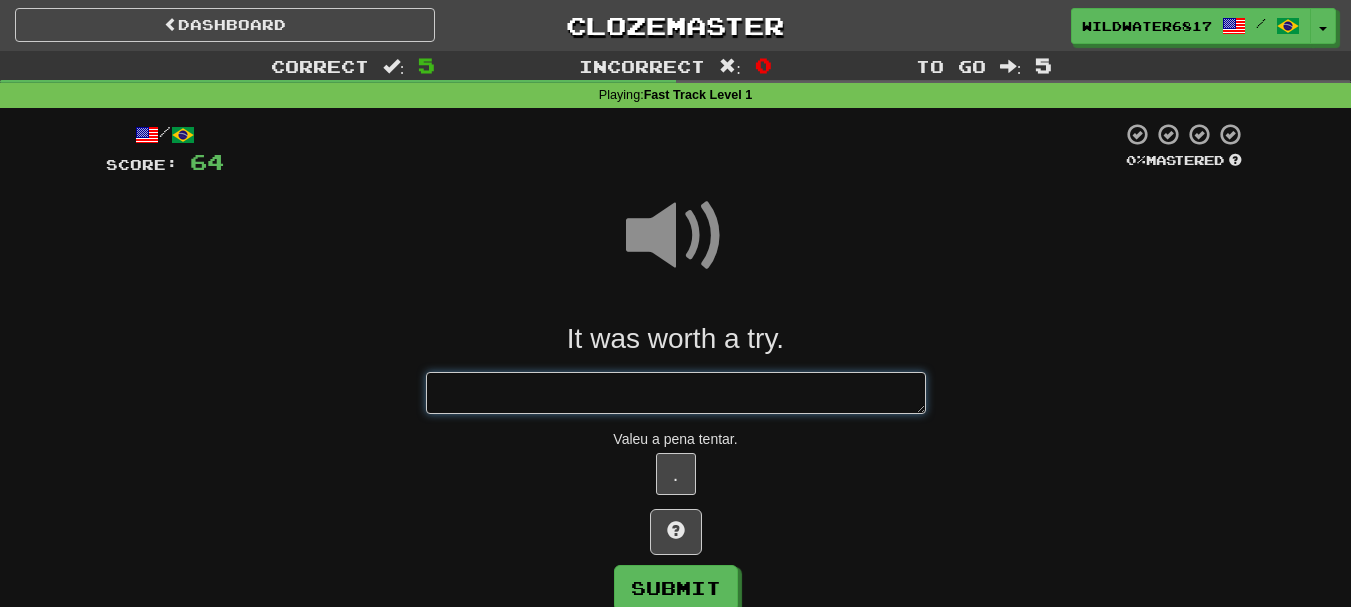 click at bounding box center (676, 393) 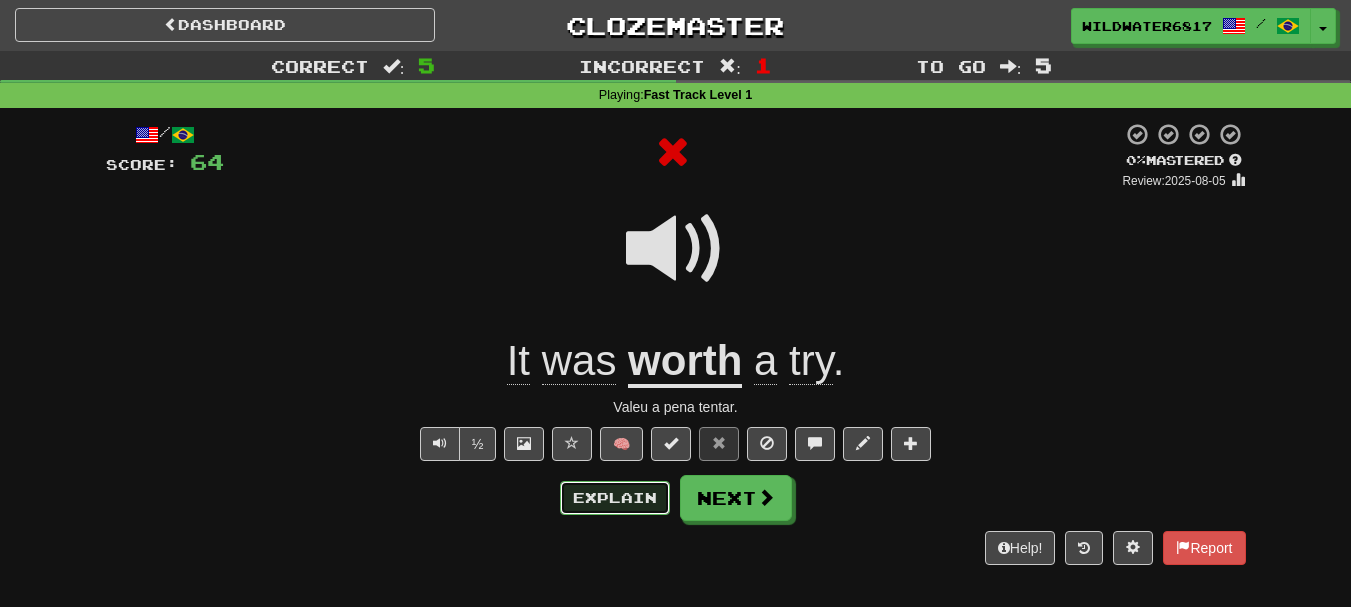 click on "Explain" at bounding box center (615, 498) 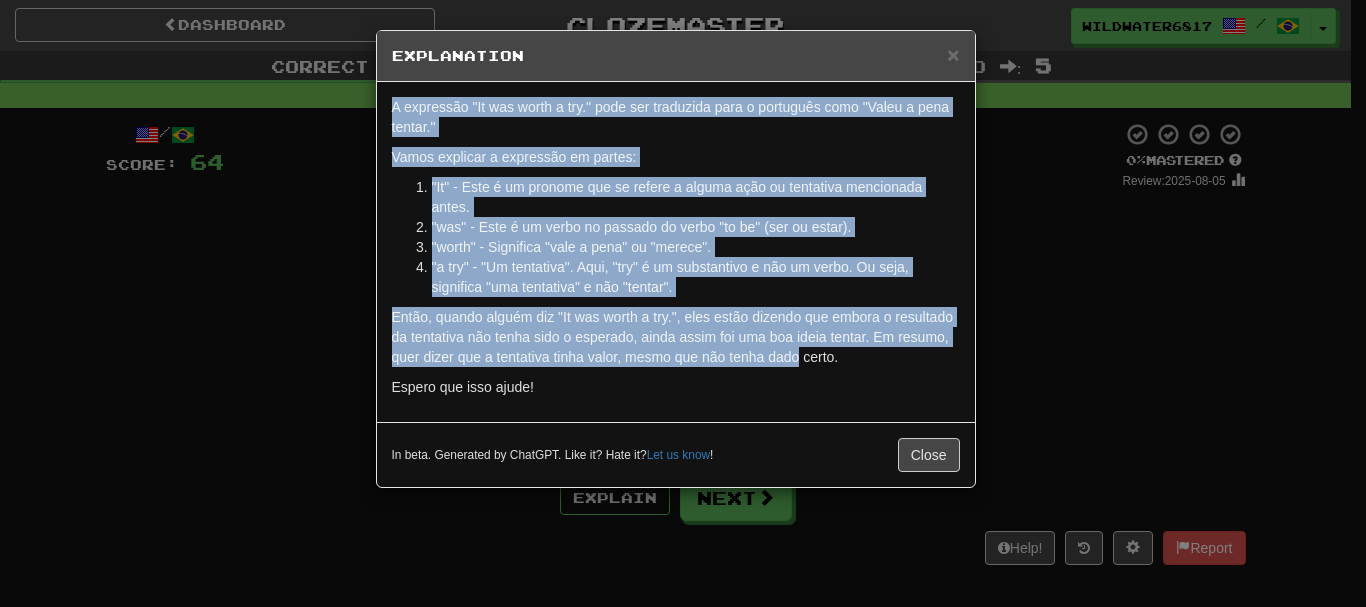 drag, startPoint x: 693, startPoint y: 67, endPoint x: 787, endPoint y: 310, distance: 260.5475 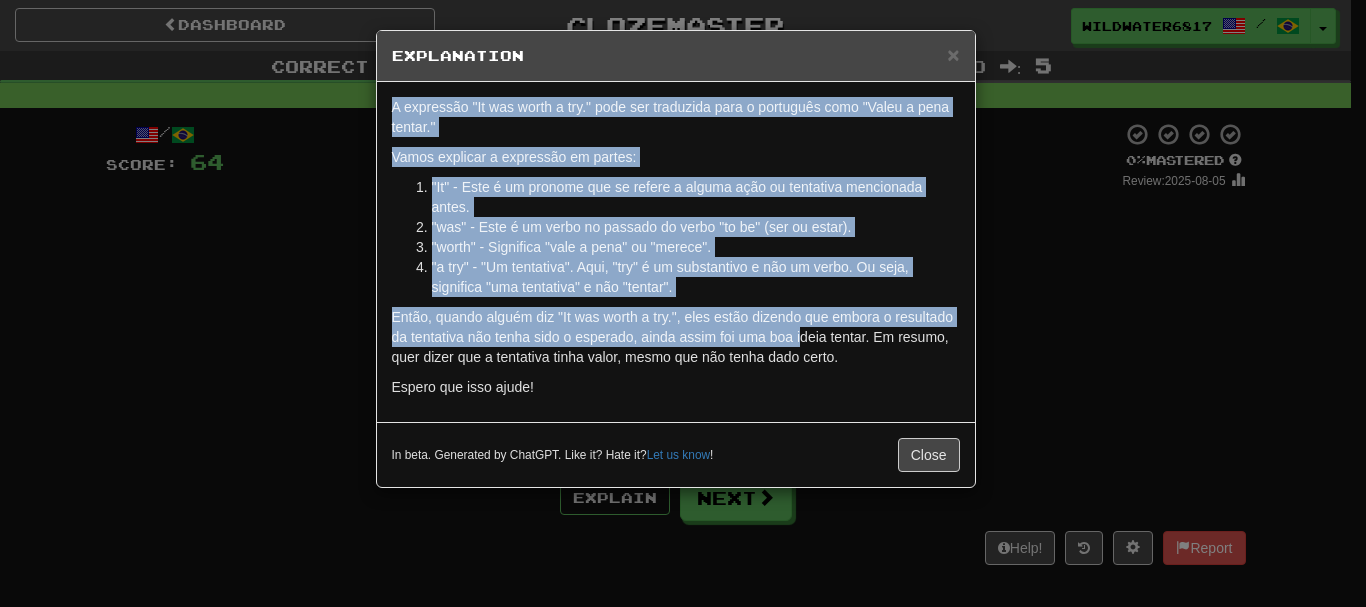 click on "Então, quando alguém diz "It was worth a try.", eles estão dizendo que embora o resultado da tentativa não tenha sido o esperado, ainda assim foi uma boa ideia tentar. Em resumo, quer dizer que a tentativa tinha valor, mesmo que não tenha dado certo." at bounding box center [676, 337] 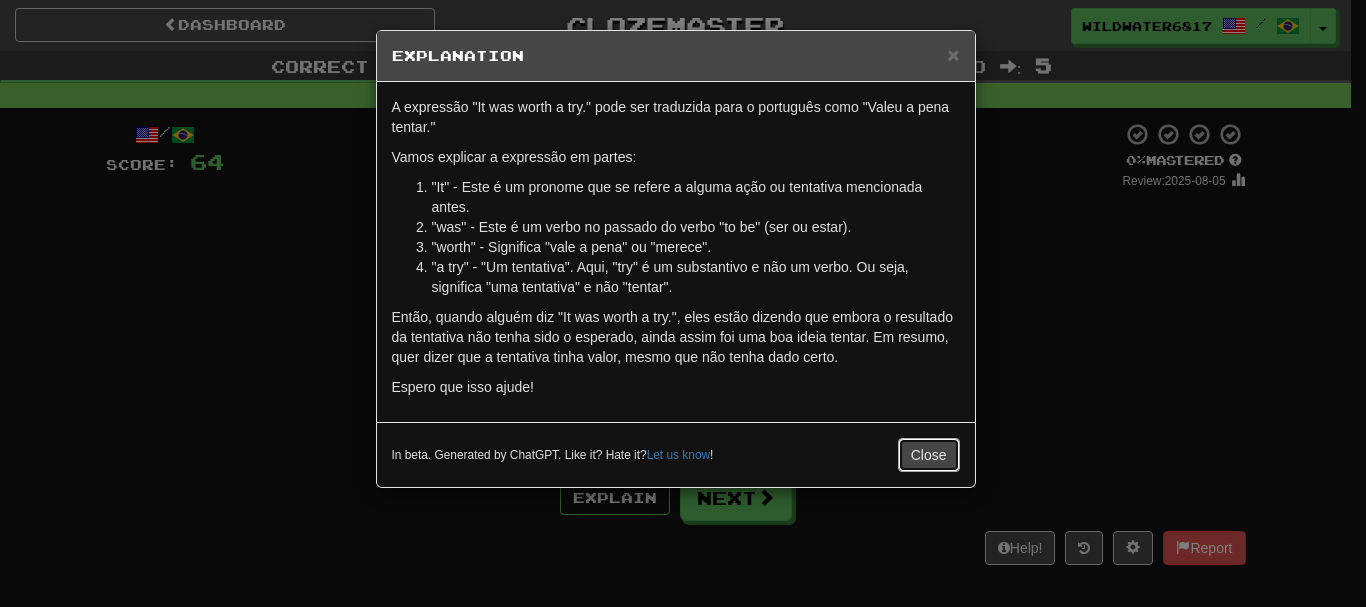 click on "Close" at bounding box center (929, 455) 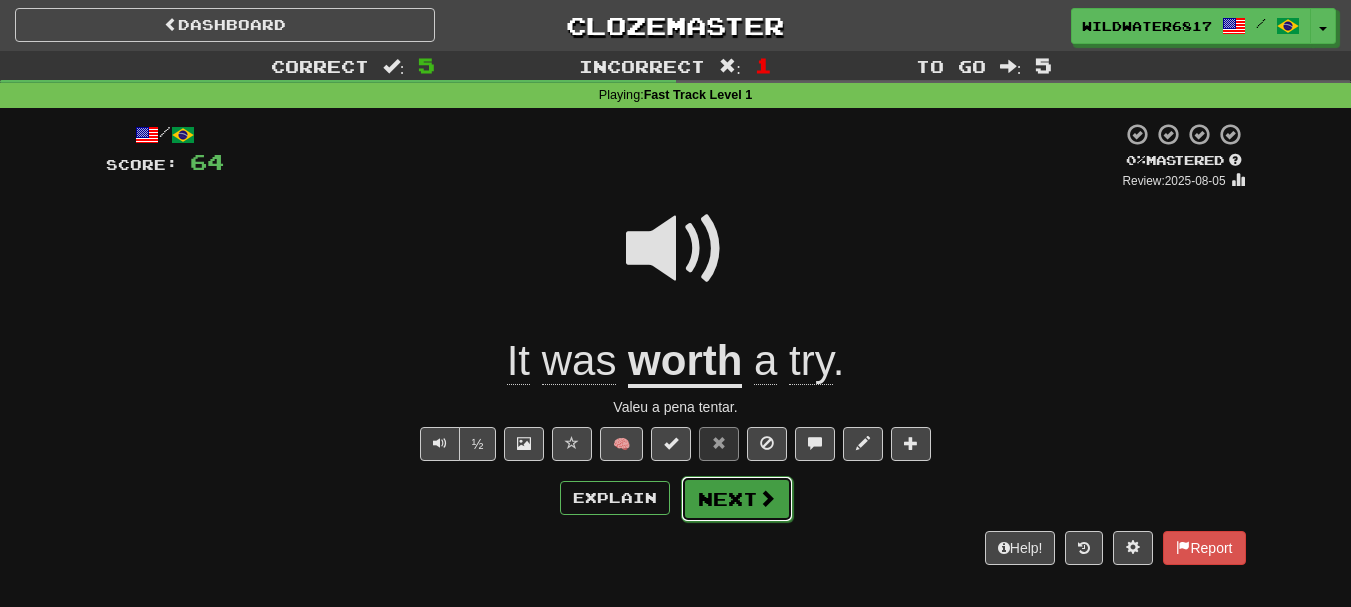 click on "Next" at bounding box center (737, 499) 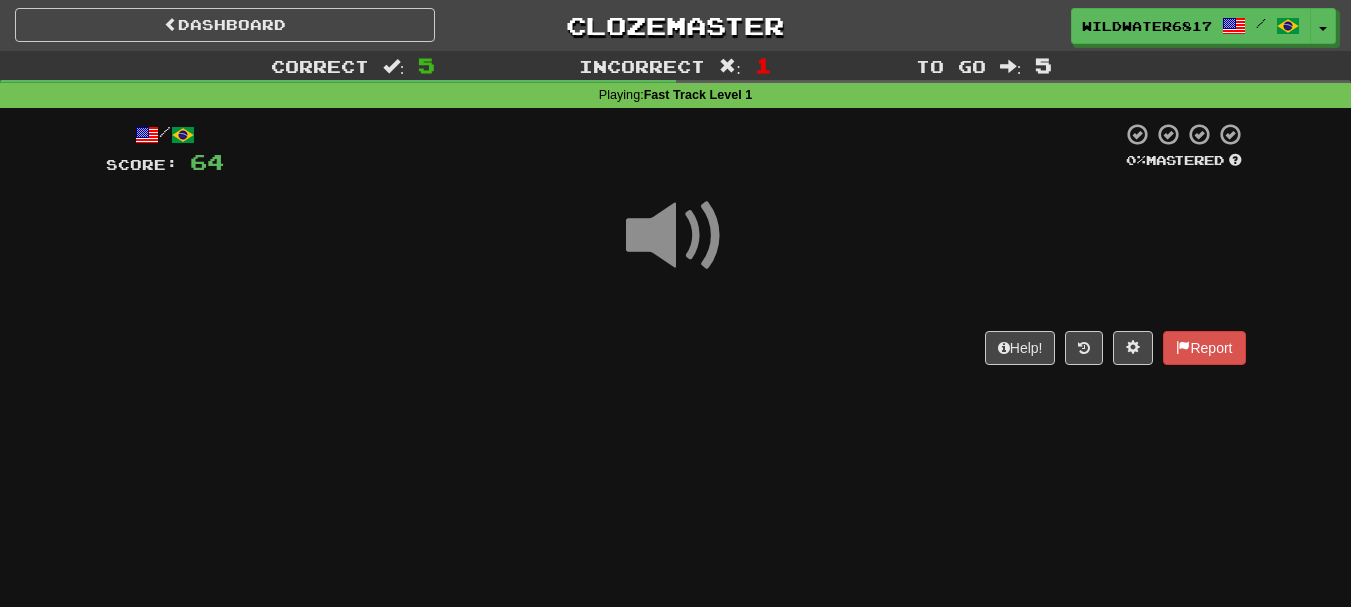 click at bounding box center [676, 236] 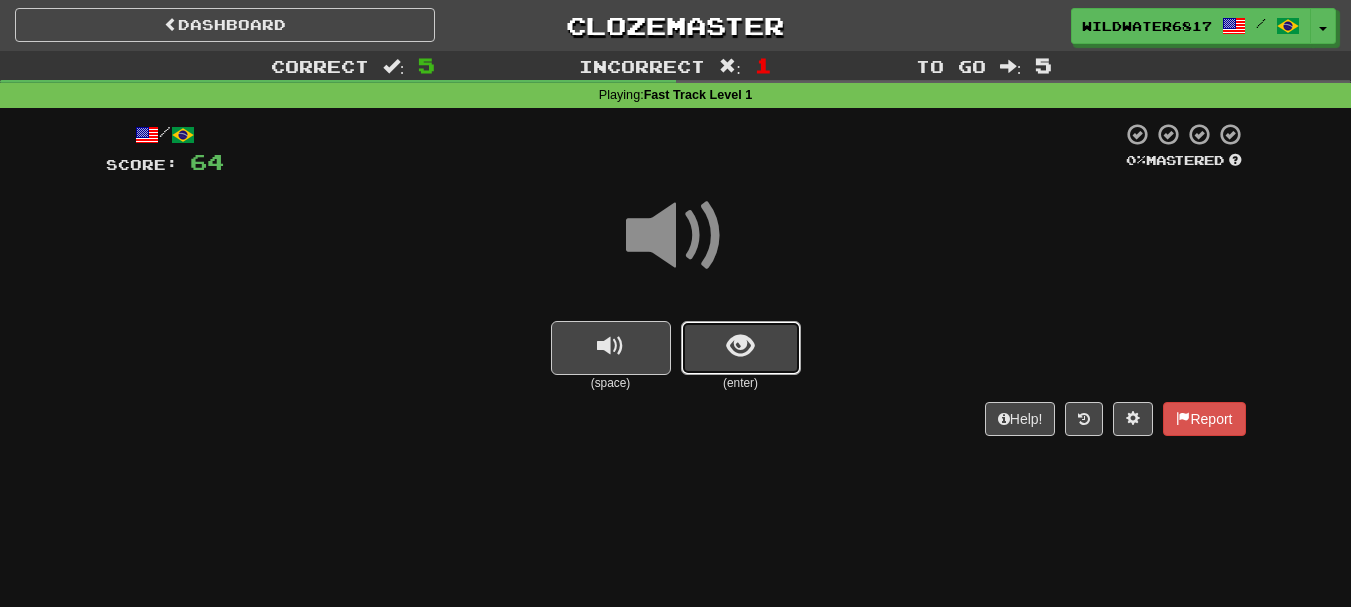 click at bounding box center [740, 346] 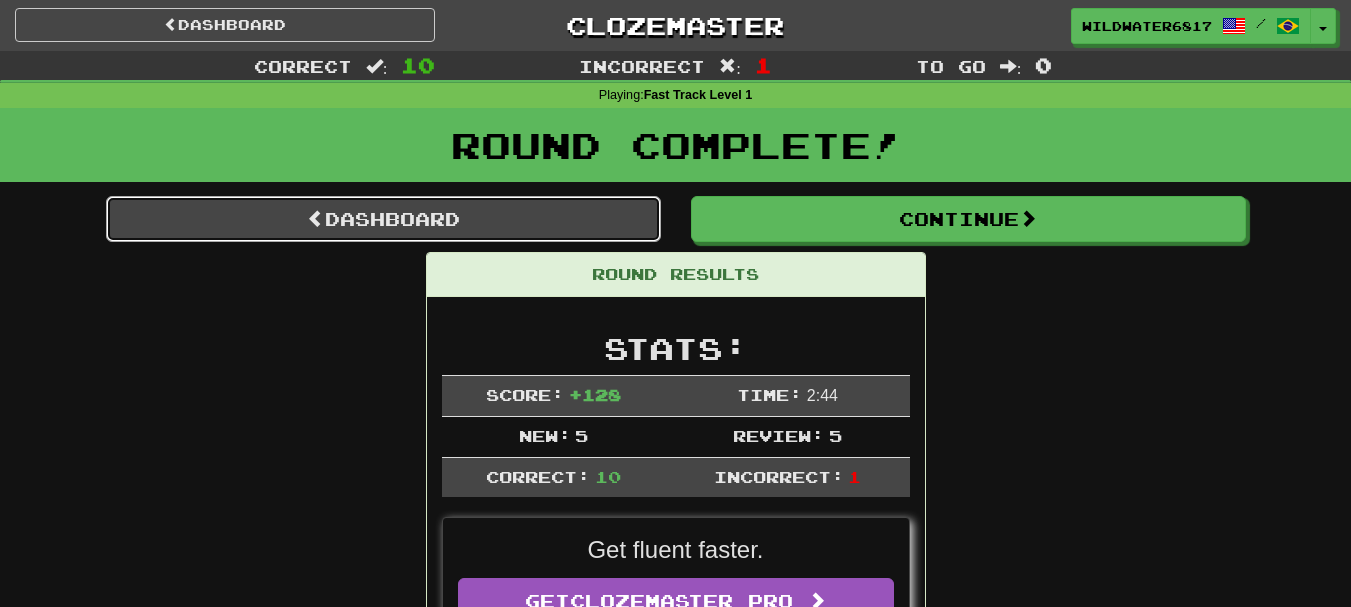 click on "Dashboard" at bounding box center (383, 219) 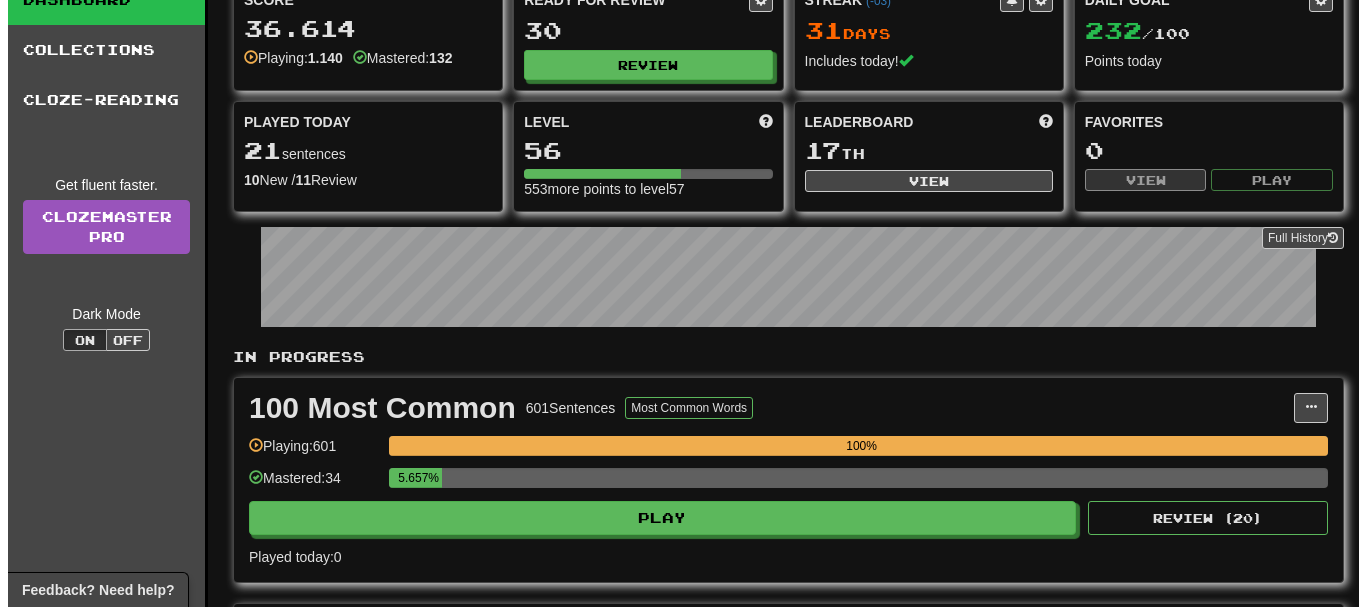 scroll, scrollTop: 200, scrollLeft: 0, axis: vertical 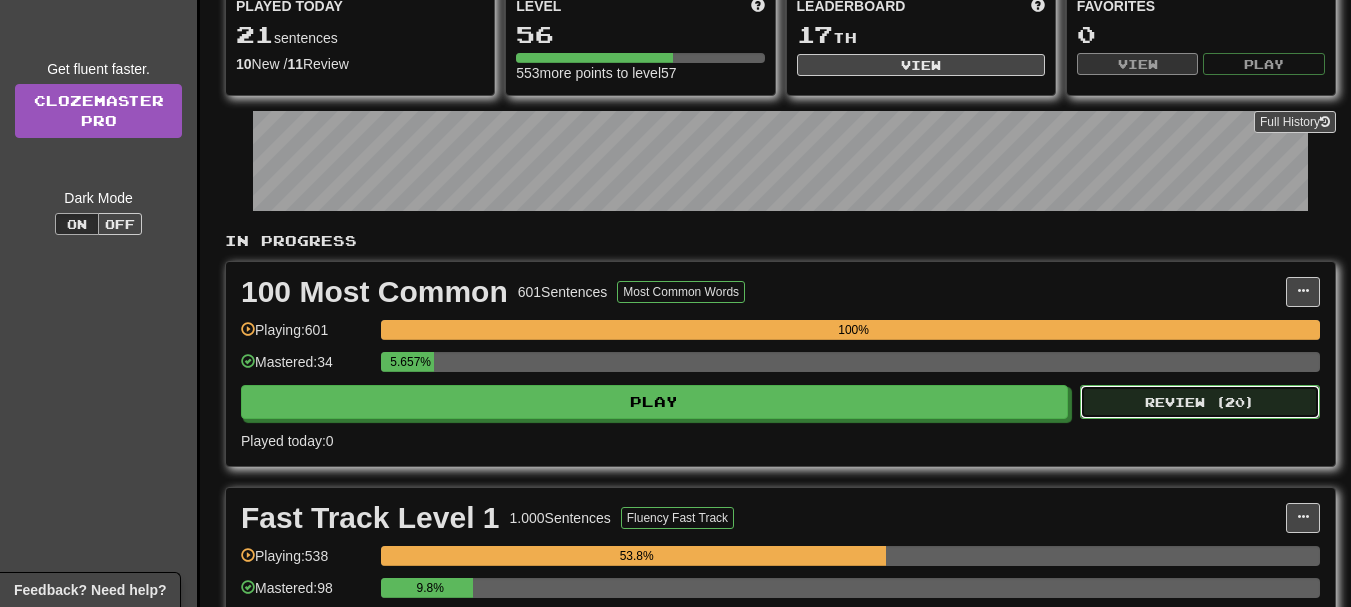 click on "Review ( 20 )" at bounding box center [1200, 402] 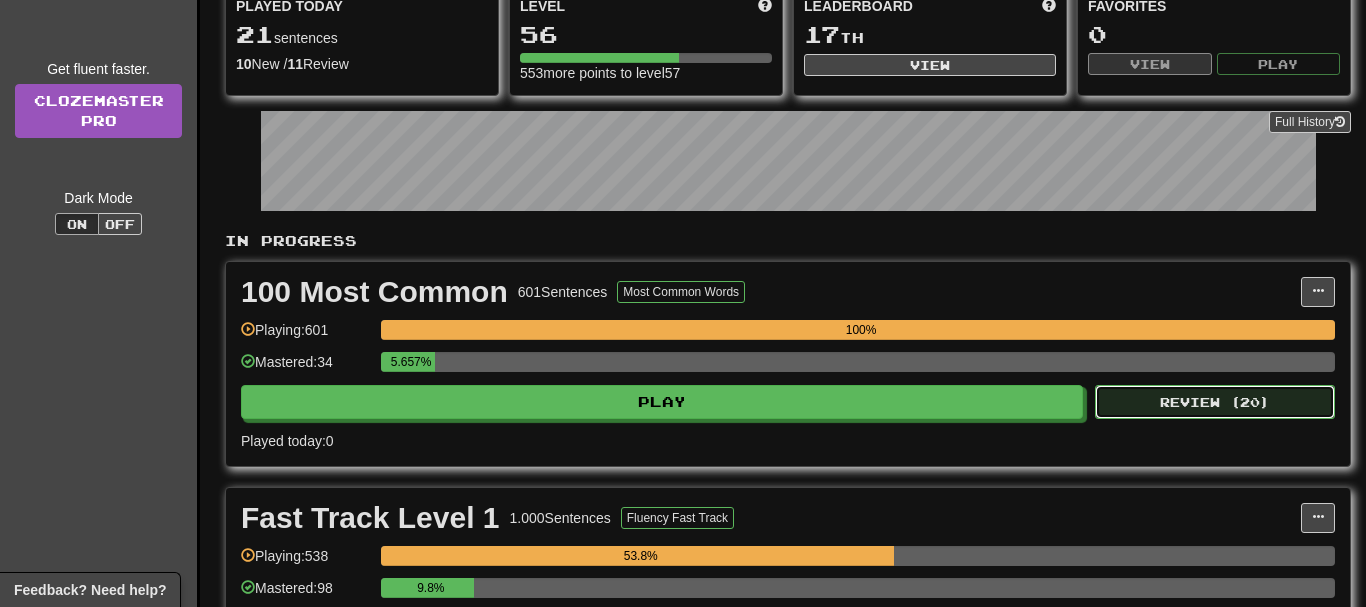 select on "**" 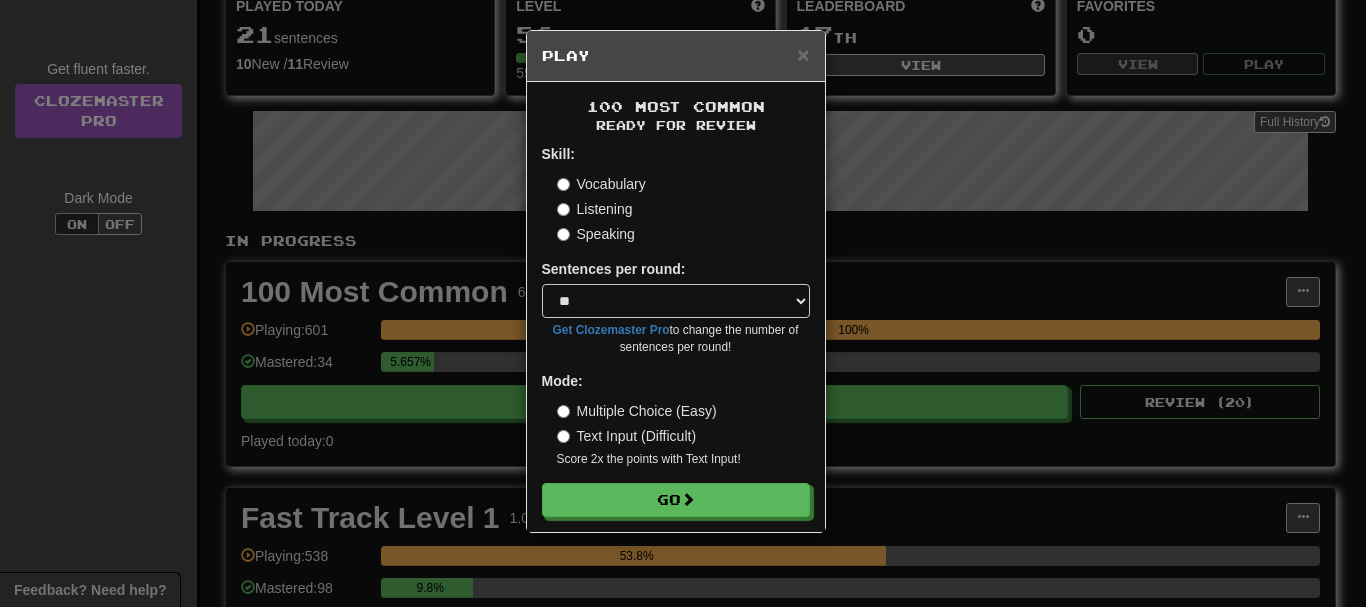 click on "Speaking" at bounding box center [596, 234] 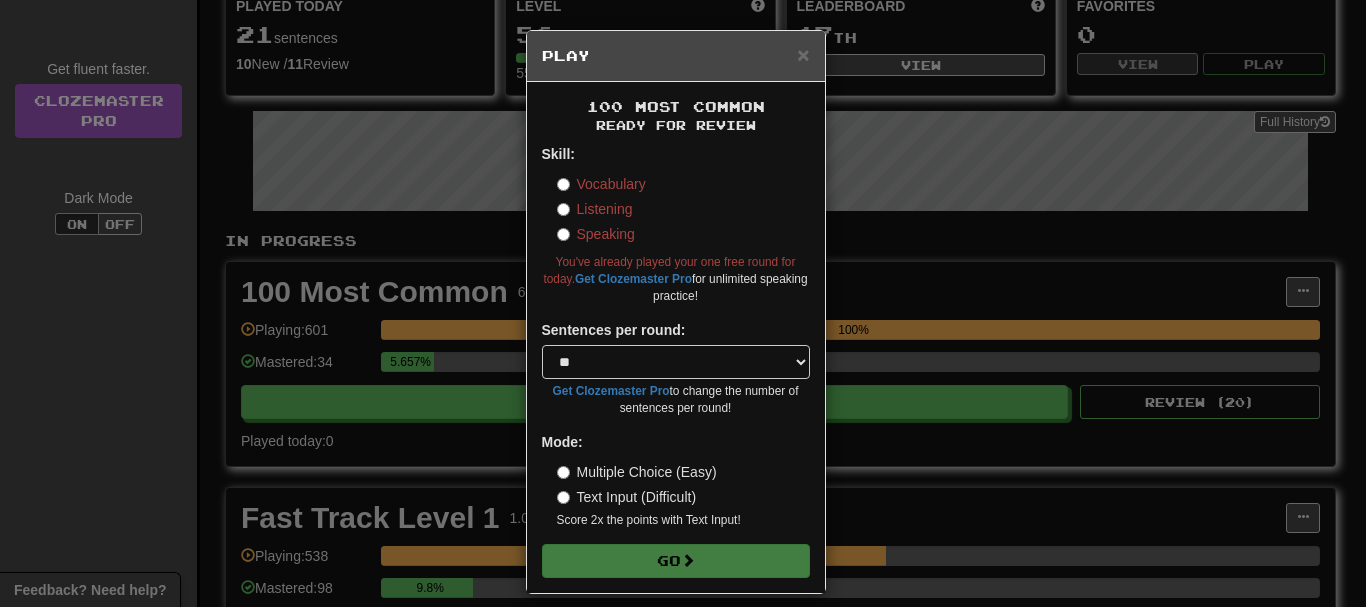 click on "Vocabulary Listening Speaking" at bounding box center (683, 209) 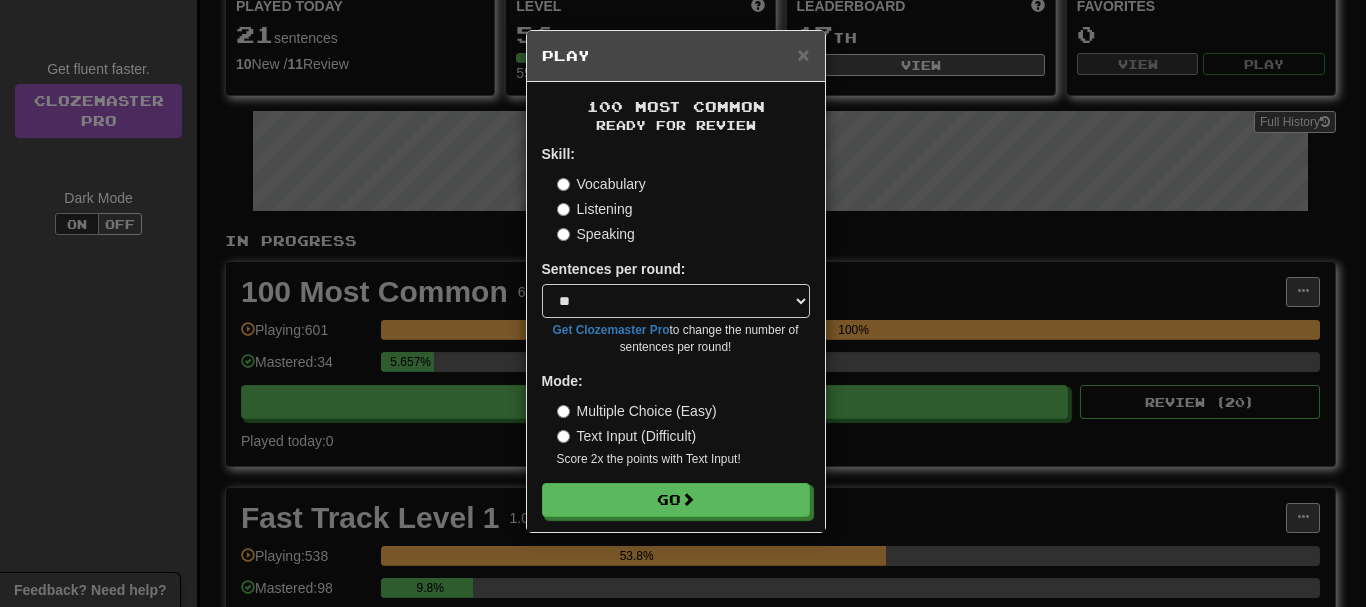 click on "Text Input (Difficult)" at bounding box center [627, 436] 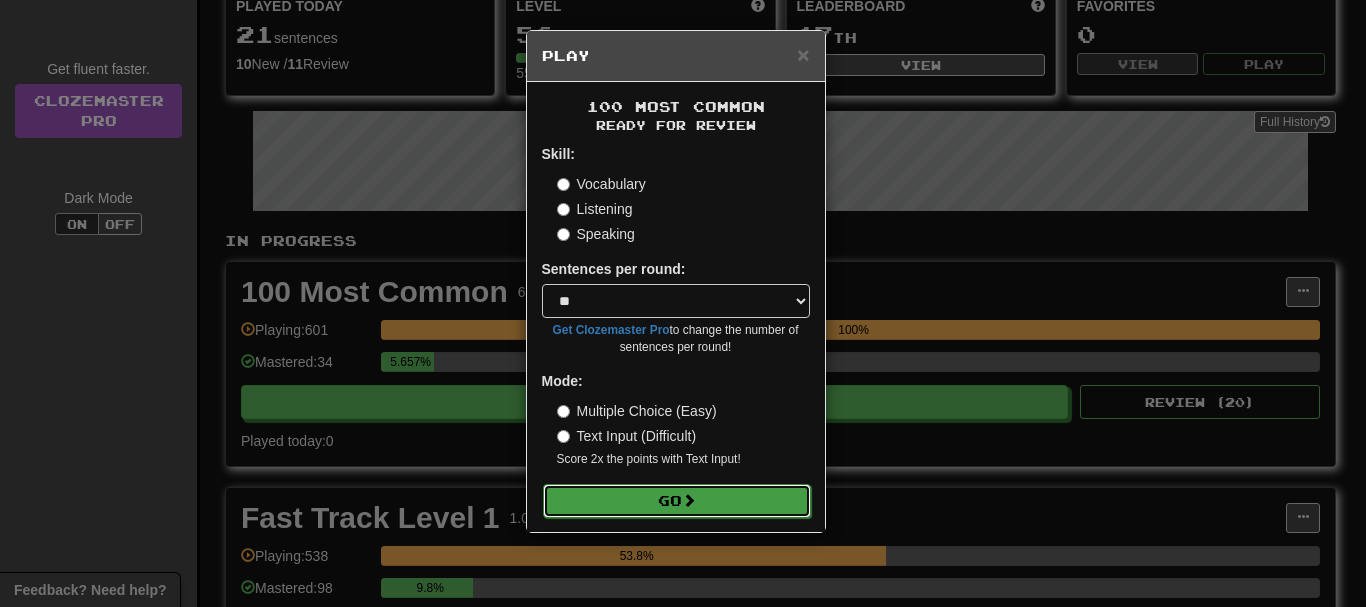 click on "Go" at bounding box center (677, 501) 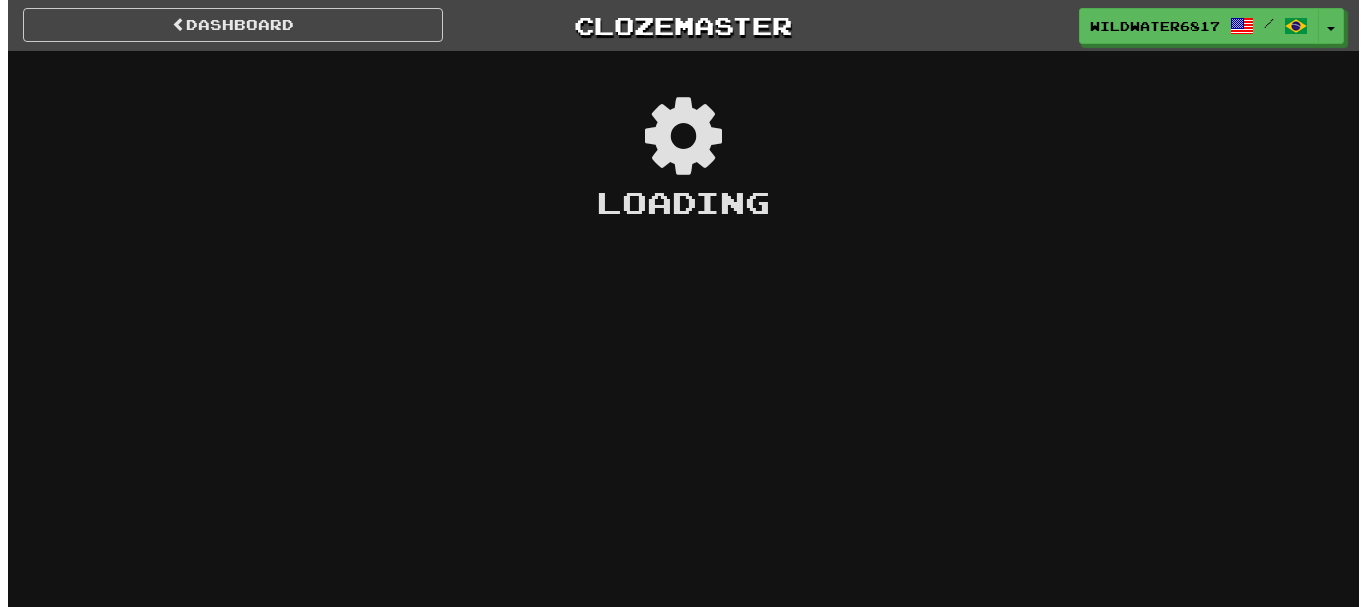 scroll, scrollTop: 0, scrollLeft: 0, axis: both 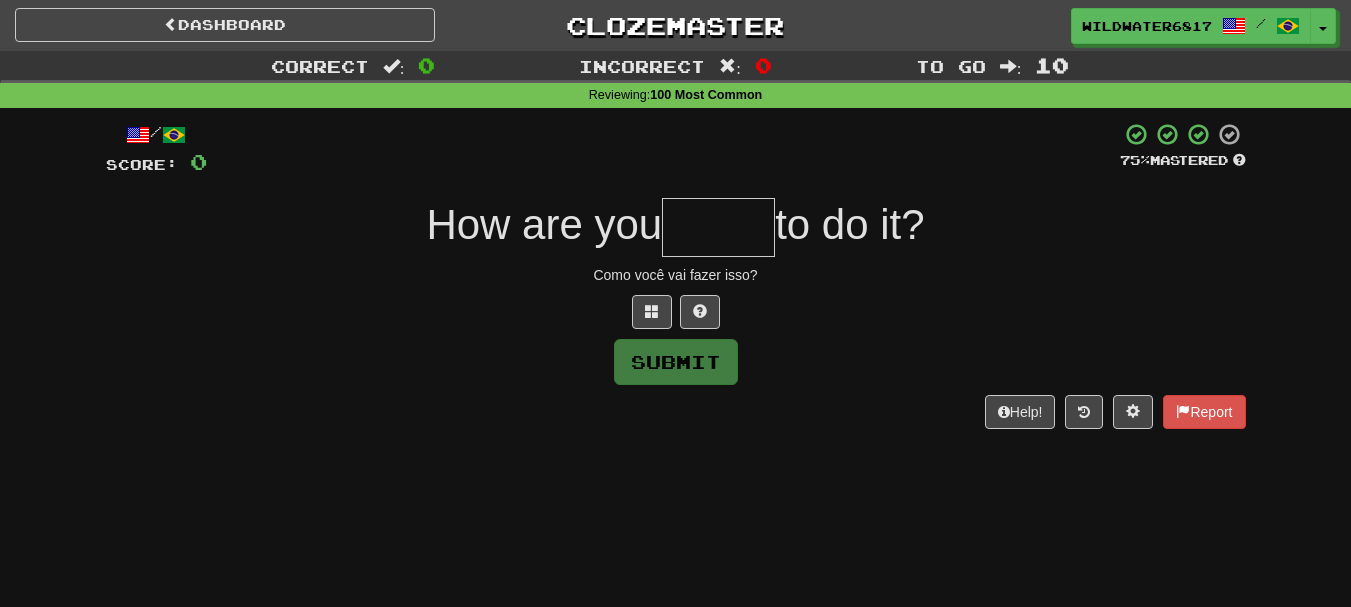 click at bounding box center (718, 227) 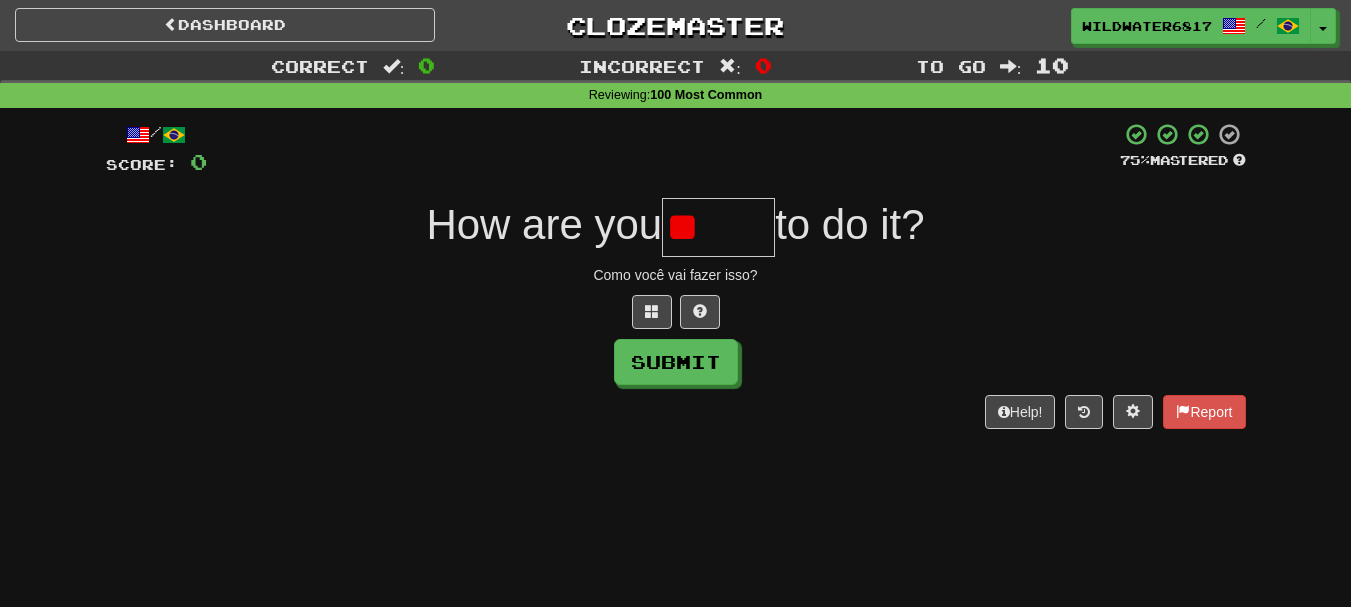 type on "*" 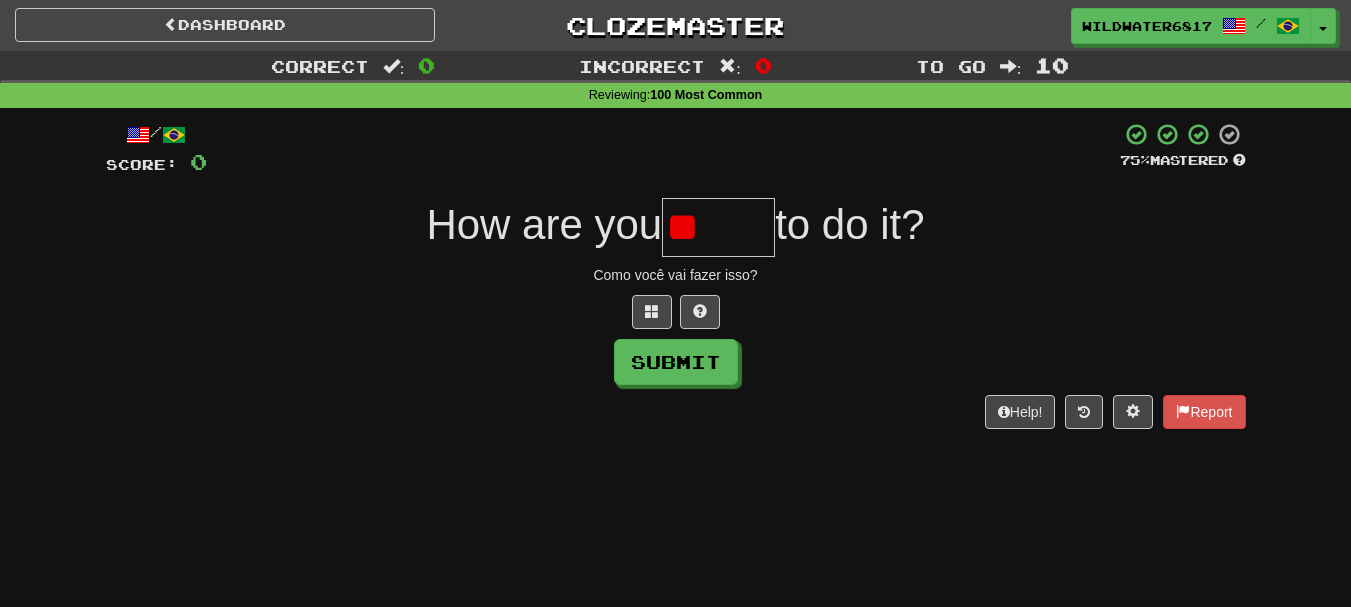 type on "*" 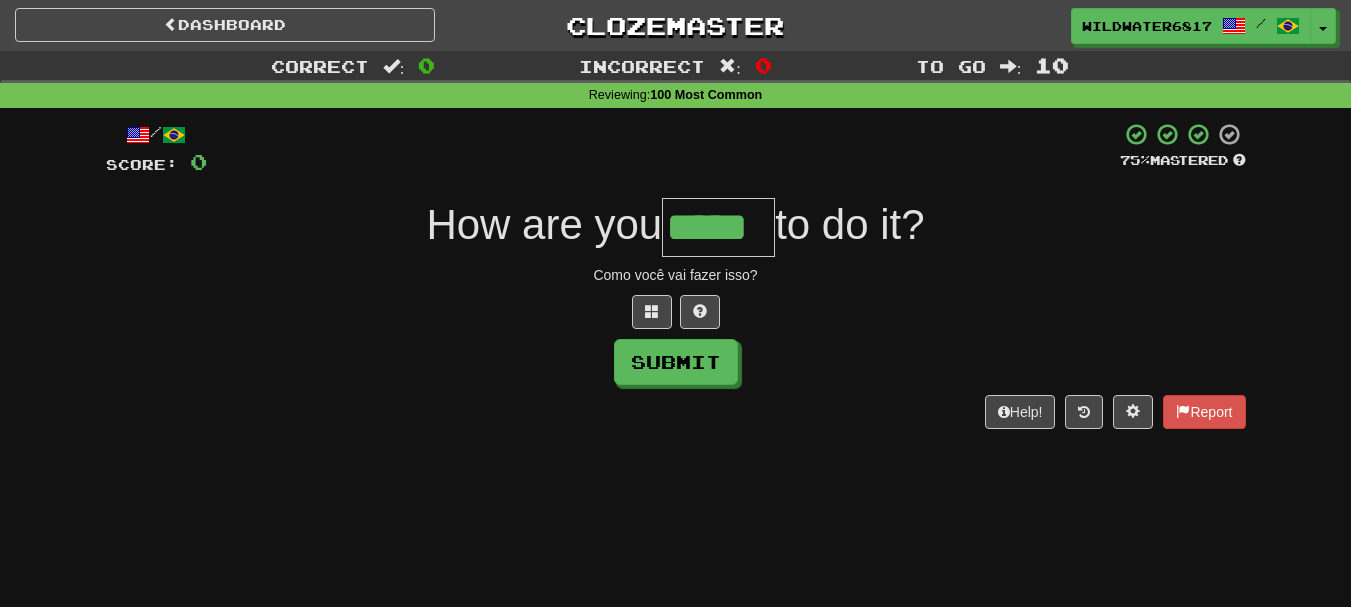 type on "*****" 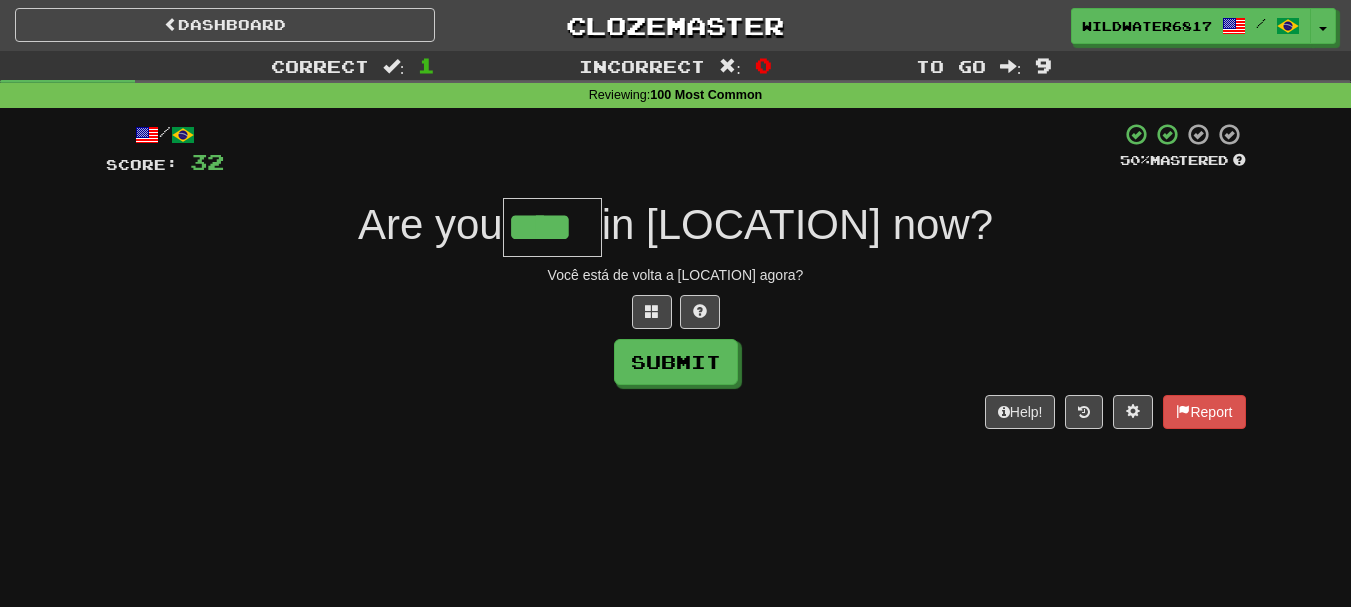 type on "****" 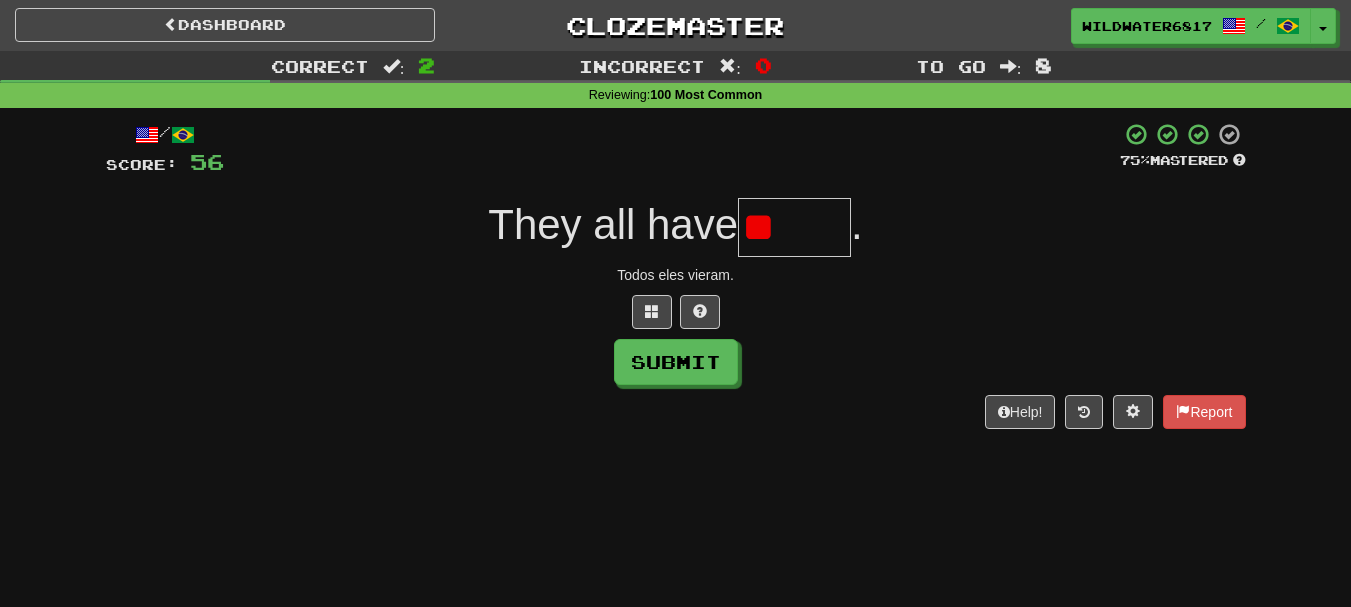 type on "*" 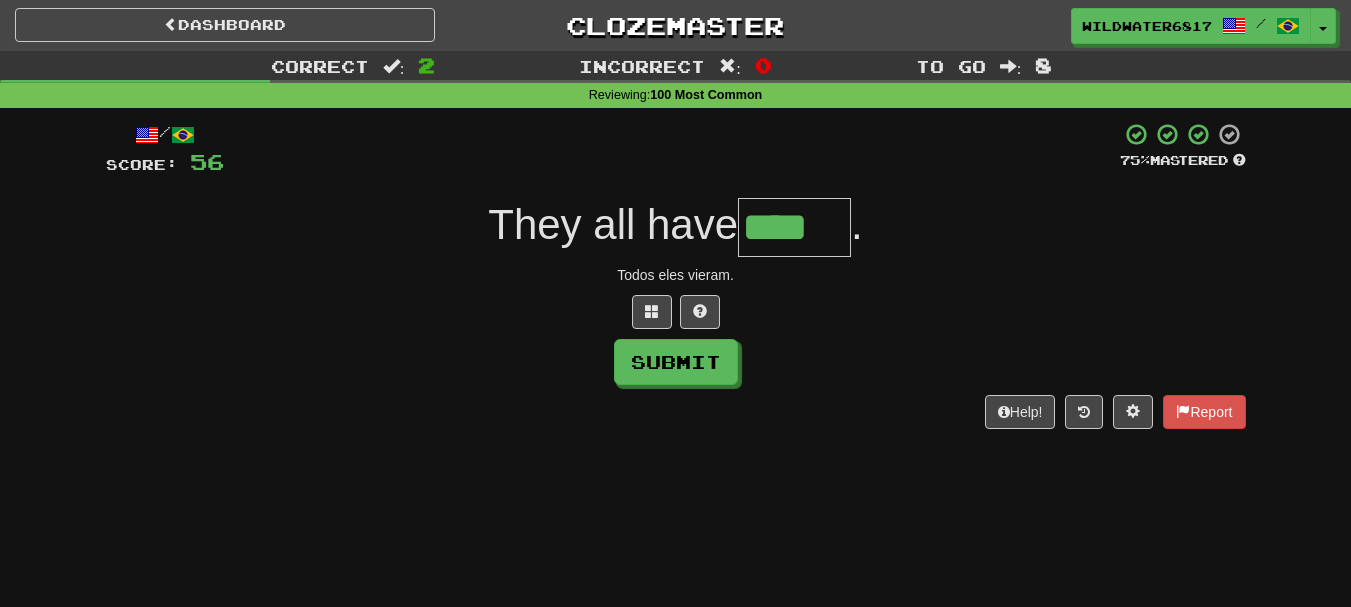 type on "****" 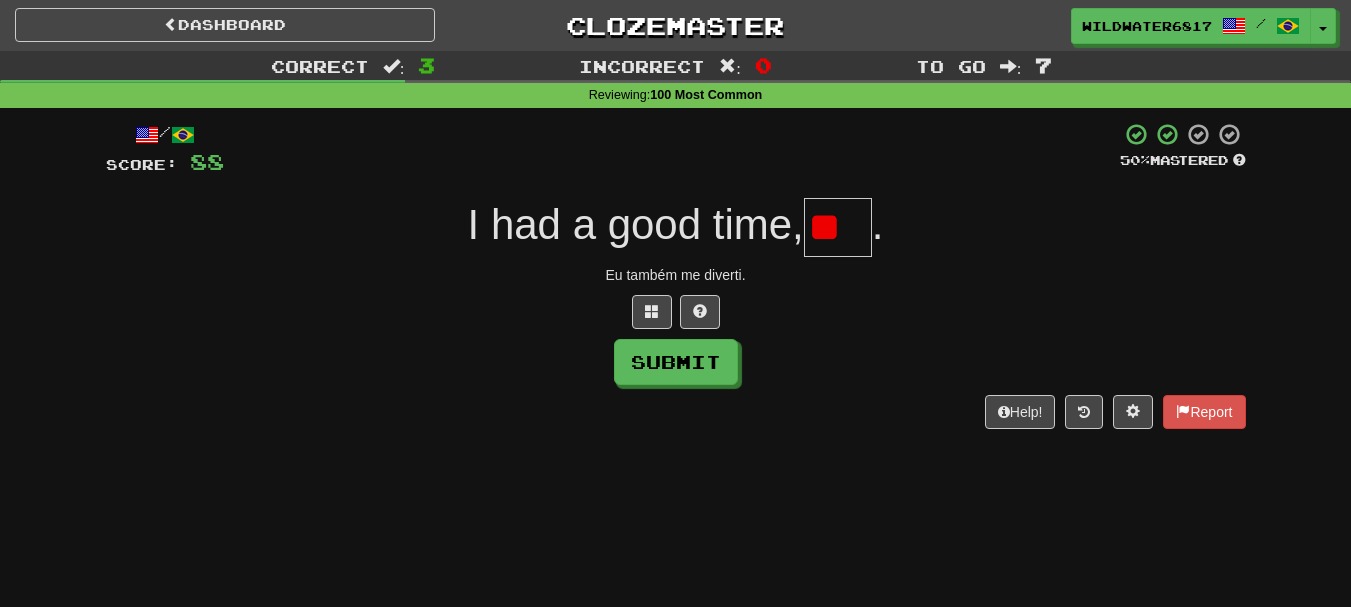 type on "*" 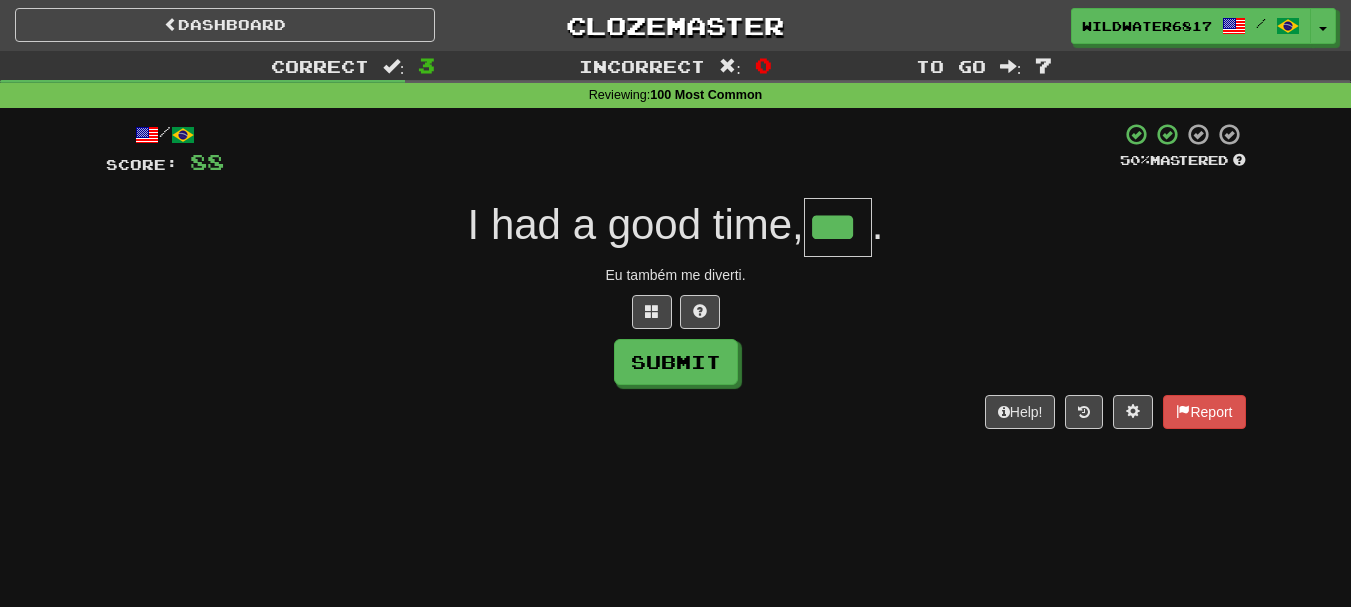 type on "***" 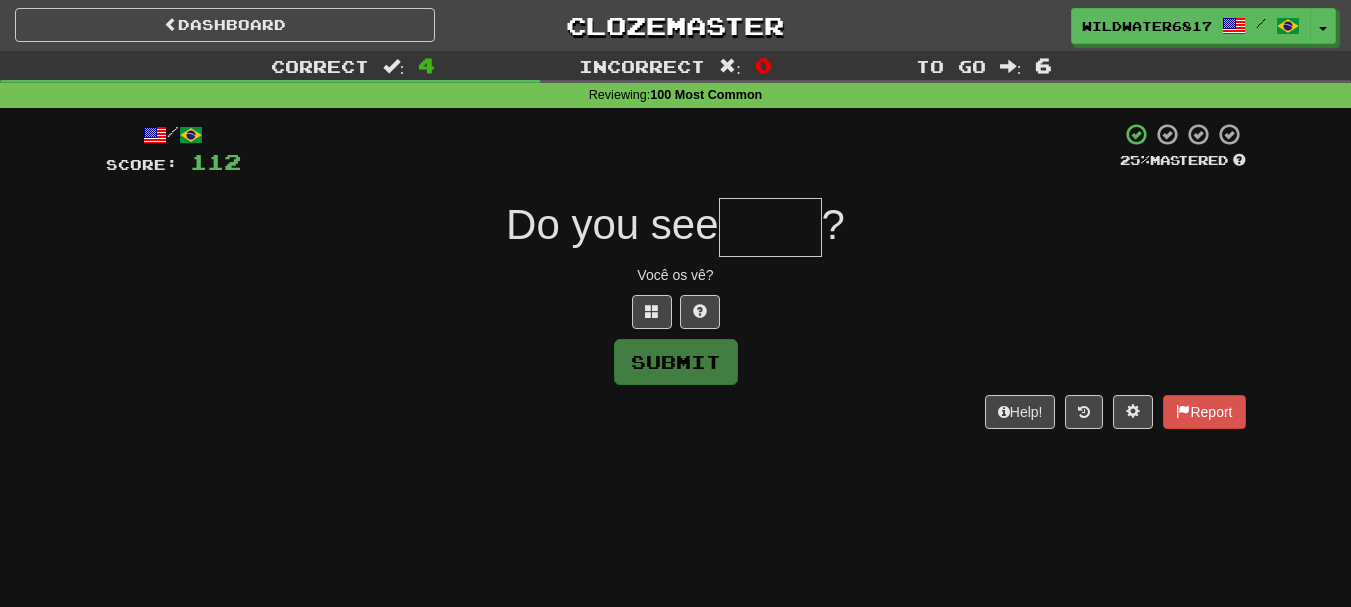 type on "*" 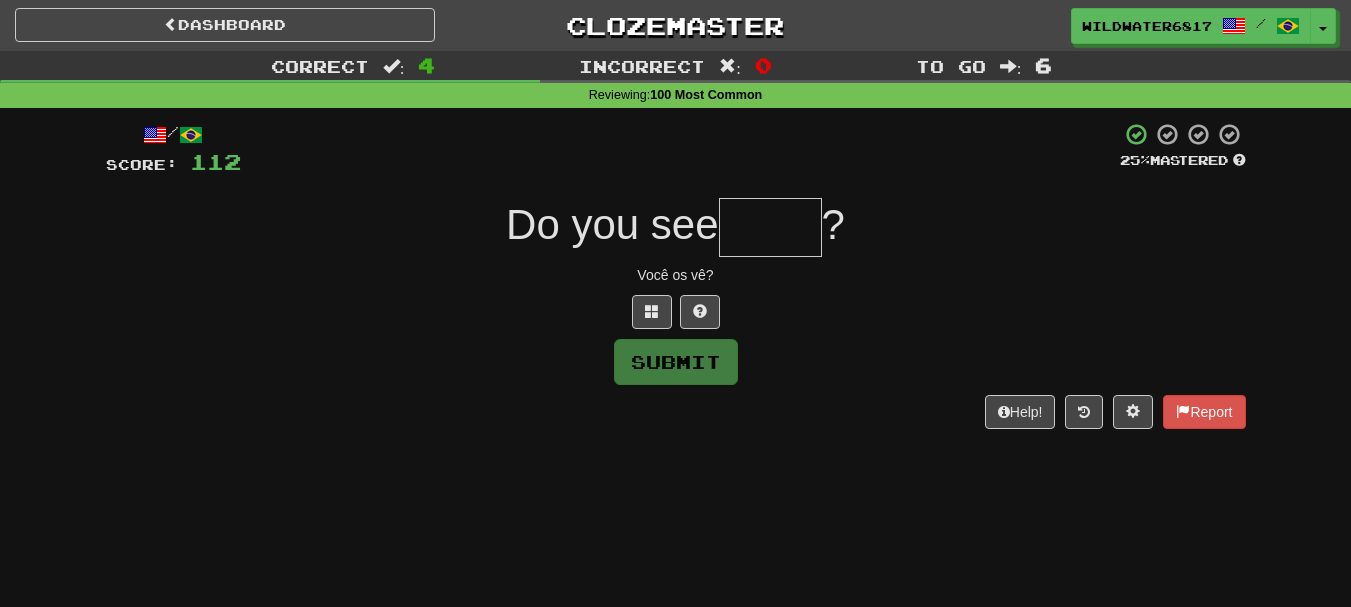 type on "*" 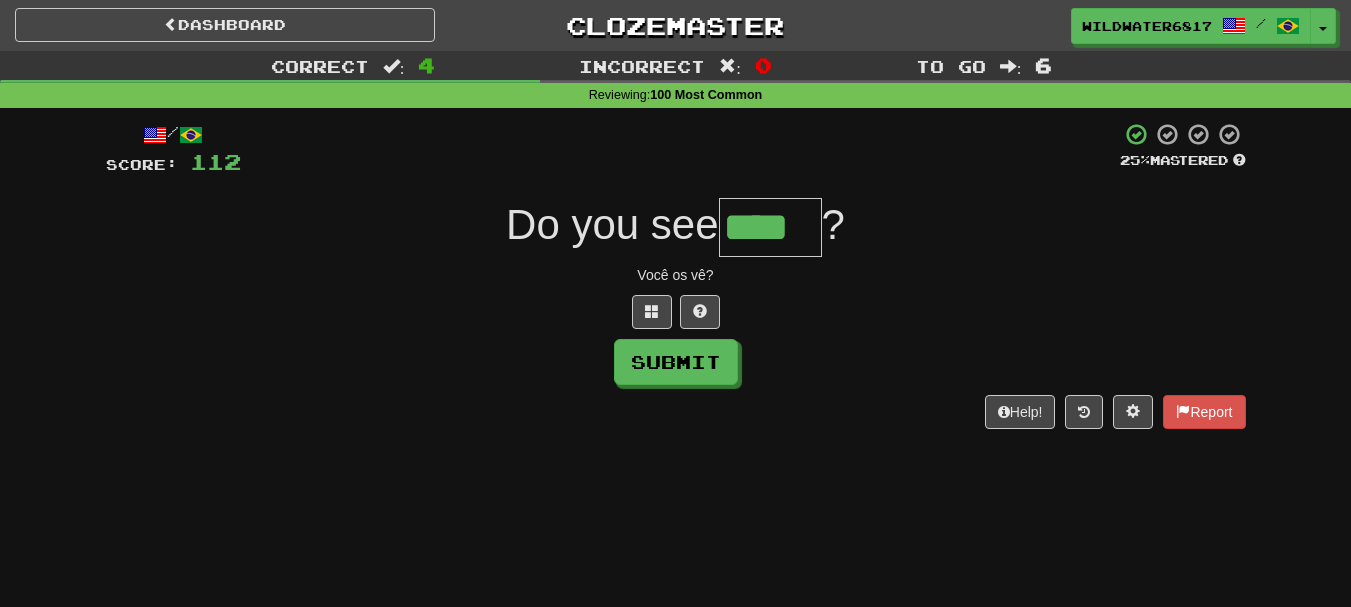 type on "****" 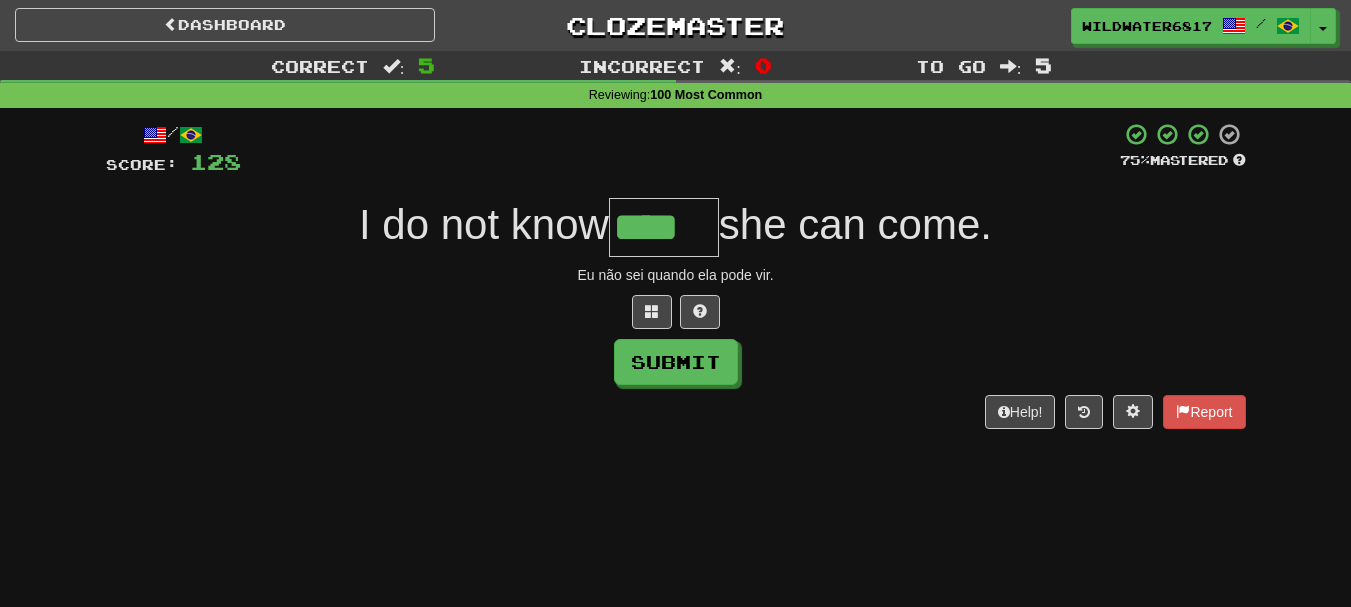 type on "****" 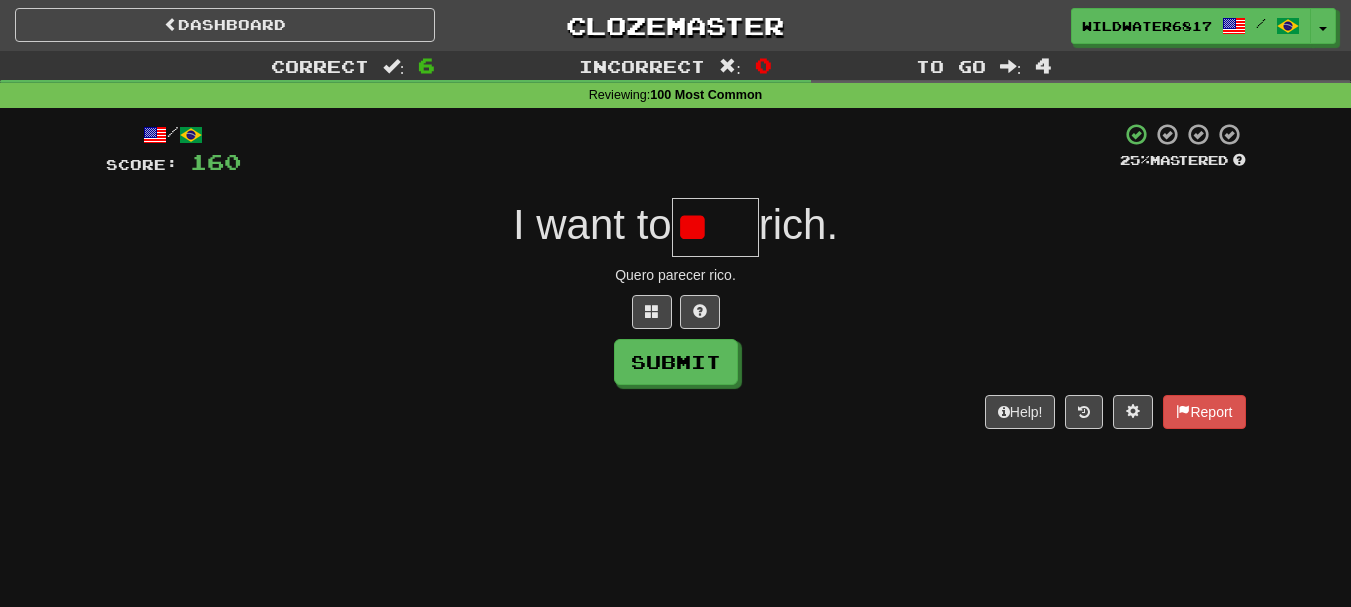 type on "*" 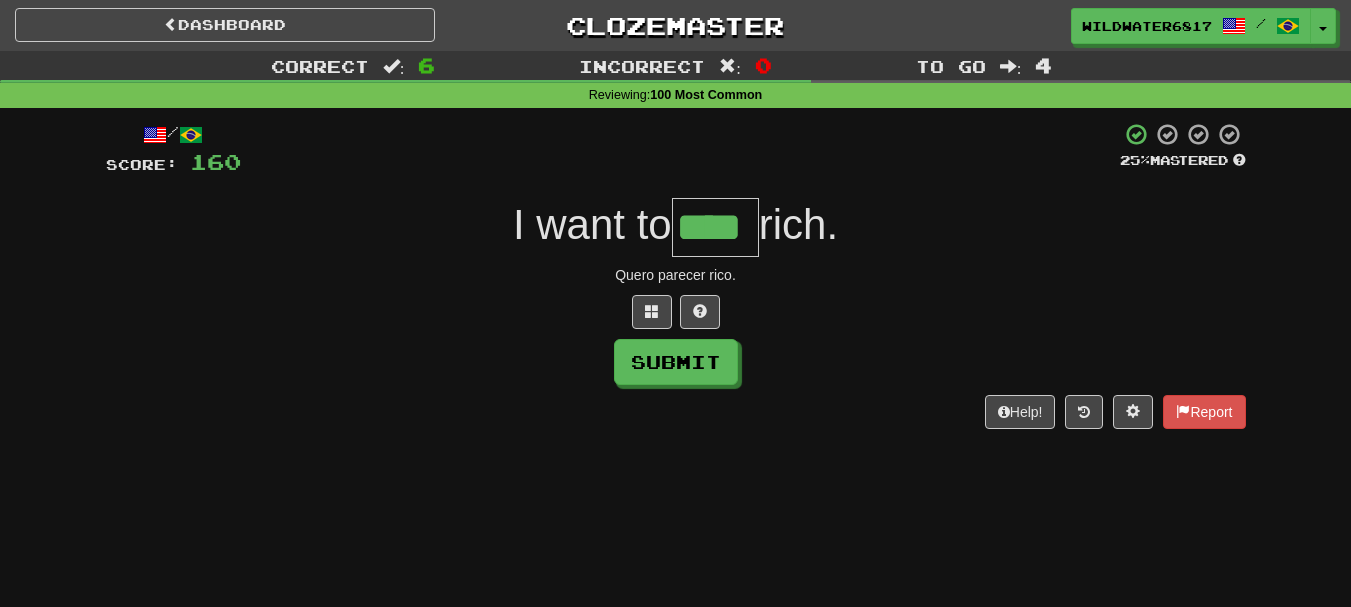 type on "****" 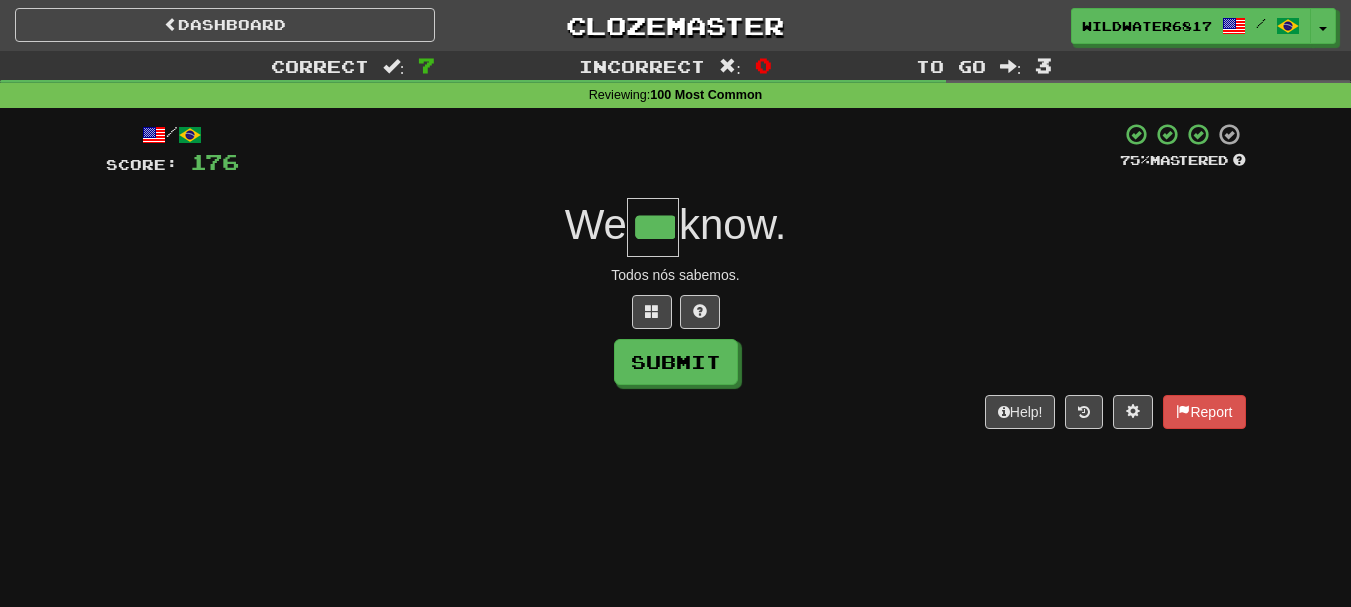 type on "***" 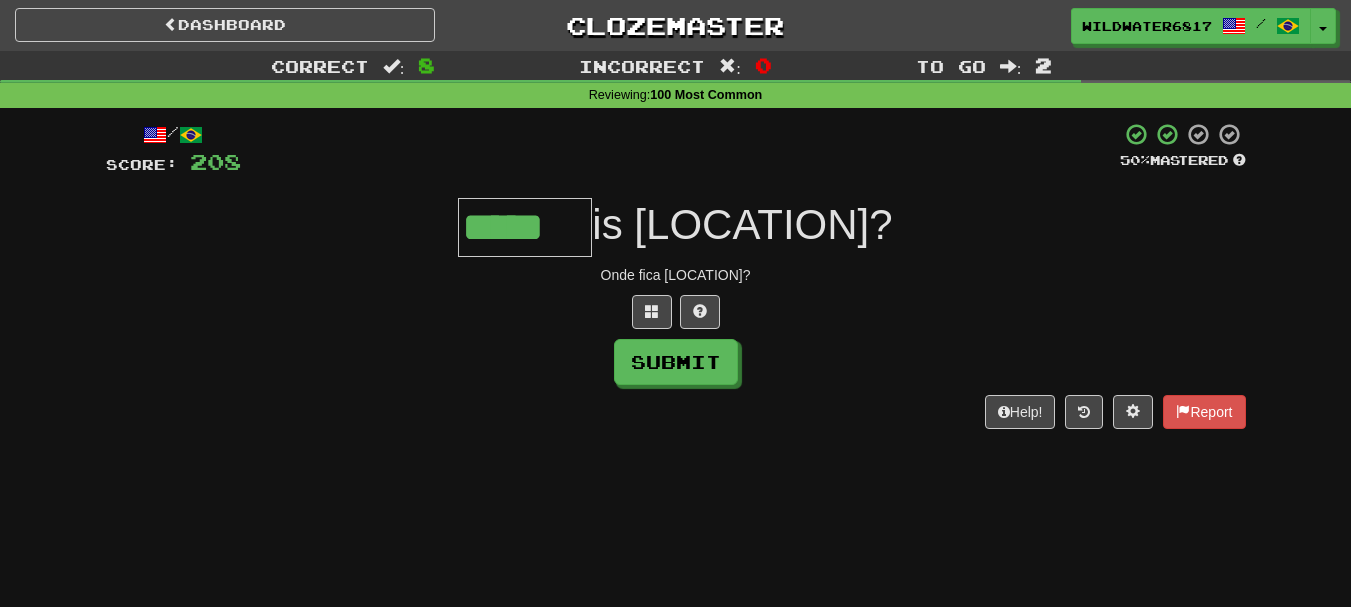 type on "*****" 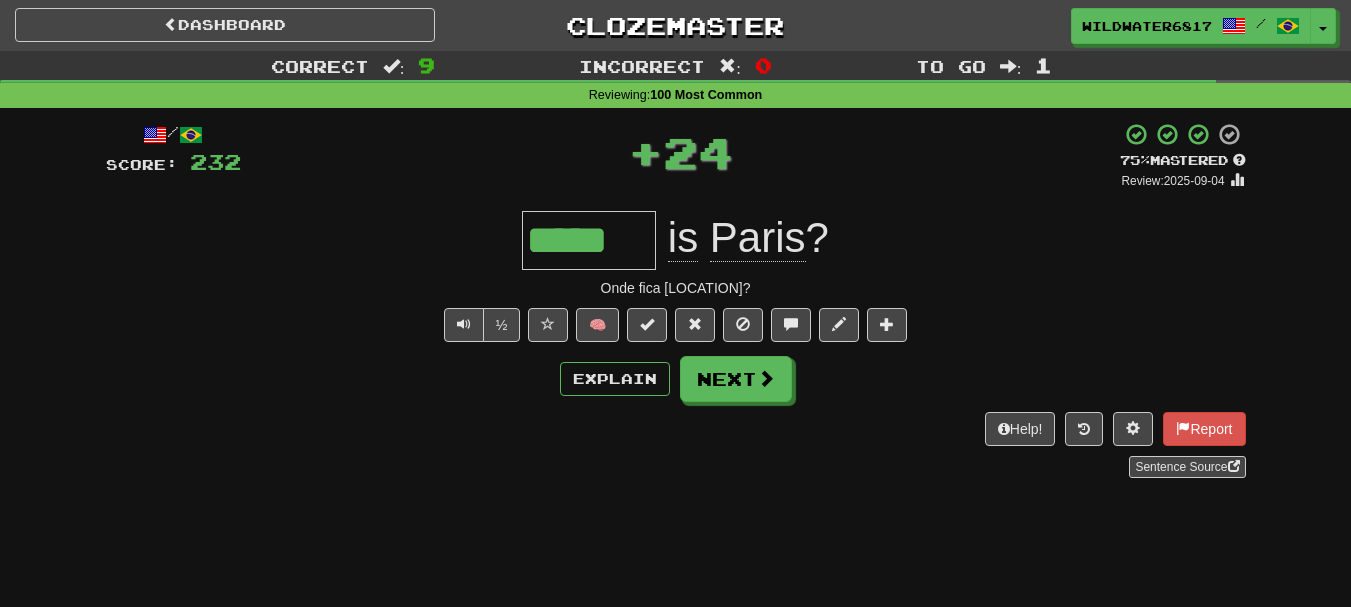 type 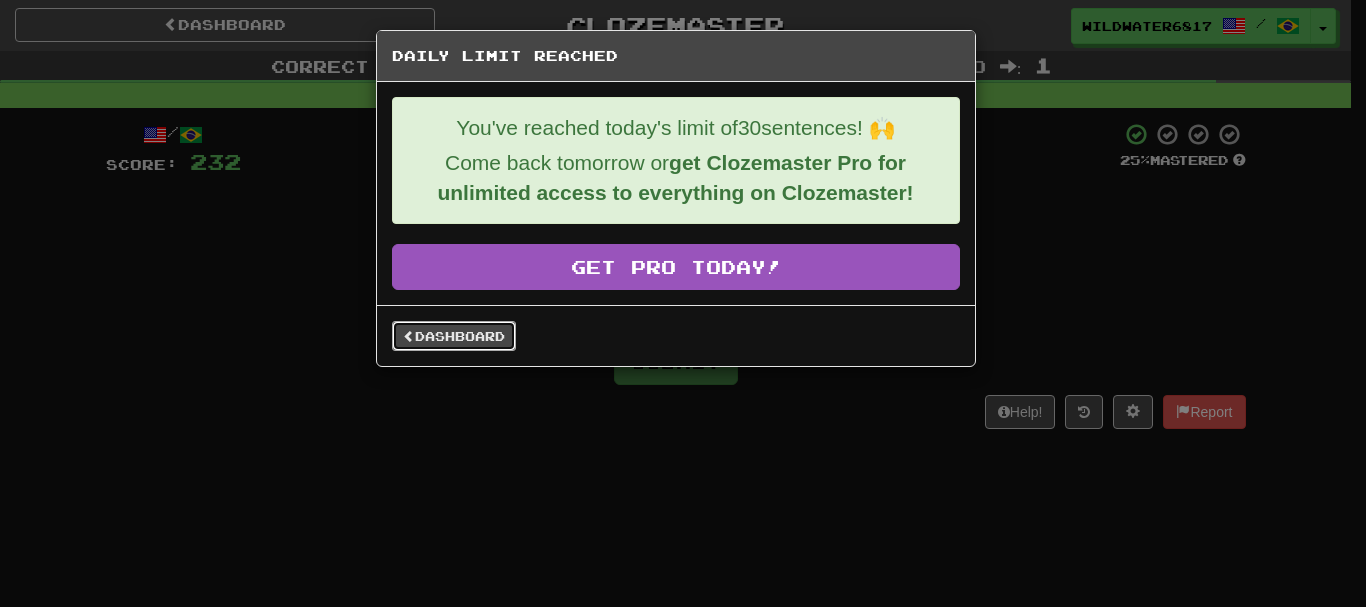 click on "Dashboard" at bounding box center [454, 336] 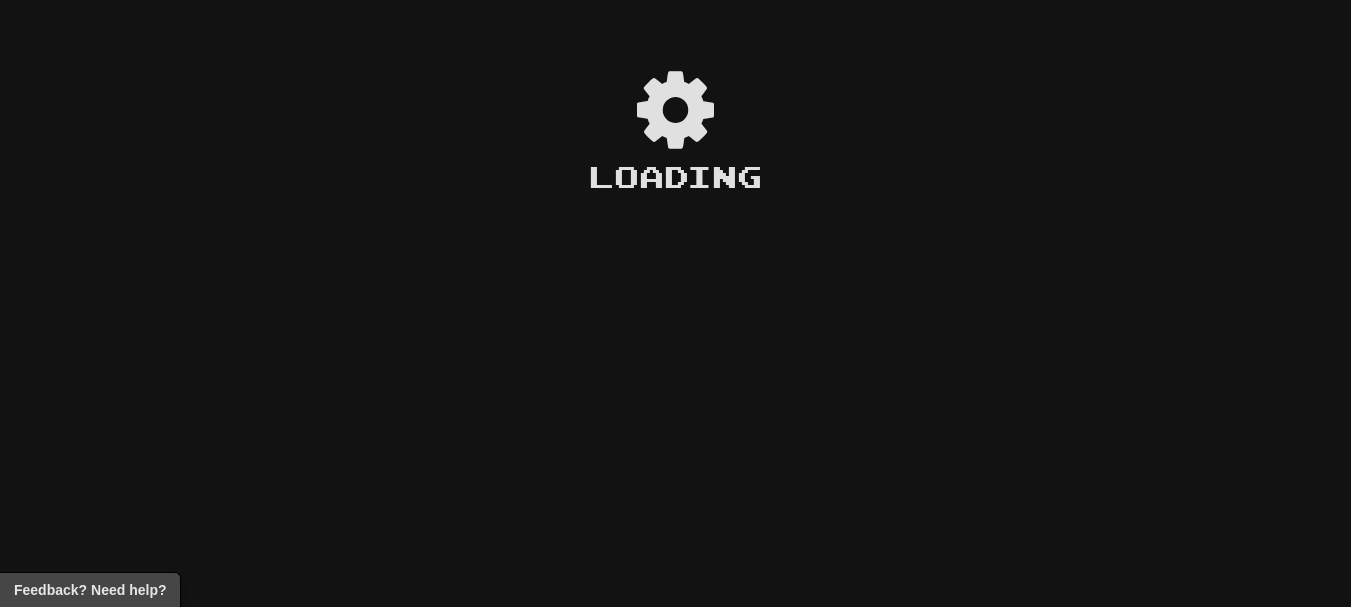 scroll, scrollTop: 0, scrollLeft: 0, axis: both 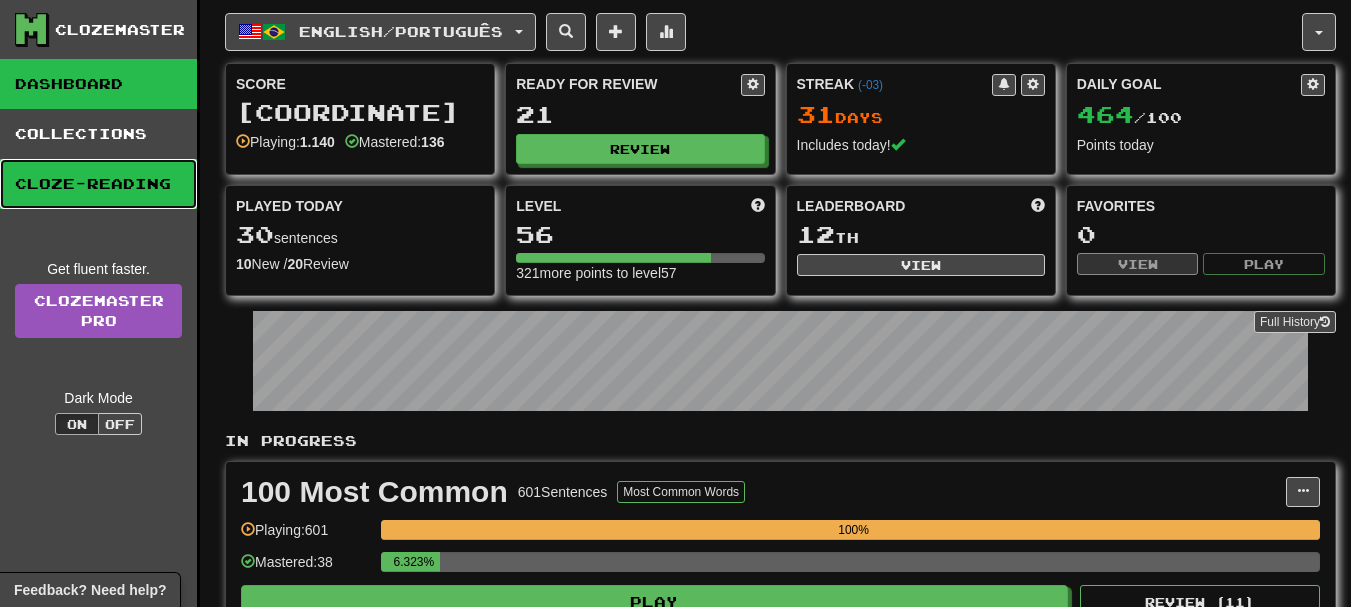 click on "Cloze-Reading" at bounding box center [98, 184] 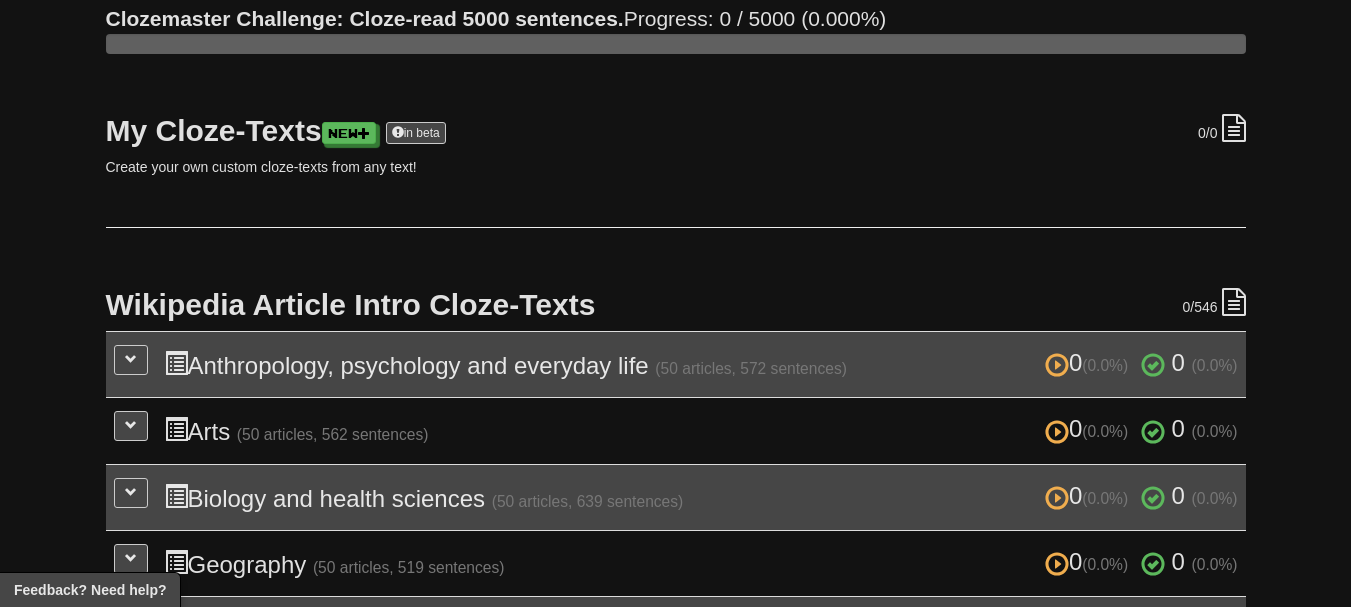 scroll, scrollTop: 200, scrollLeft: 0, axis: vertical 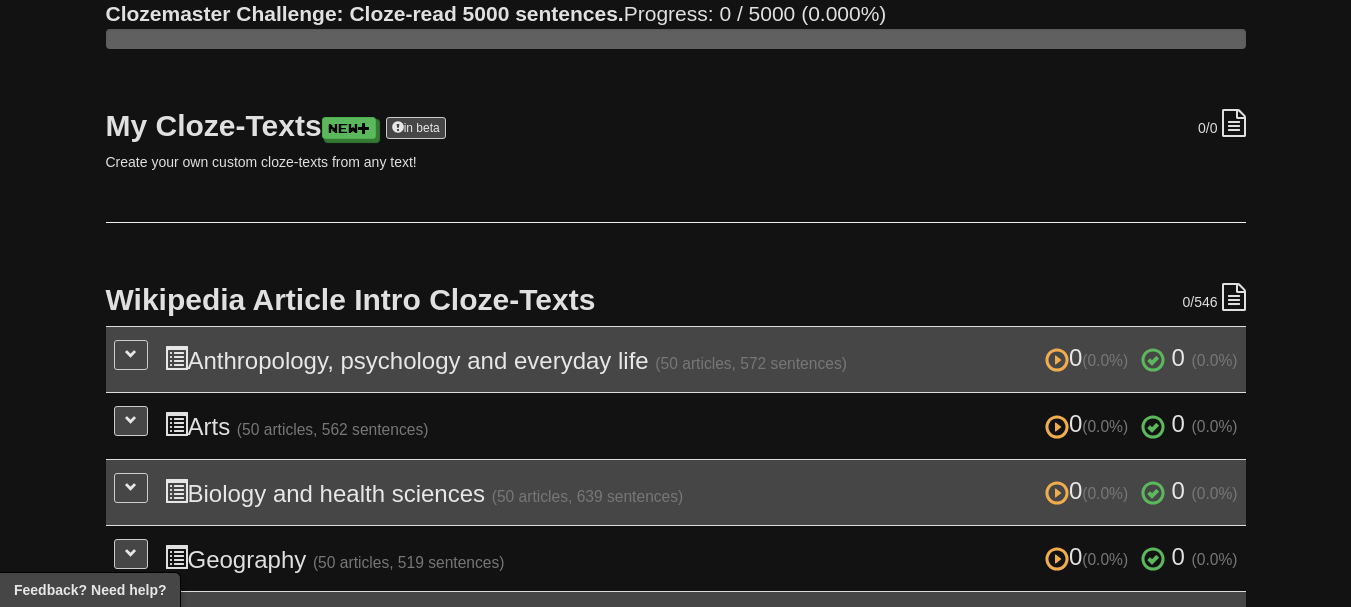 click on "0
(0.0%)
0
(0.0%)
Anthropology, psychology and everyday life
(50 articles, 572 sentences)
0
(0.0%)
0
(0.0%)" at bounding box center (701, 359) 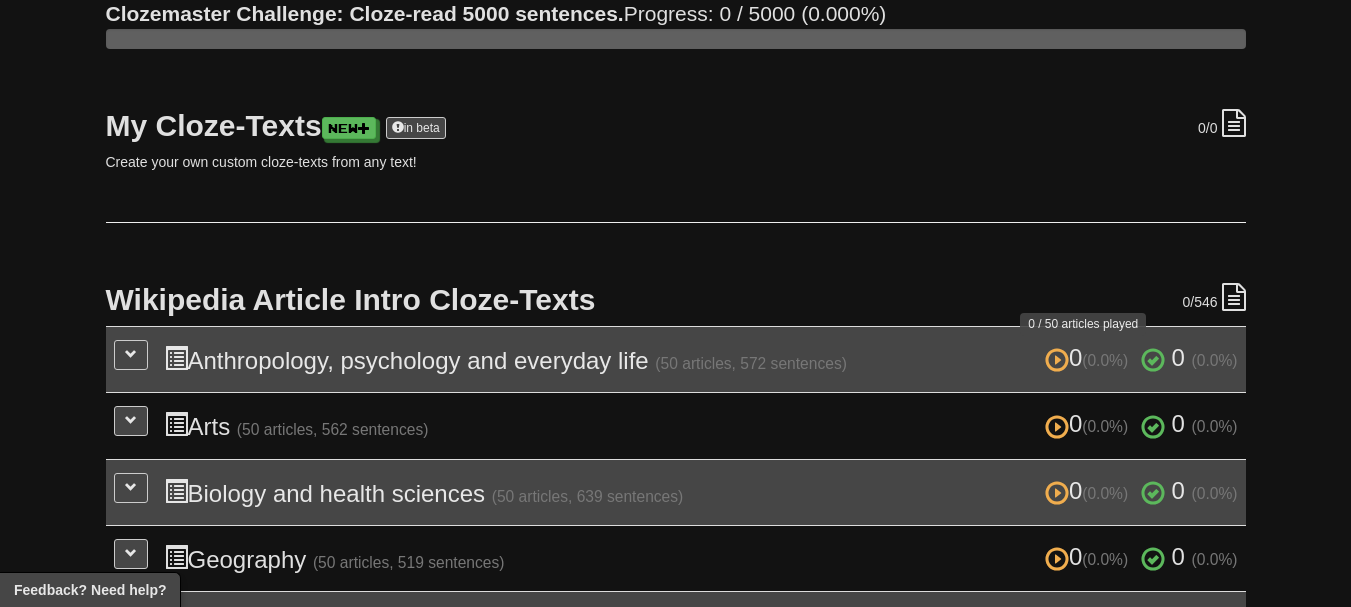 click at bounding box center (1057, 360) 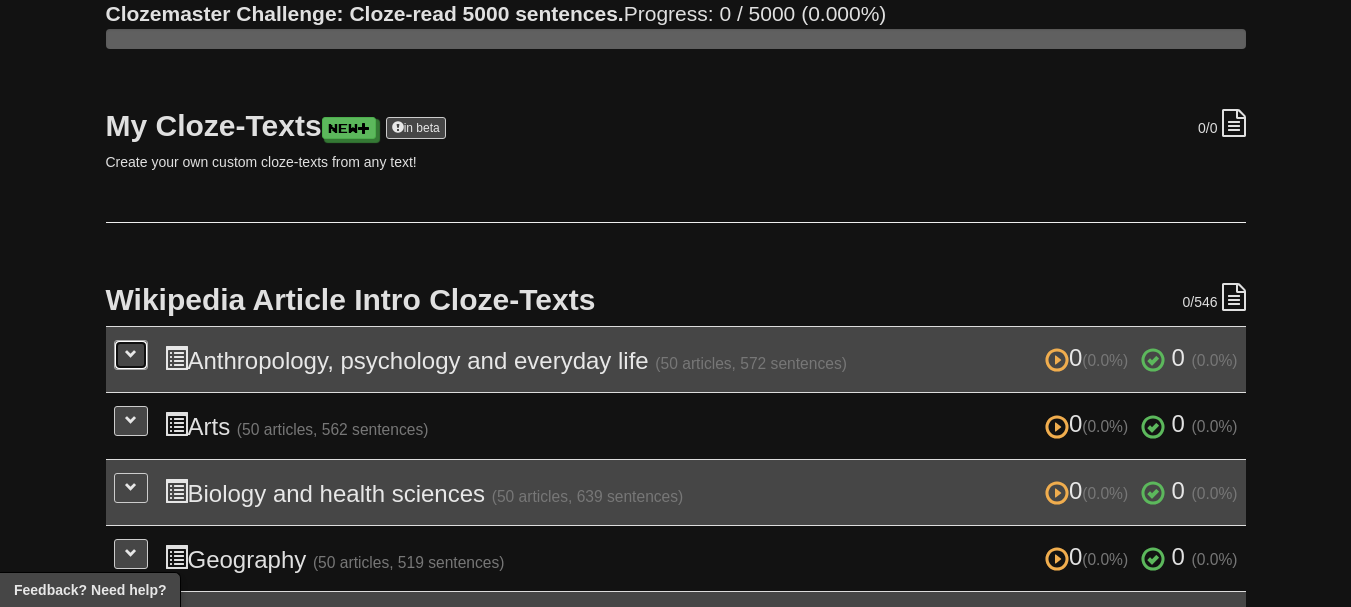 click at bounding box center [131, 355] 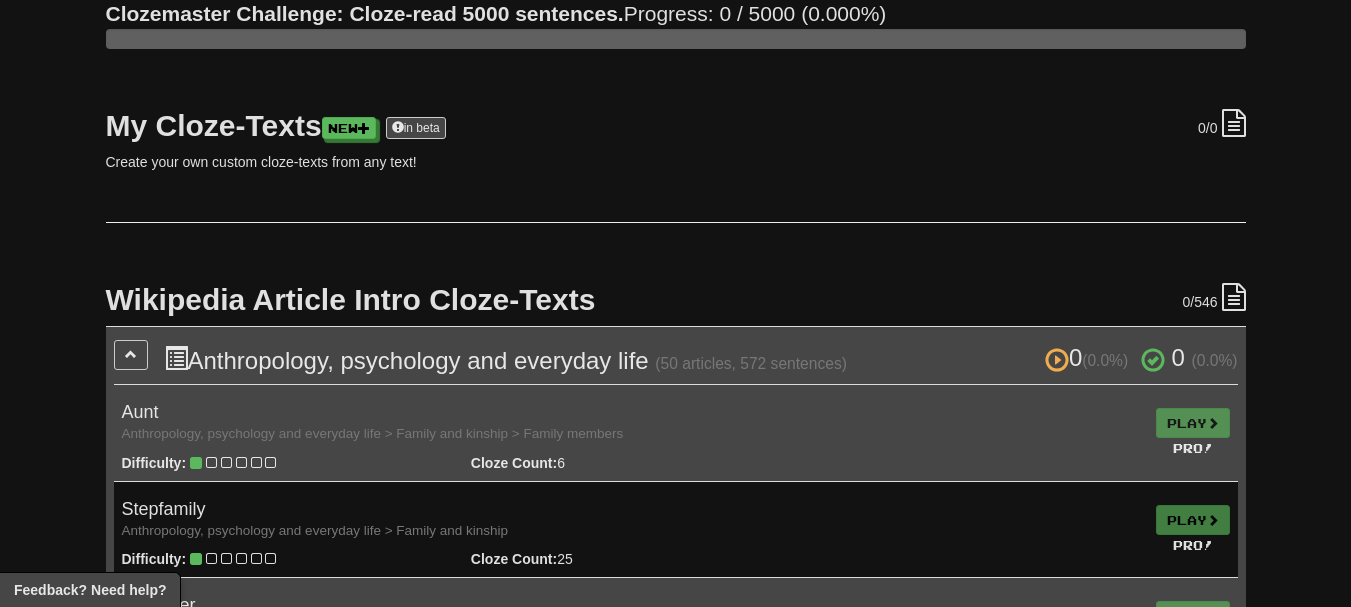 click on "Play
Pro!" at bounding box center [1193, 433] 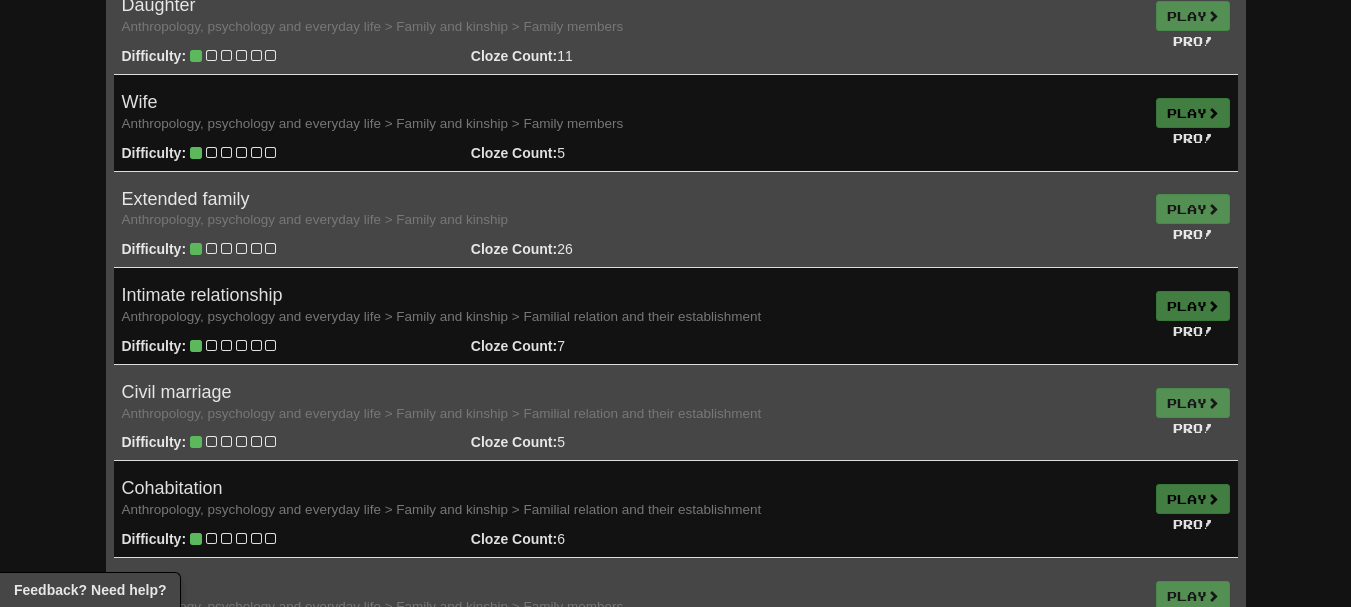 scroll, scrollTop: 1100, scrollLeft: 0, axis: vertical 